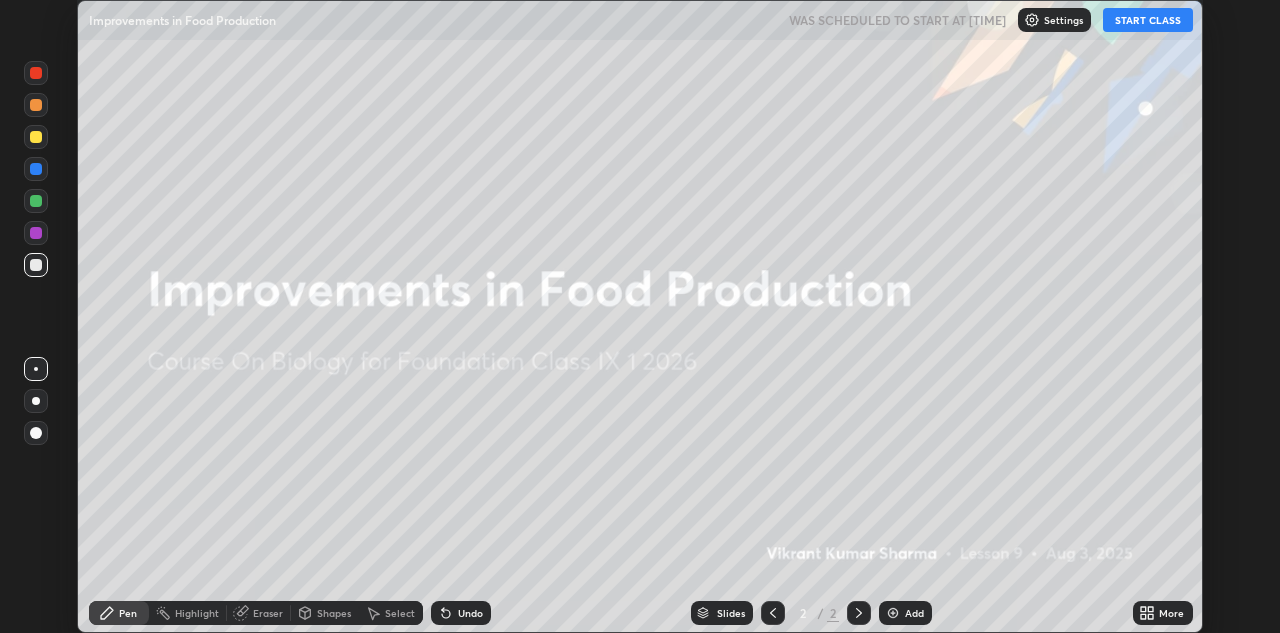 scroll, scrollTop: 0, scrollLeft: 0, axis: both 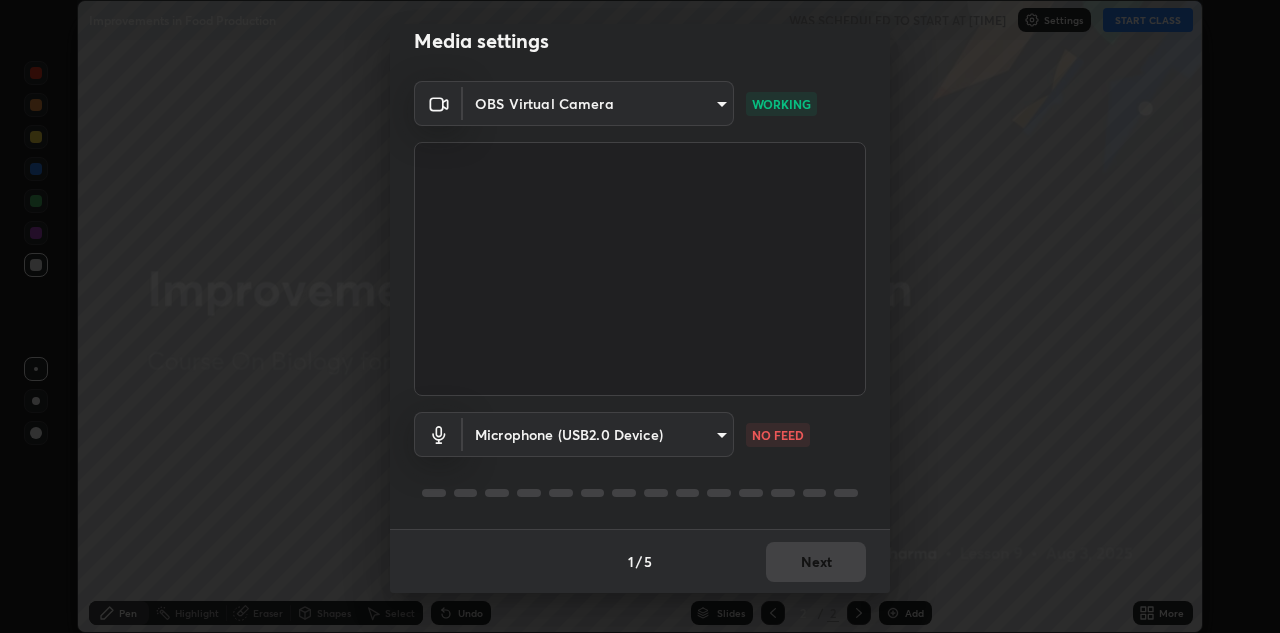 click on "Microphone (USB2.0 Device) [HASH] NO FEED" at bounding box center [640, 462] 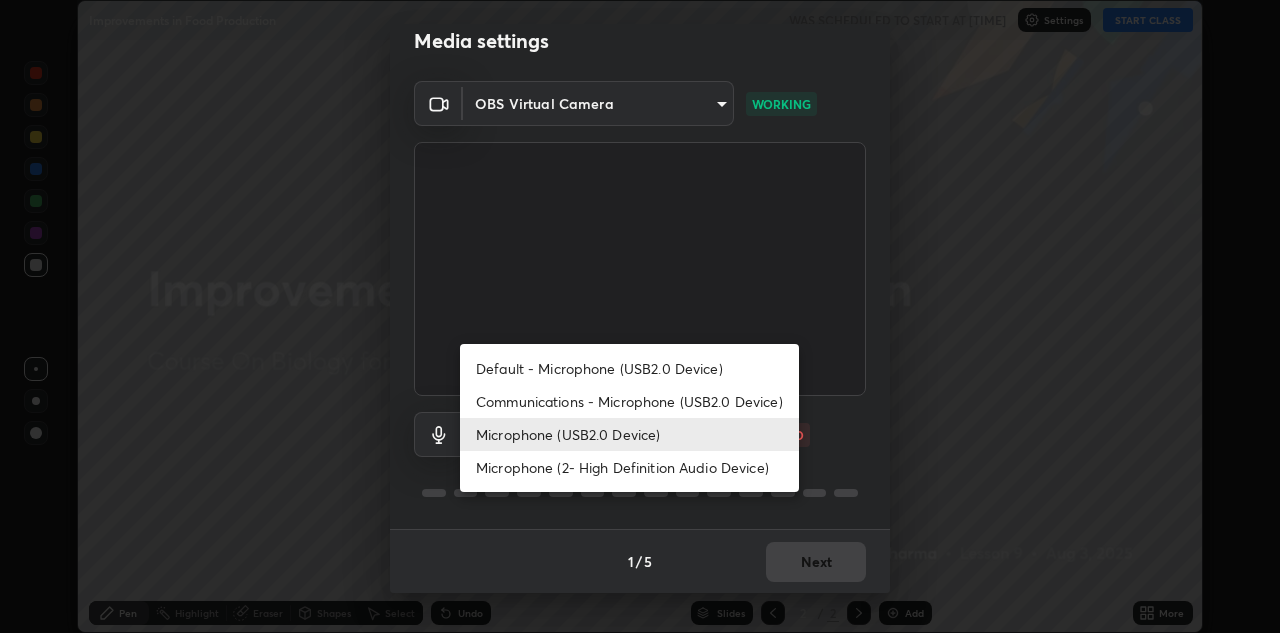 click on "Default - Microphone (USB2.0 Device)" at bounding box center [629, 368] 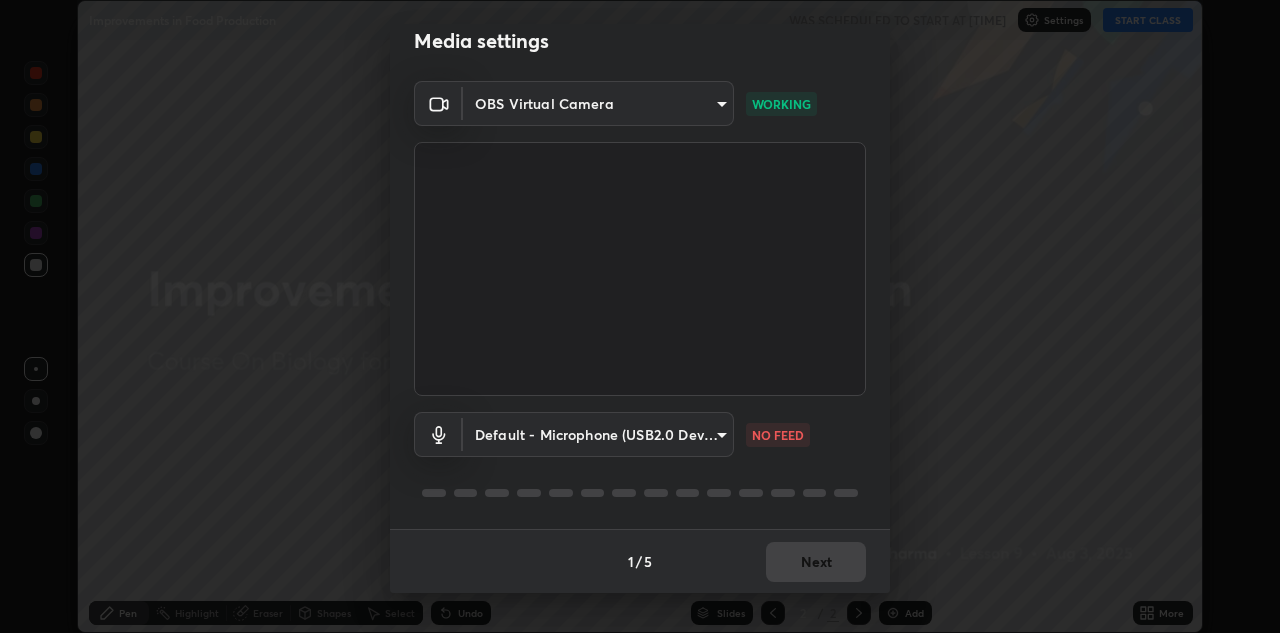 click on "Erase all Improvements in Food Production WAS SCHEDULED TO START AT  [TIME] Settings START CLASS Setting up your live class Improvements in Food Production • L9 of Course On Biology for Foundation Class IX 1 [YEAR] [FIRST] [LAST] Pen Highlight Eraser Shapes Select Undo Slides 2 / 2 Add More Enable hand raising Enable raise hand to speak to learners. Once enabled, chat will be turned off temporarily. Enable x   No doubts shared Encourage your learners to ask a doubt for better clarity Report an issue Reason for reporting Buffering Chat not working Audio - Video sync issue Educator video quality low ​ Attach an image Report Media settings OBS Virtual Camera [HASH] WORKING Default - Microphone (USB2.0 Device) default NO FEED 1 / 5 Next" at bounding box center [640, 316] 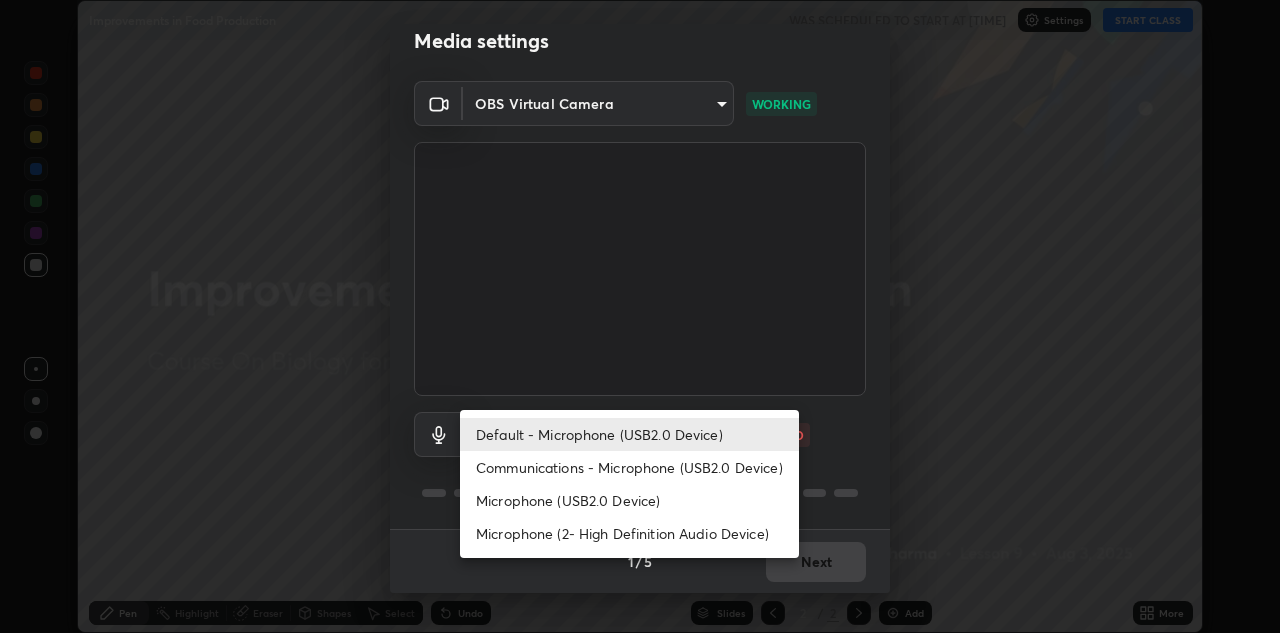 click on "Microphone (USB2.0 Device)" at bounding box center [629, 500] 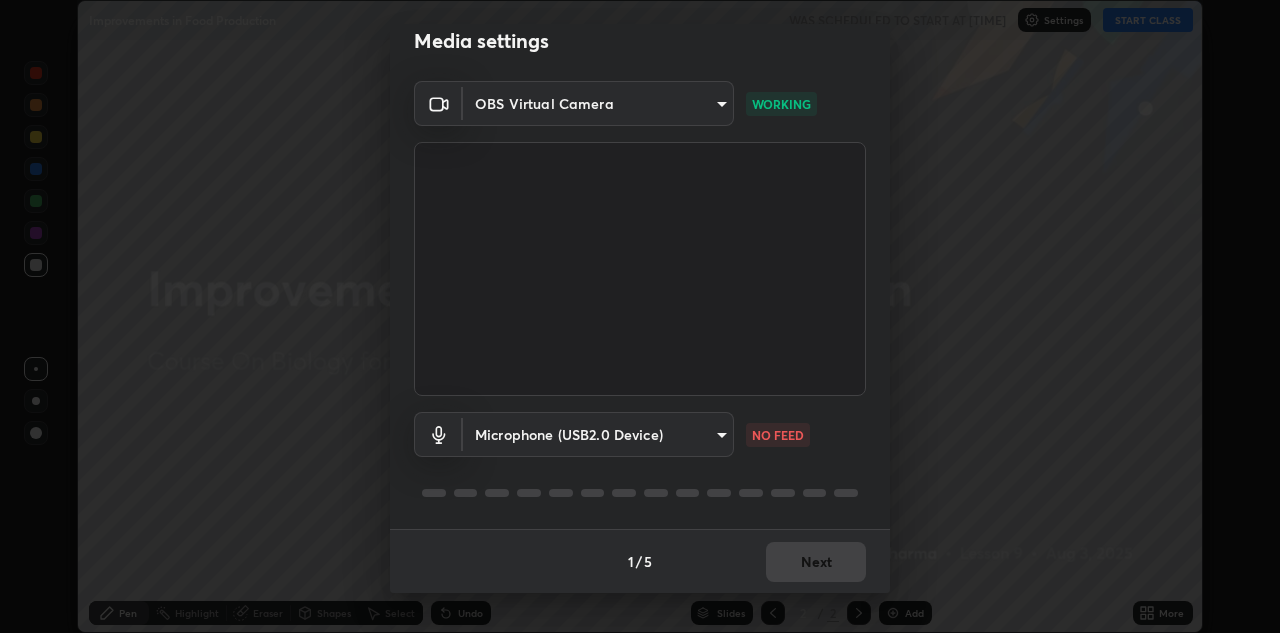 click on "Erase all Improvements in Food Production WAS SCHEDULED TO START AT  [TIME] Settings START CLASS Setting up your live class Improvements in Food Production • L9 of Course On Biology for Foundation Class IX 1 [YEAR] [FIRST] [LAST] Pen Highlight Eraser Shapes Select Undo Slides 2 / 2 Add More Enable hand raising Enable raise hand to speak to learners. Once enabled, chat will be turned off temporarily. Enable x   No doubts shared Encourage your learners to ask a doubt for better clarity Report an issue Reason for reporting Buffering Chat not working Audio - Video sync issue Educator video quality low ​ Attach an image Report Media settings OBS Virtual Camera [HASH] WORKING Microphone (USB2.0 Device) [HASH] NO FEED 1 / 5 Next" at bounding box center [640, 316] 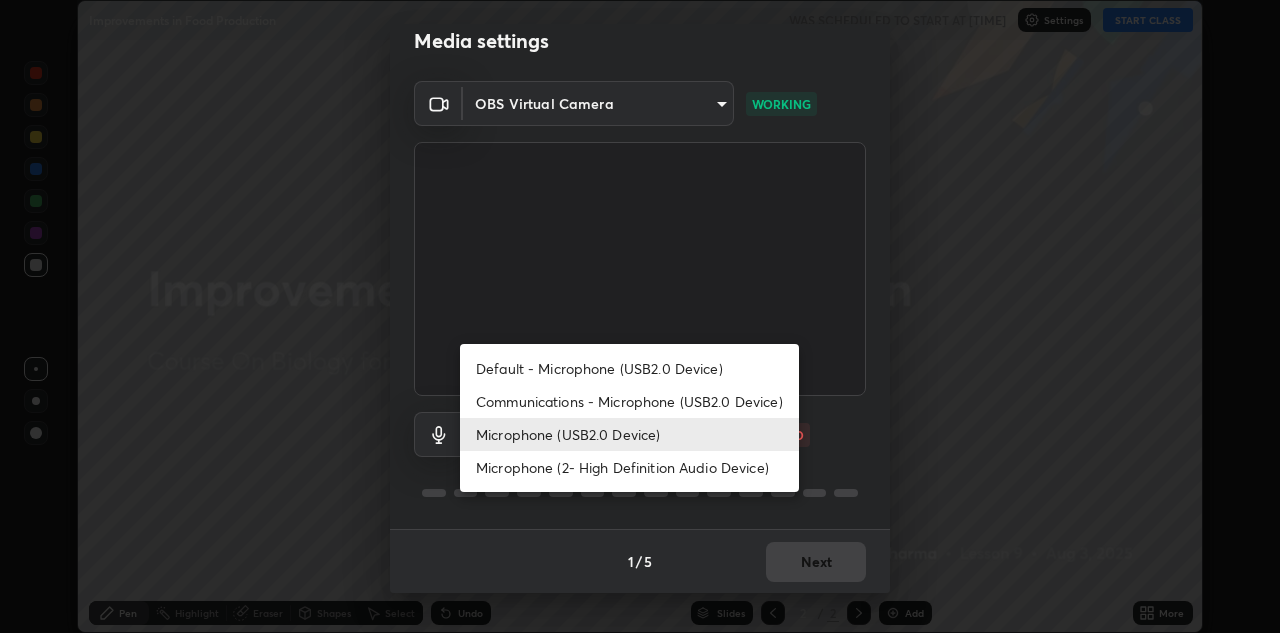 click on "Microphone (2- High Definition Audio Device)" at bounding box center (629, 467) 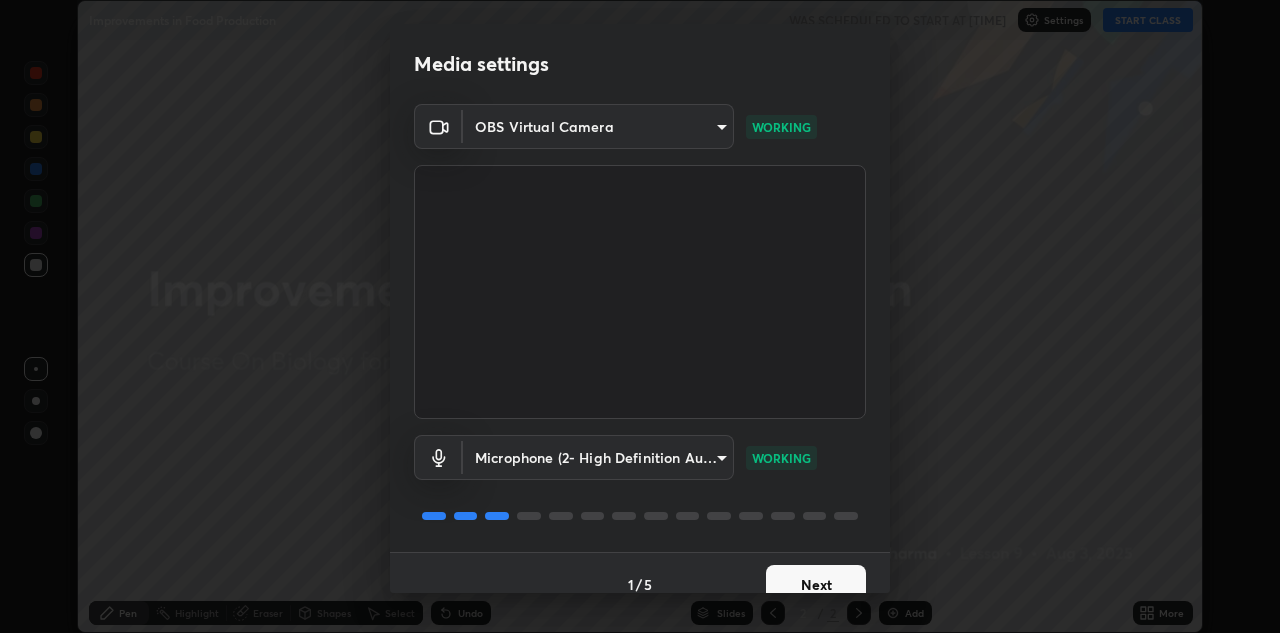 scroll, scrollTop: 23, scrollLeft: 0, axis: vertical 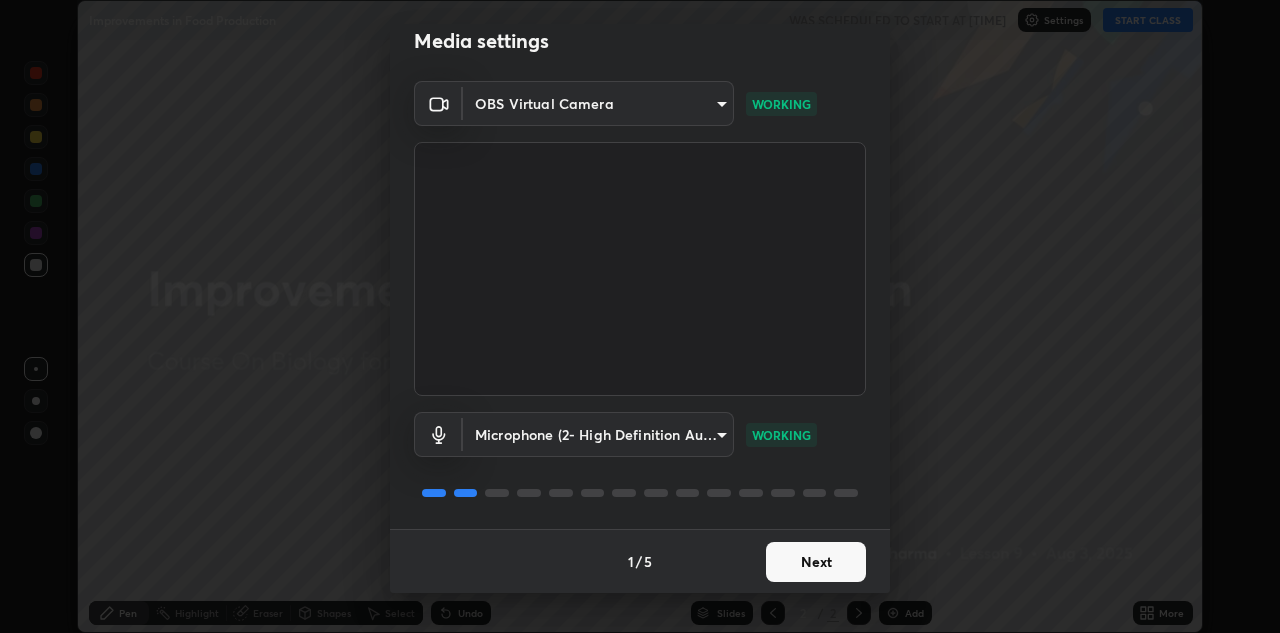 click on "Next" at bounding box center [816, 562] 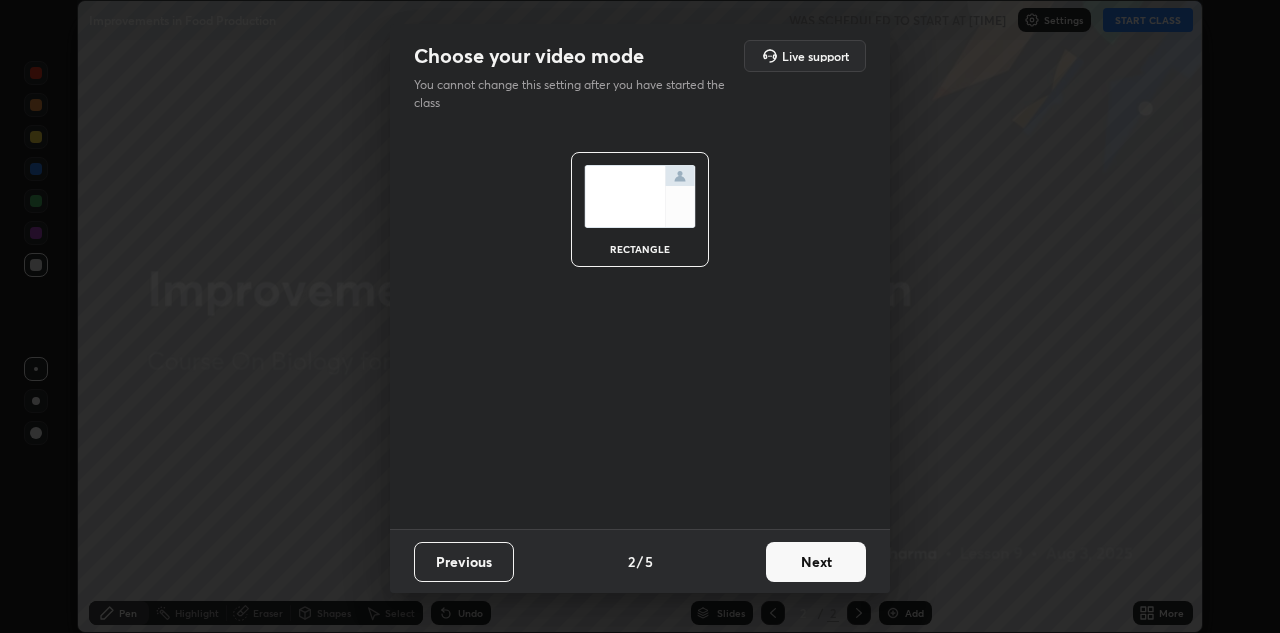 scroll, scrollTop: 0, scrollLeft: 0, axis: both 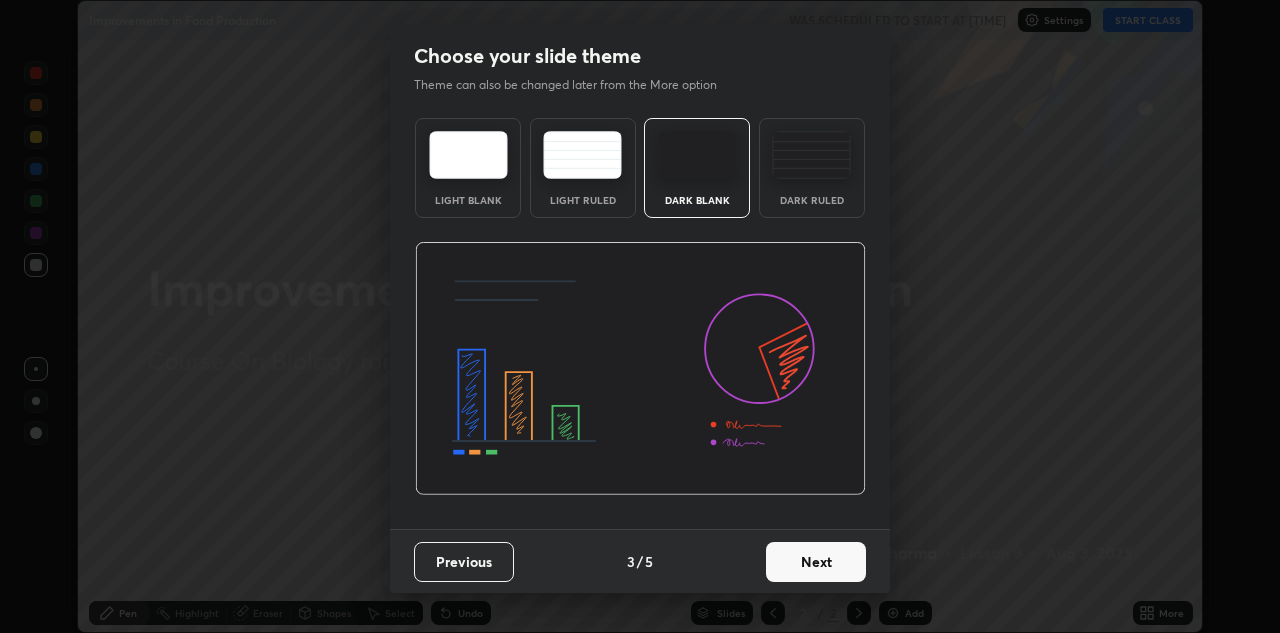 click on "Next" at bounding box center [816, 562] 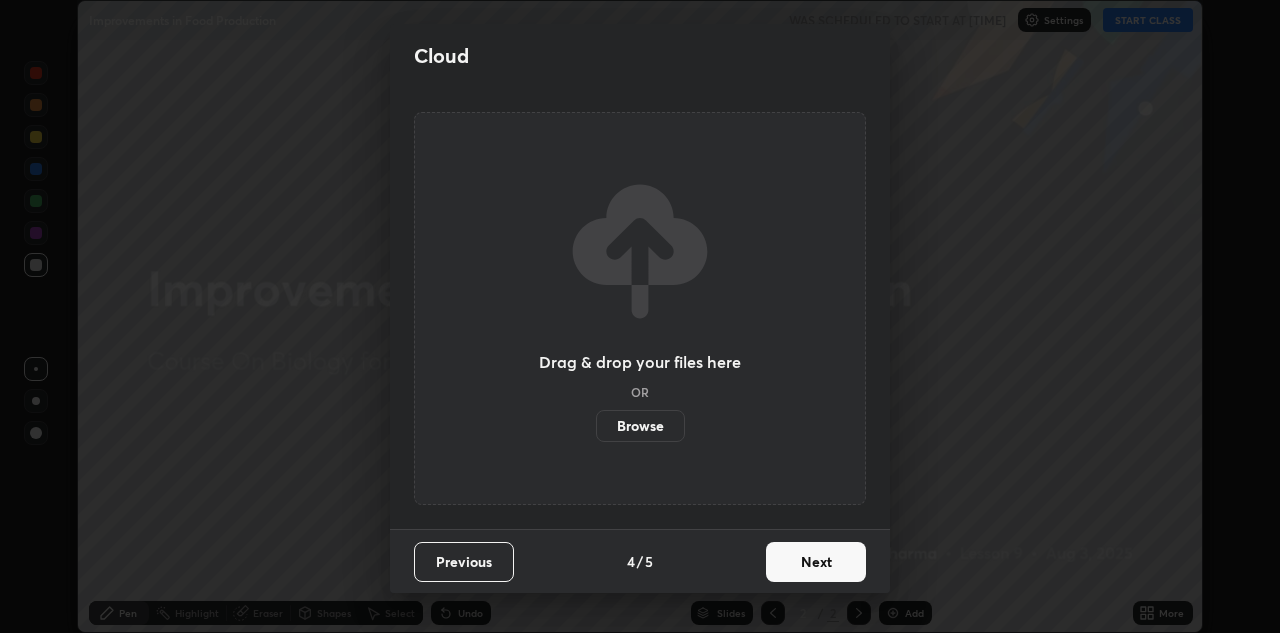click on "Next" at bounding box center [816, 562] 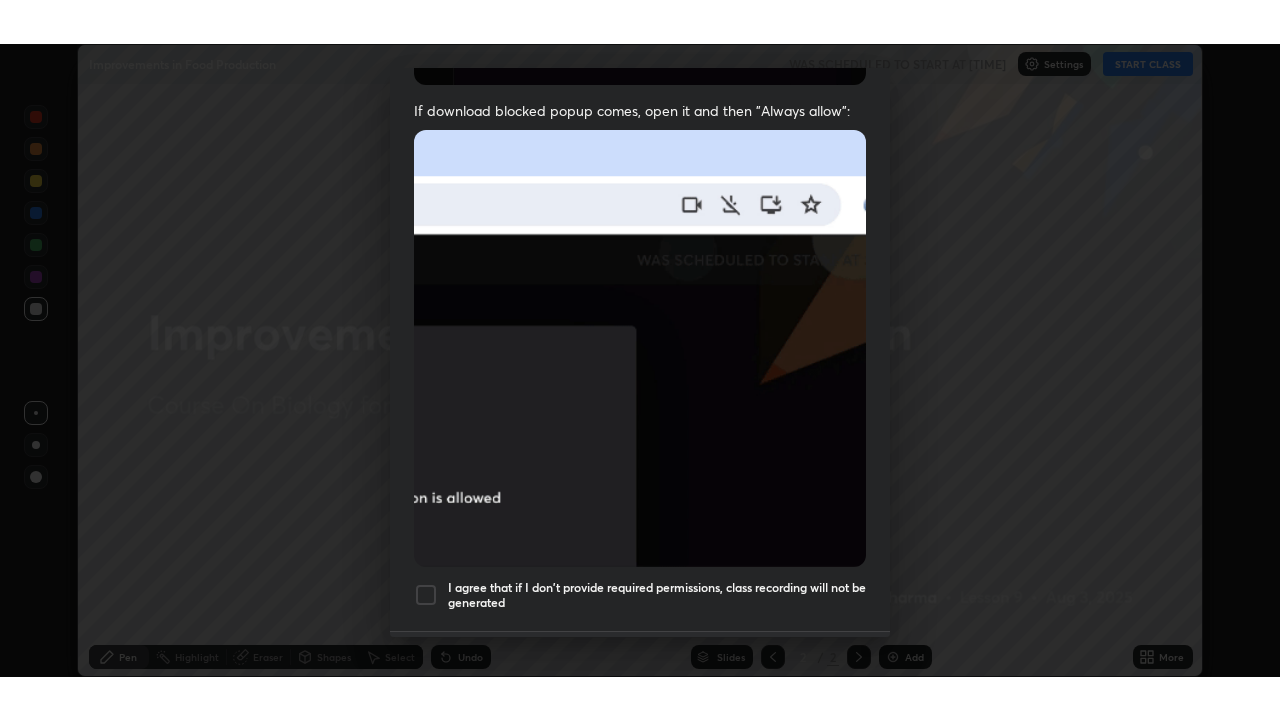 scroll, scrollTop: 431, scrollLeft: 0, axis: vertical 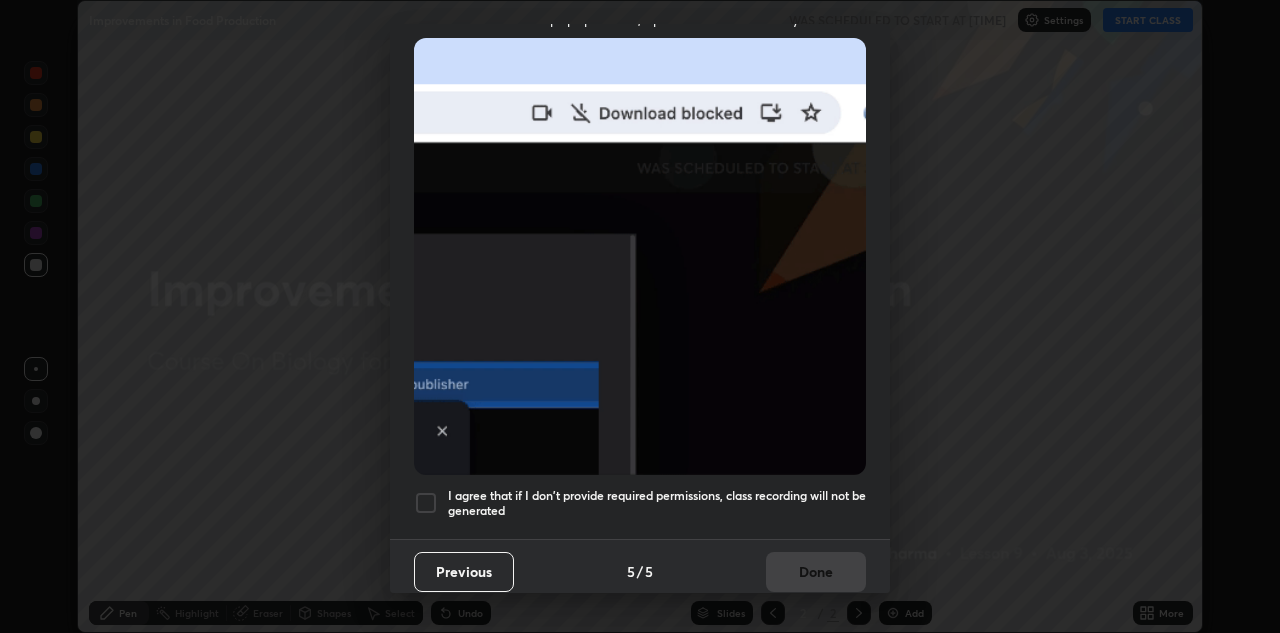 click on "I agree that if I don't provide required permissions, class recording will not be generated" at bounding box center [640, 503] 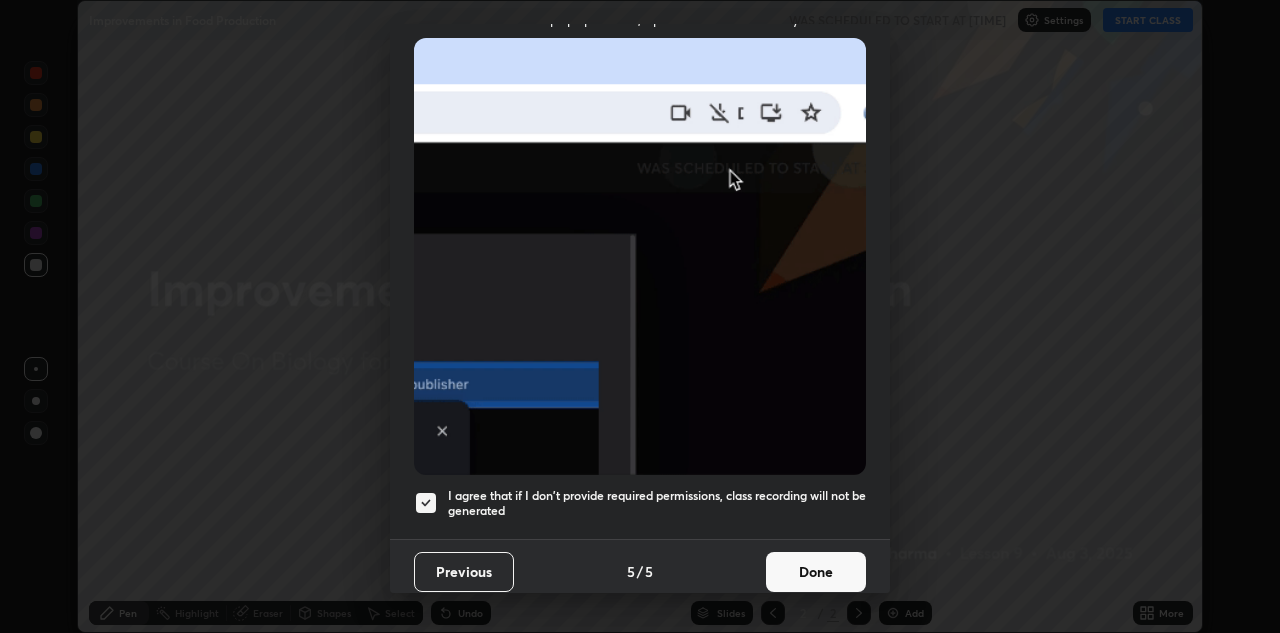 click on "Done" at bounding box center [816, 572] 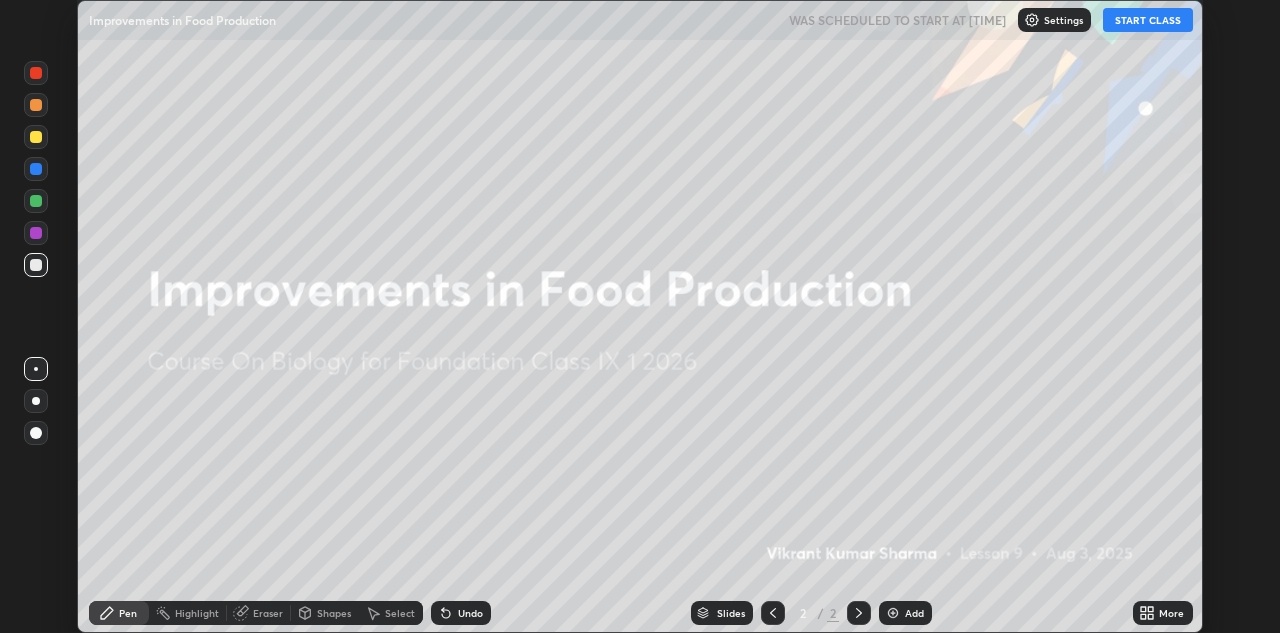 click on "START CLASS" at bounding box center (1148, 20) 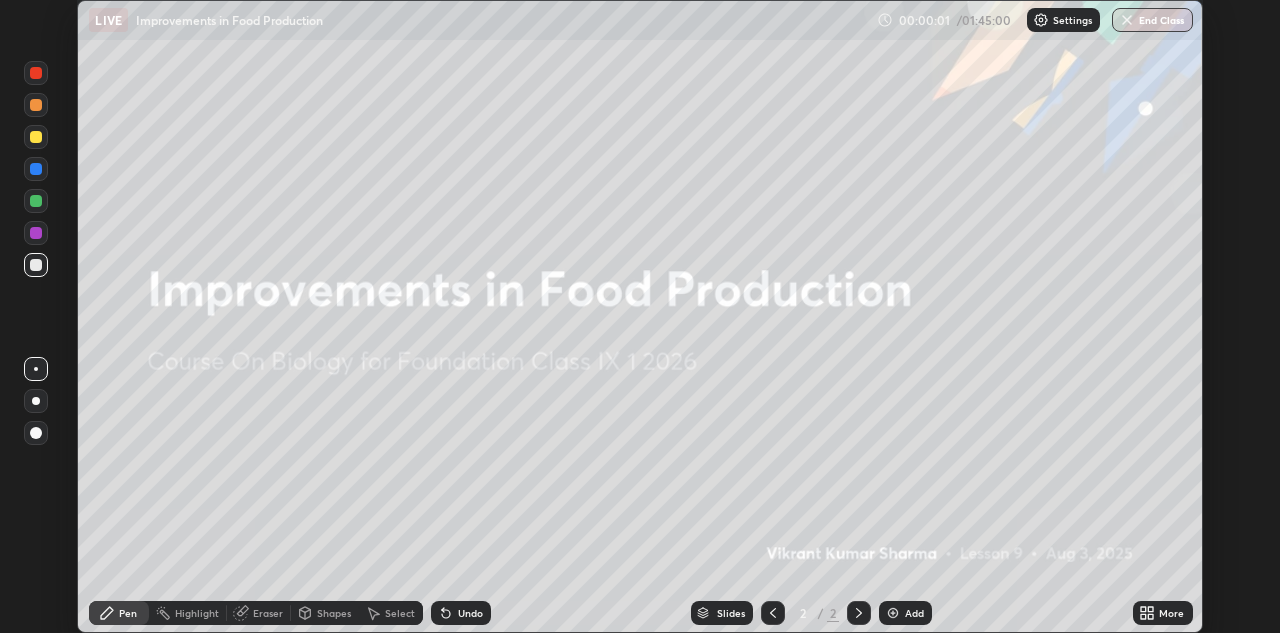 click 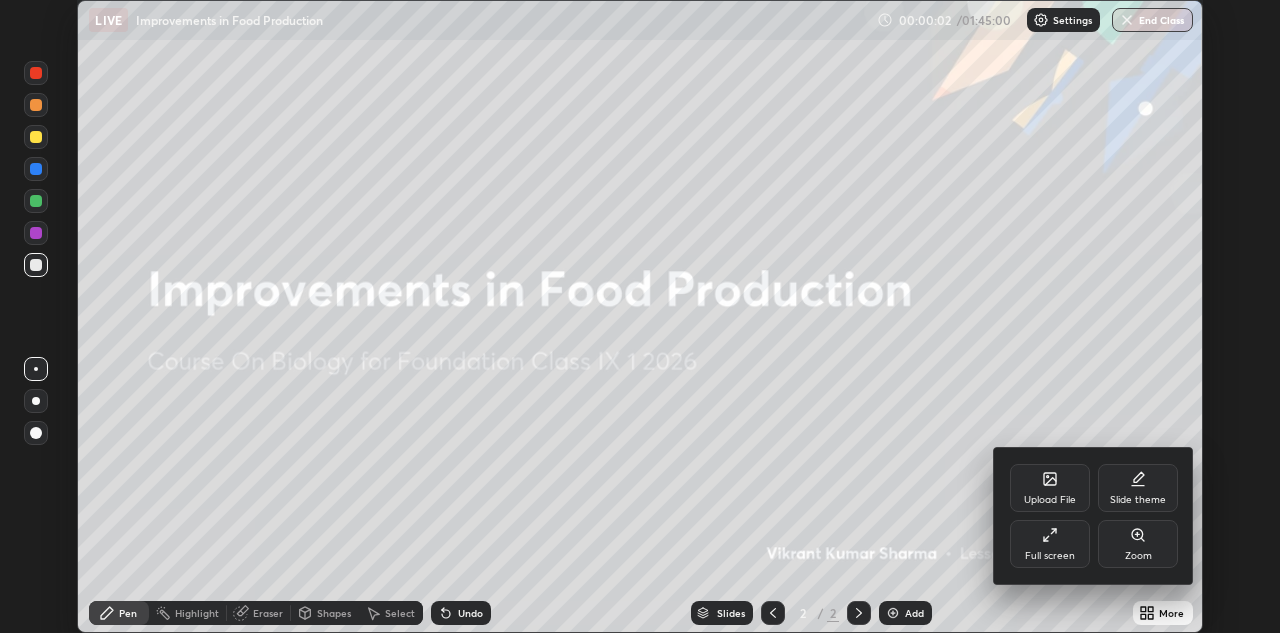 click on "Full screen" at bounding box center (1050, 544) 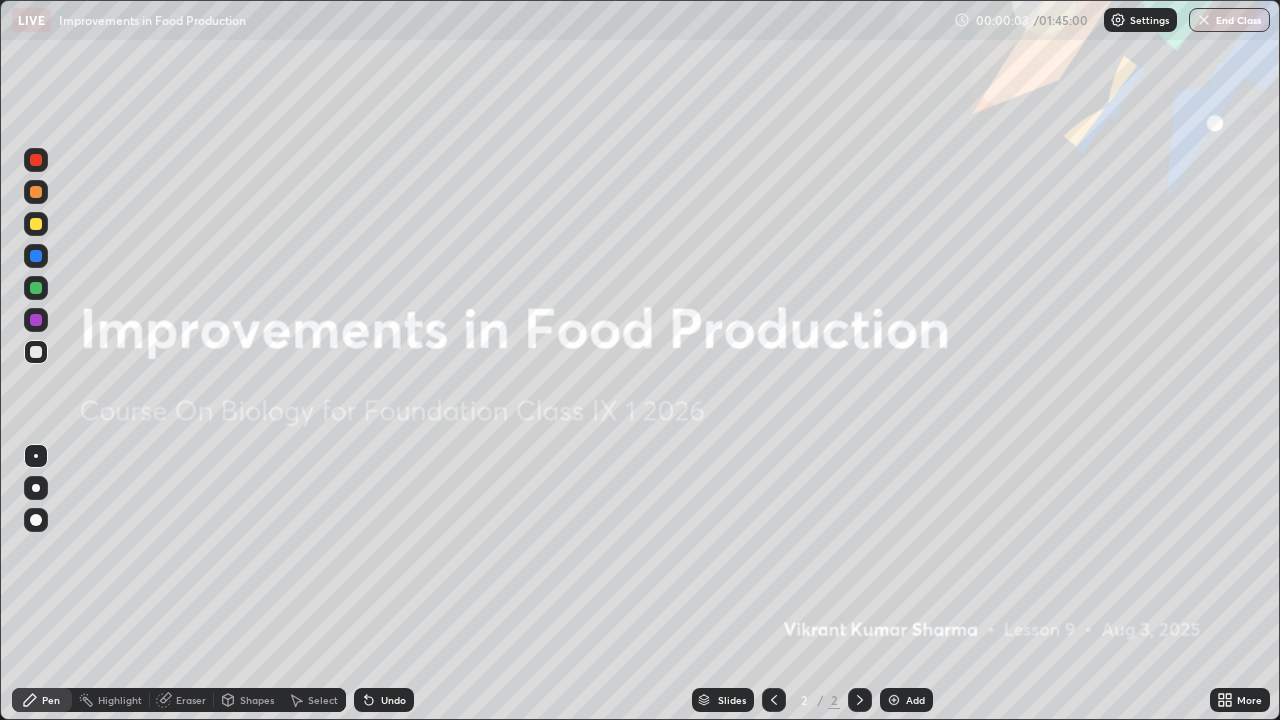 scroll, scrollTop: 99280, scrollLeft: 98720, axis: both 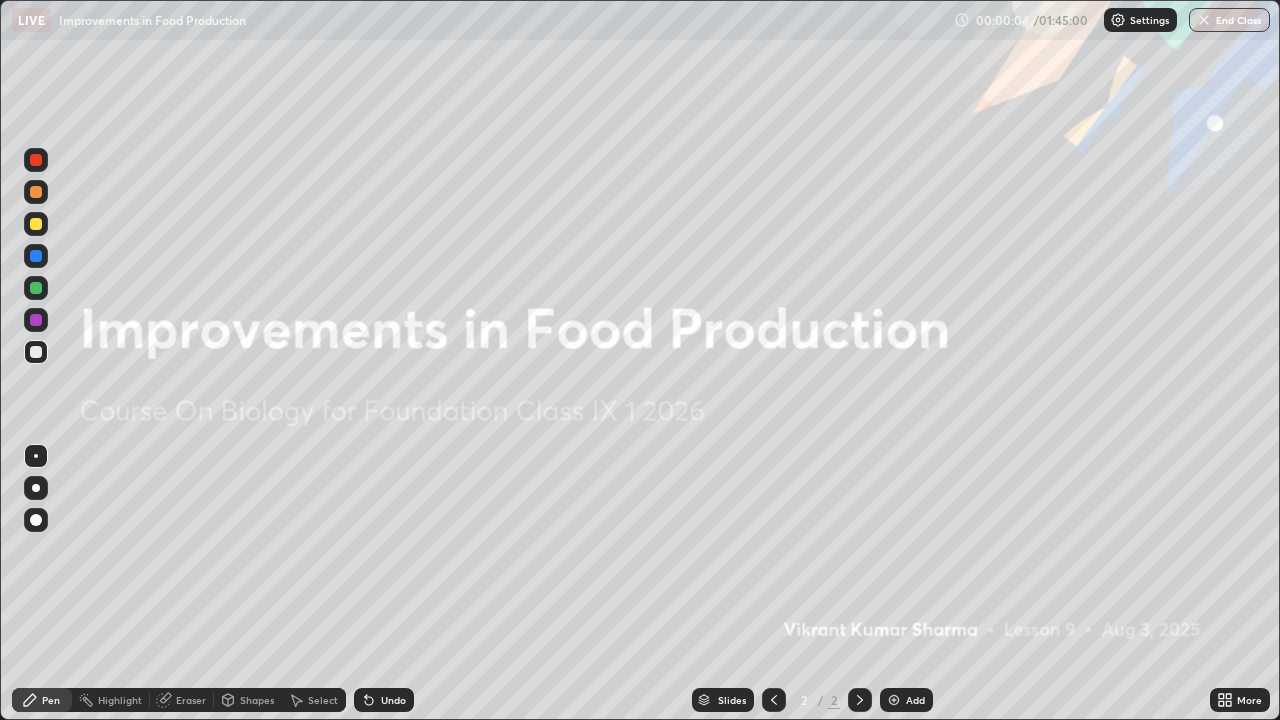 click on "Add" at bounding box center (915, 700) 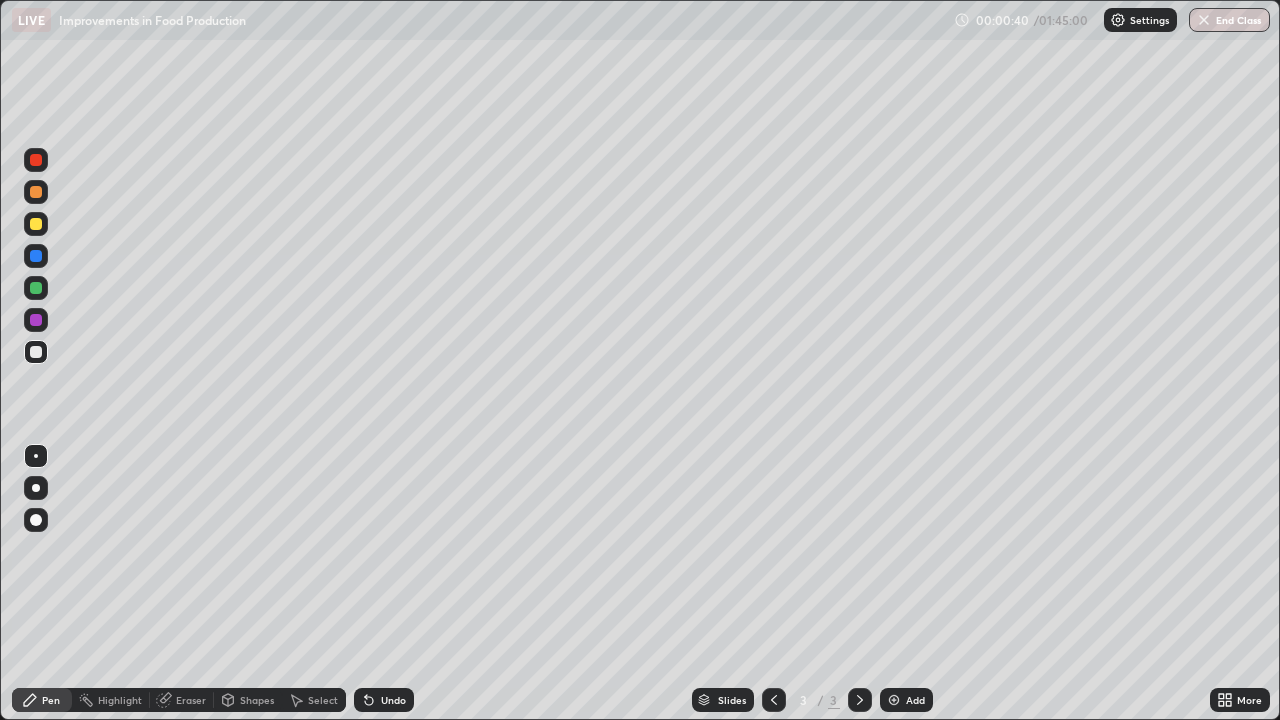 click at bounding box center [36, 256] 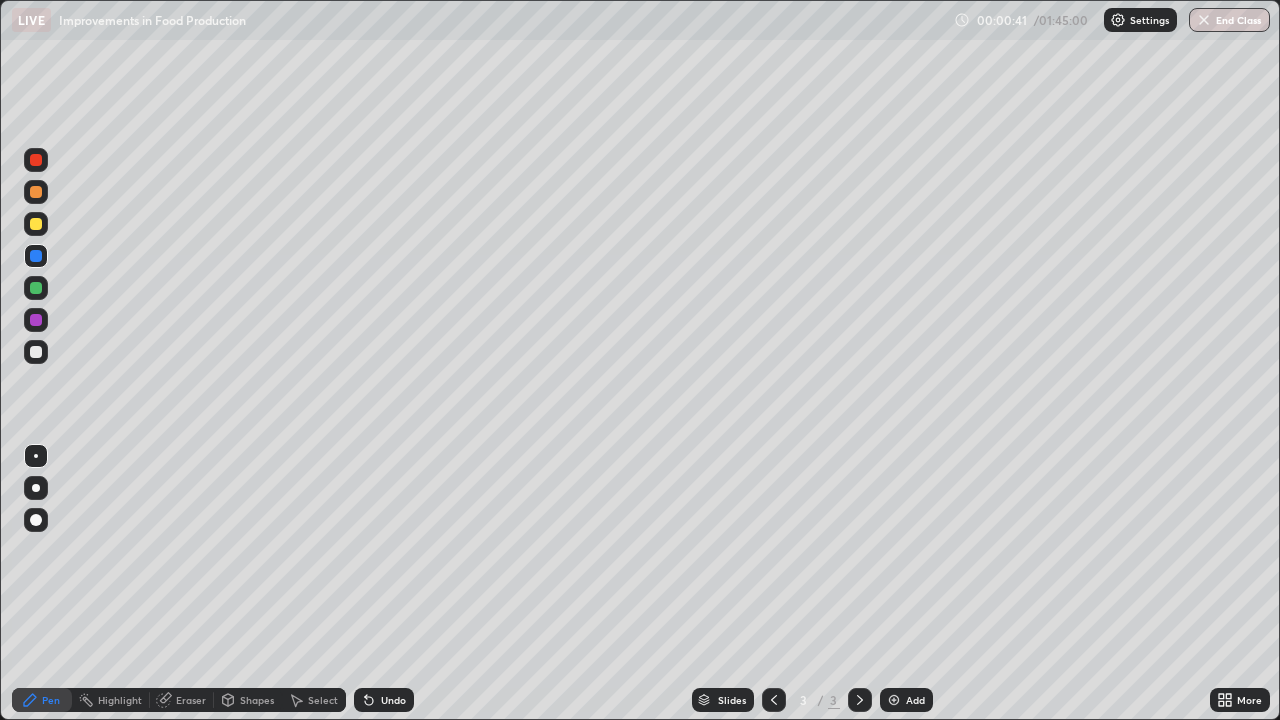 click at bounding box center [36, 488] 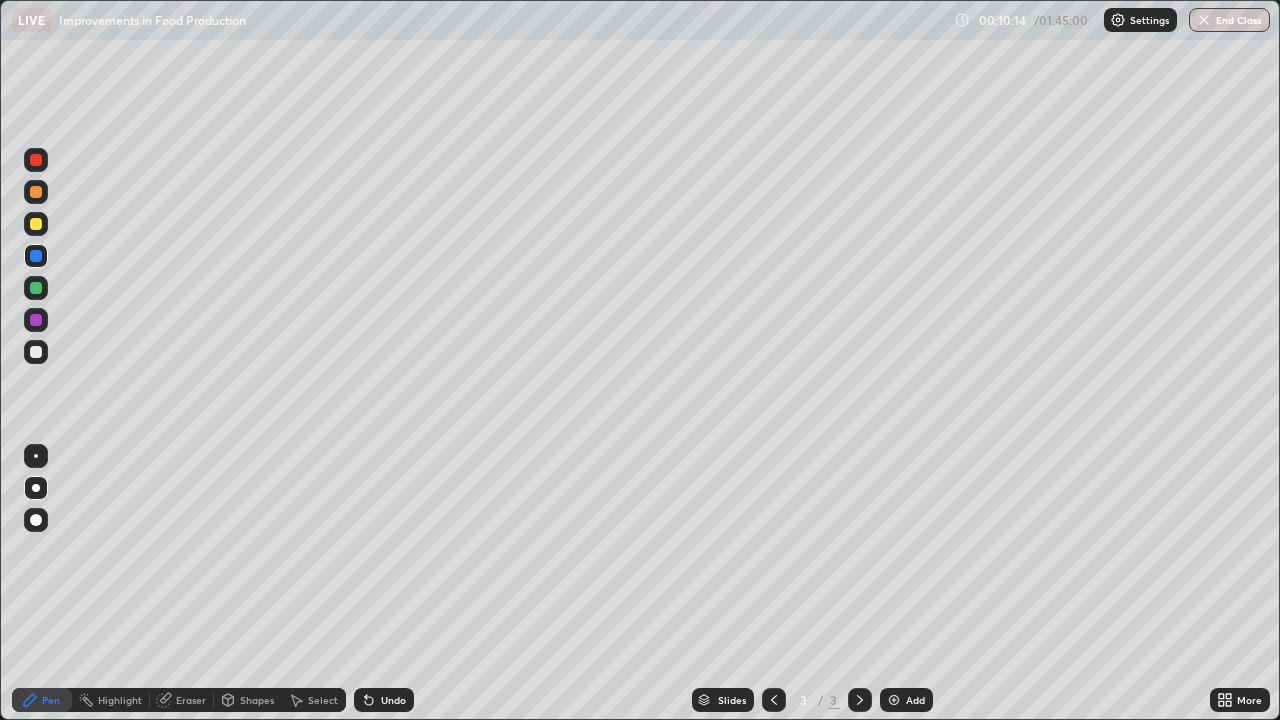 click at bounding box center (36, 352) 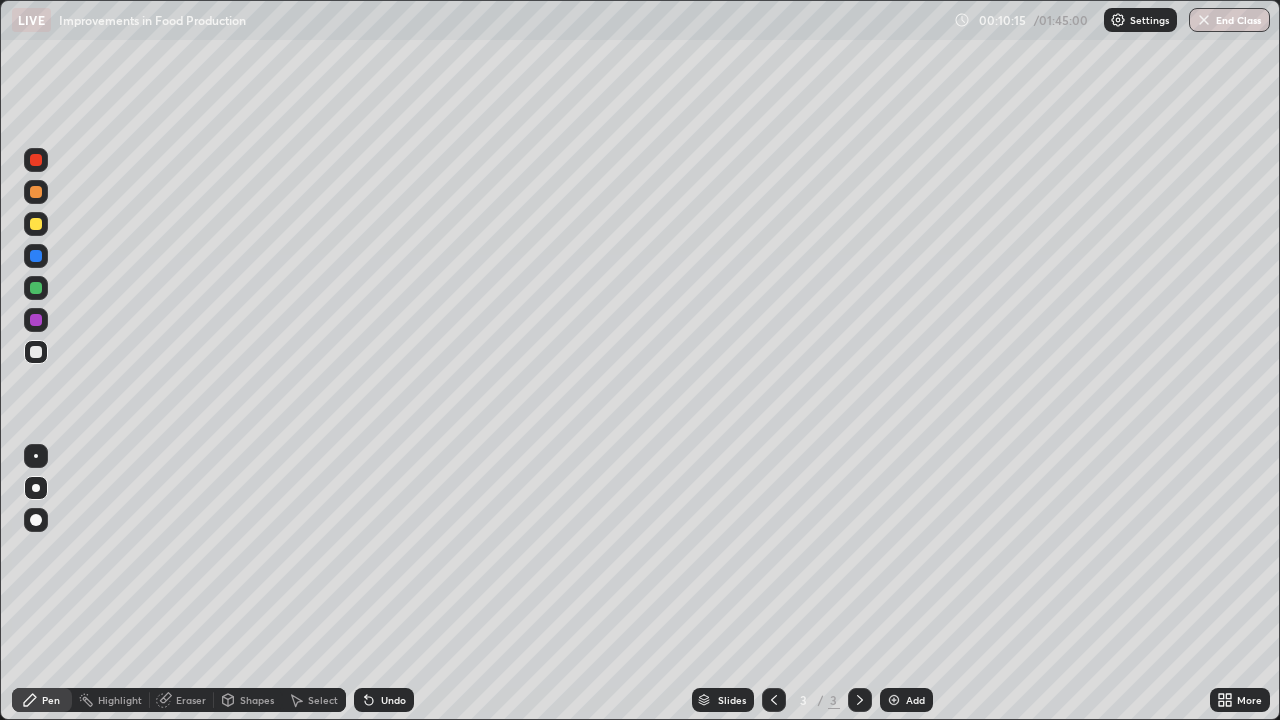 click at bounding box center [36, 456] 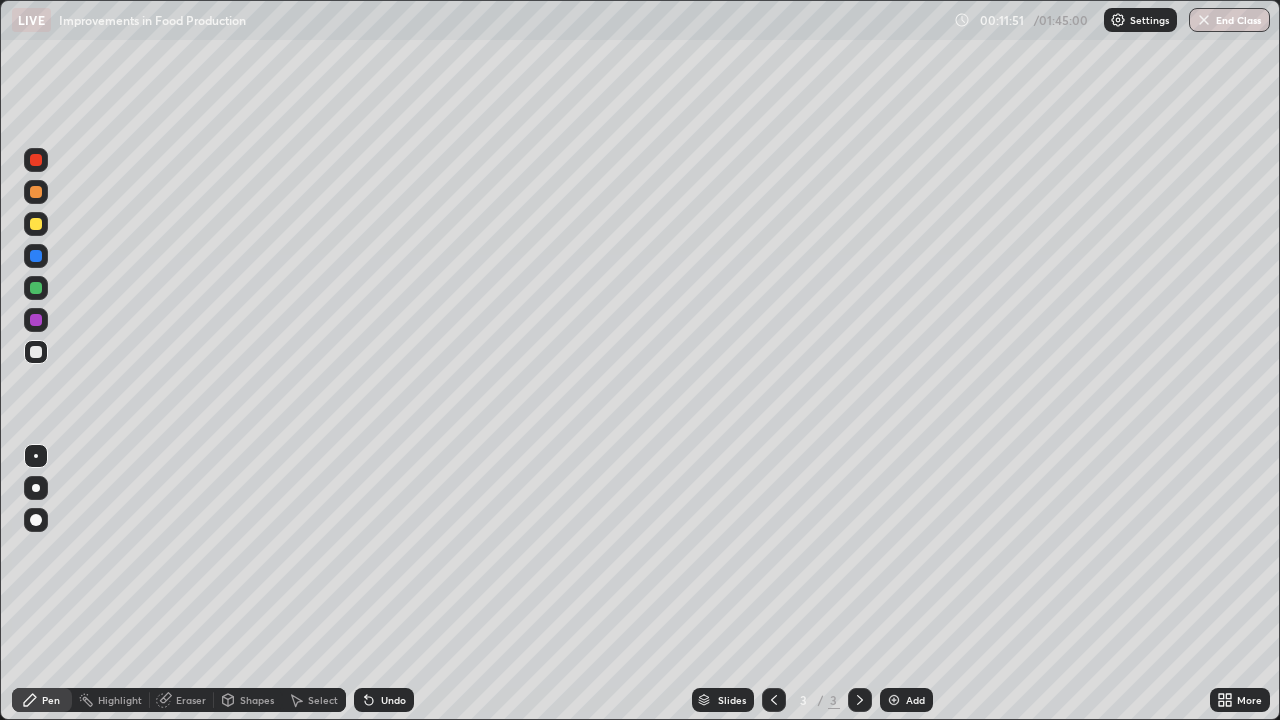 click at bounding box center (36, 456) 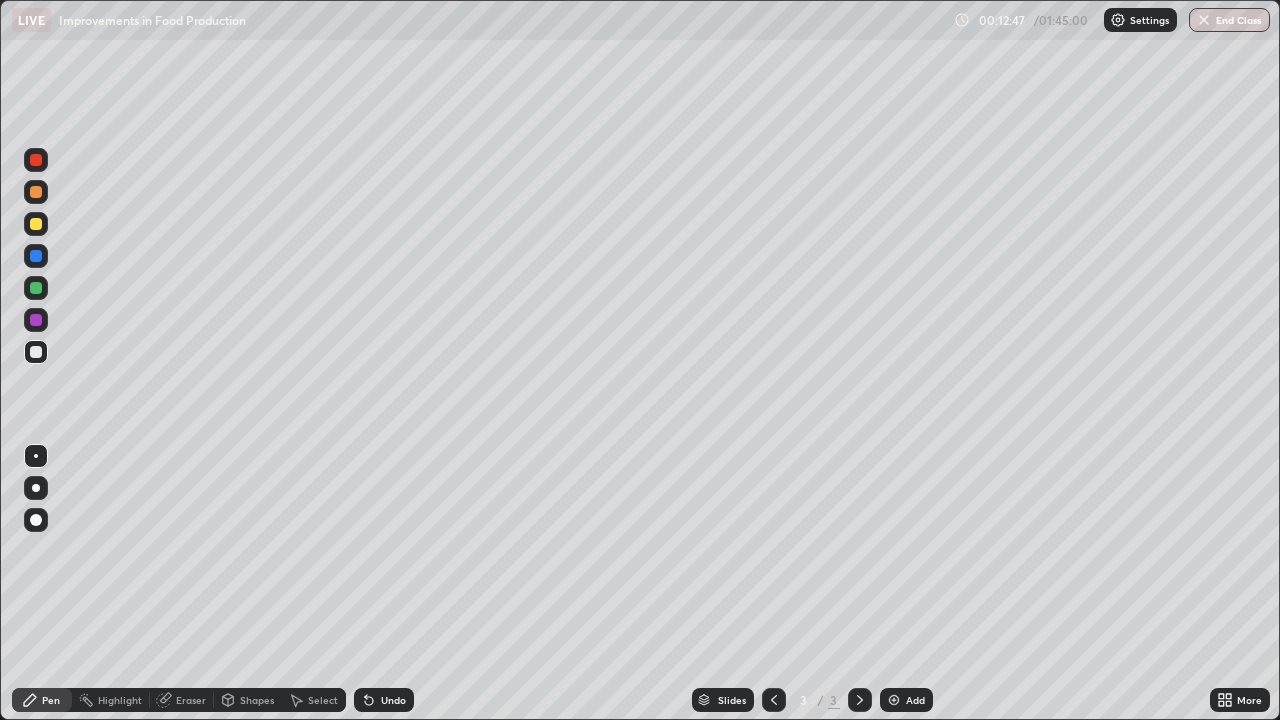 click at bounding box center [36, 456] 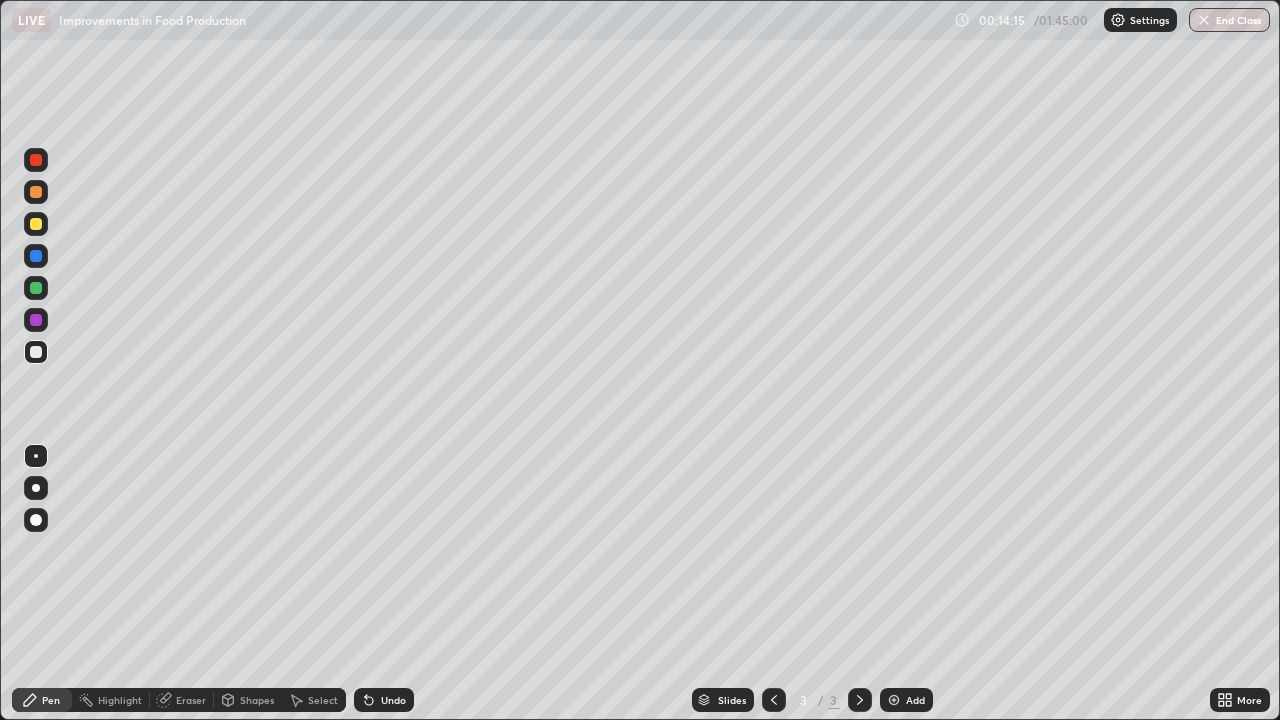 click at bounding box center (36, 352) 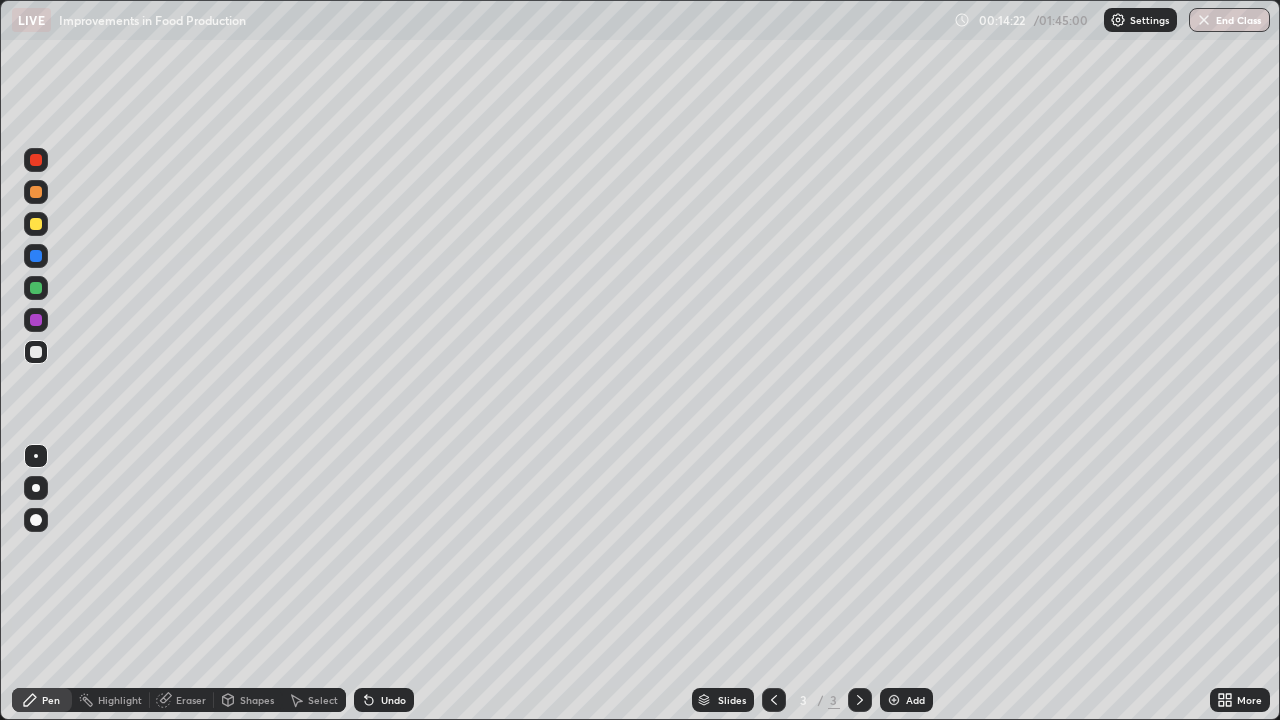 click 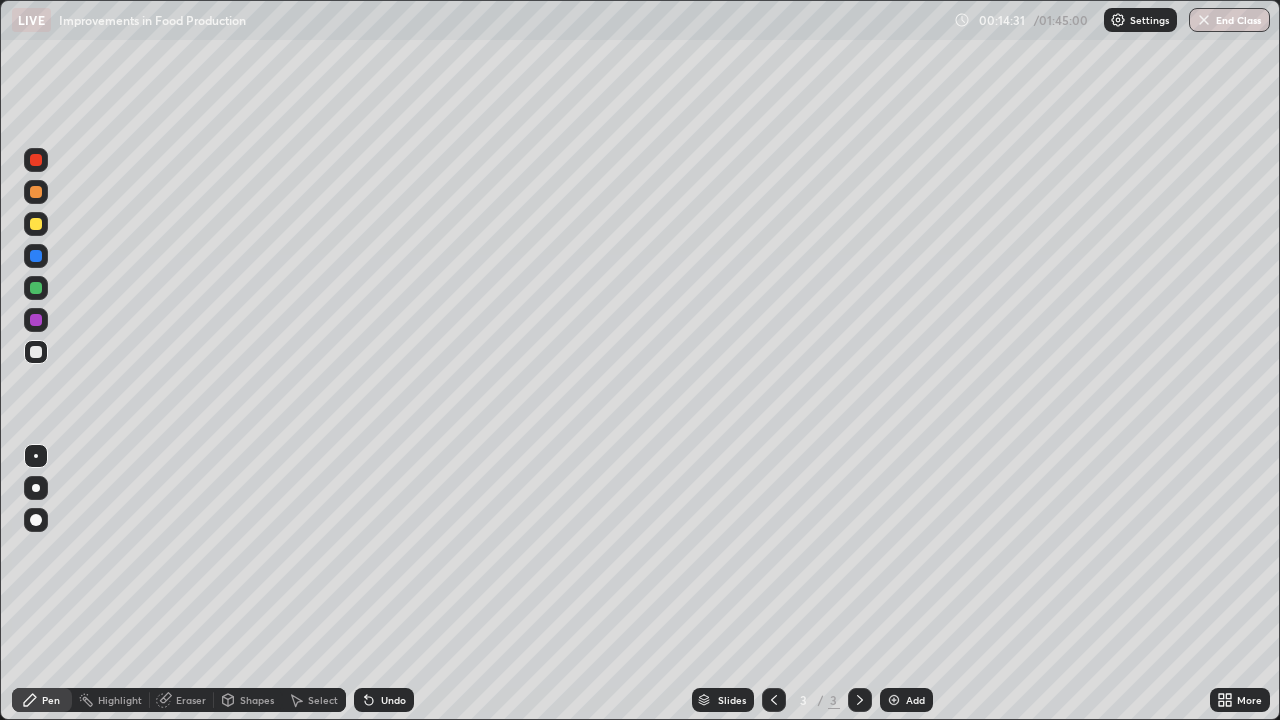 click at bounding box center (36, 256) 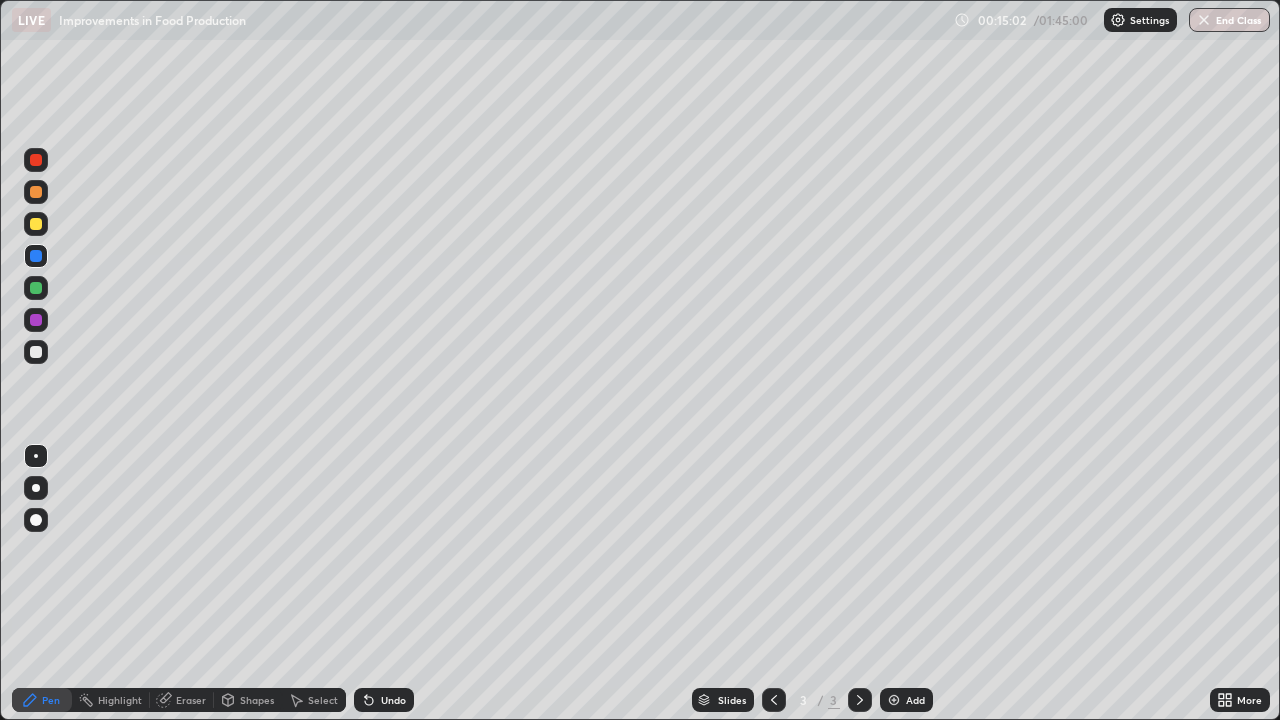 click at bounding box center (36, 352) 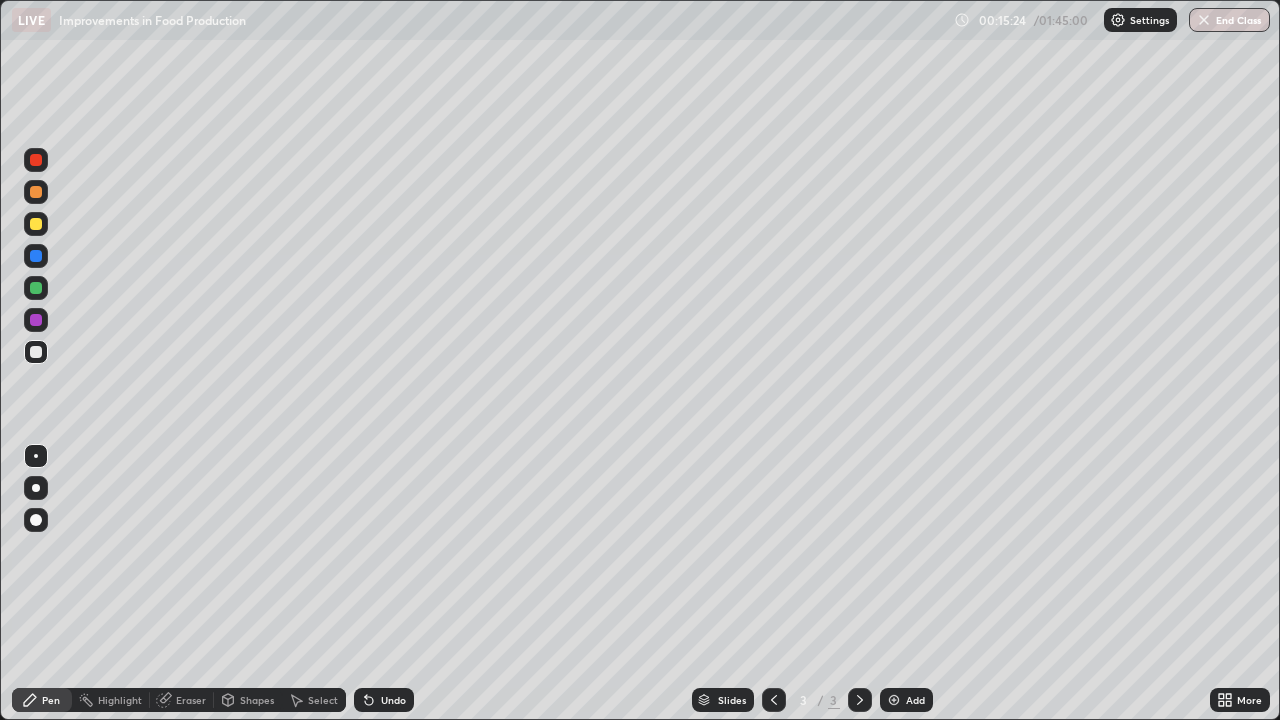 click at bounding box center (36, 288) 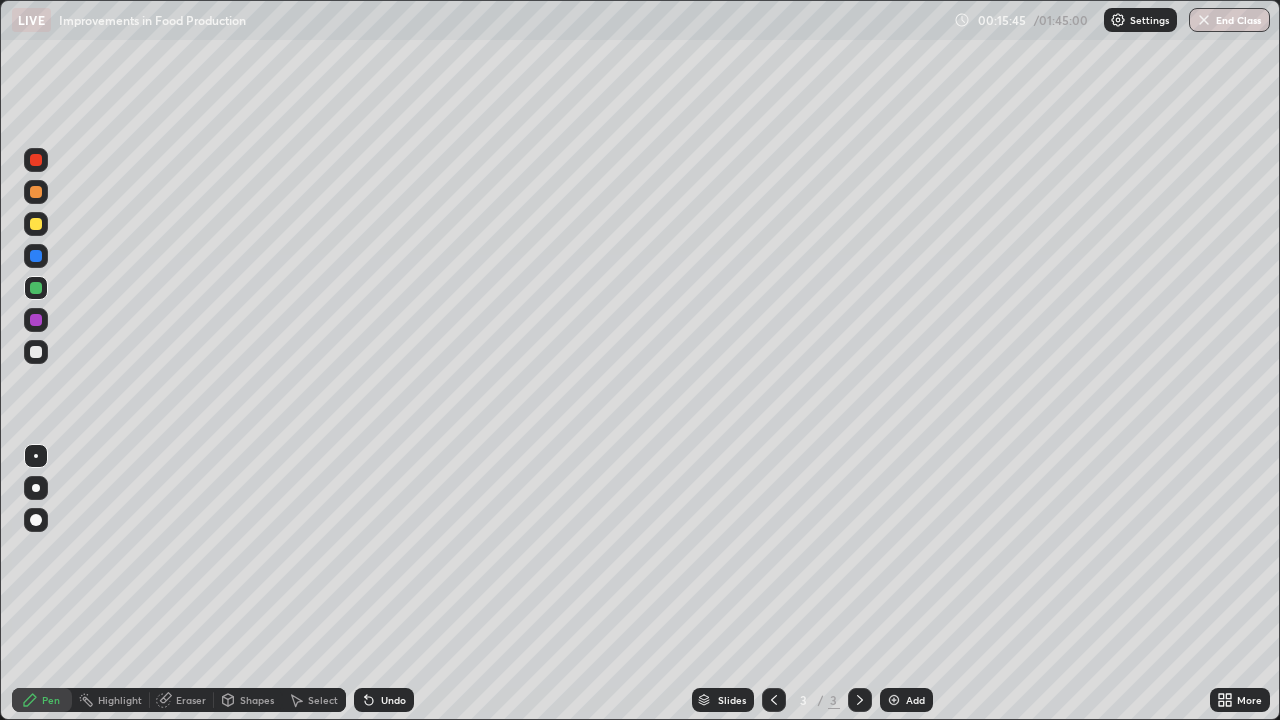 click at bounding box center (36, 256) 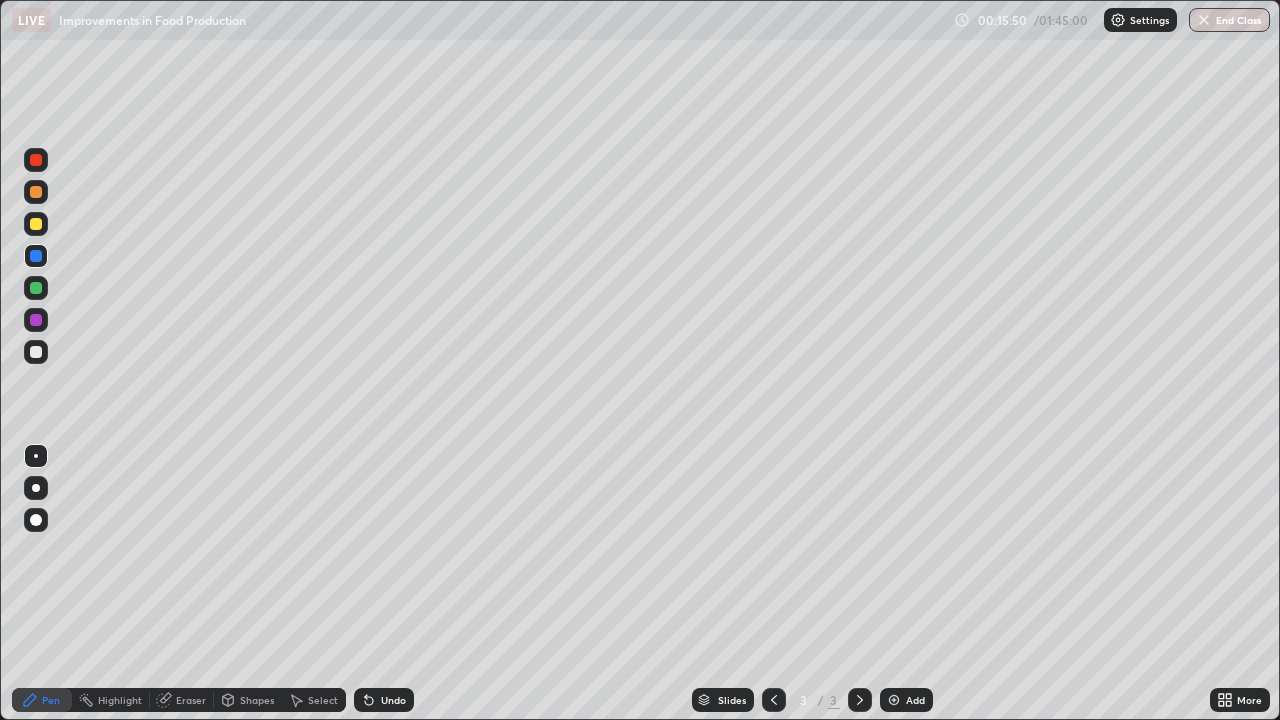 click at bounding box center (36, 288) 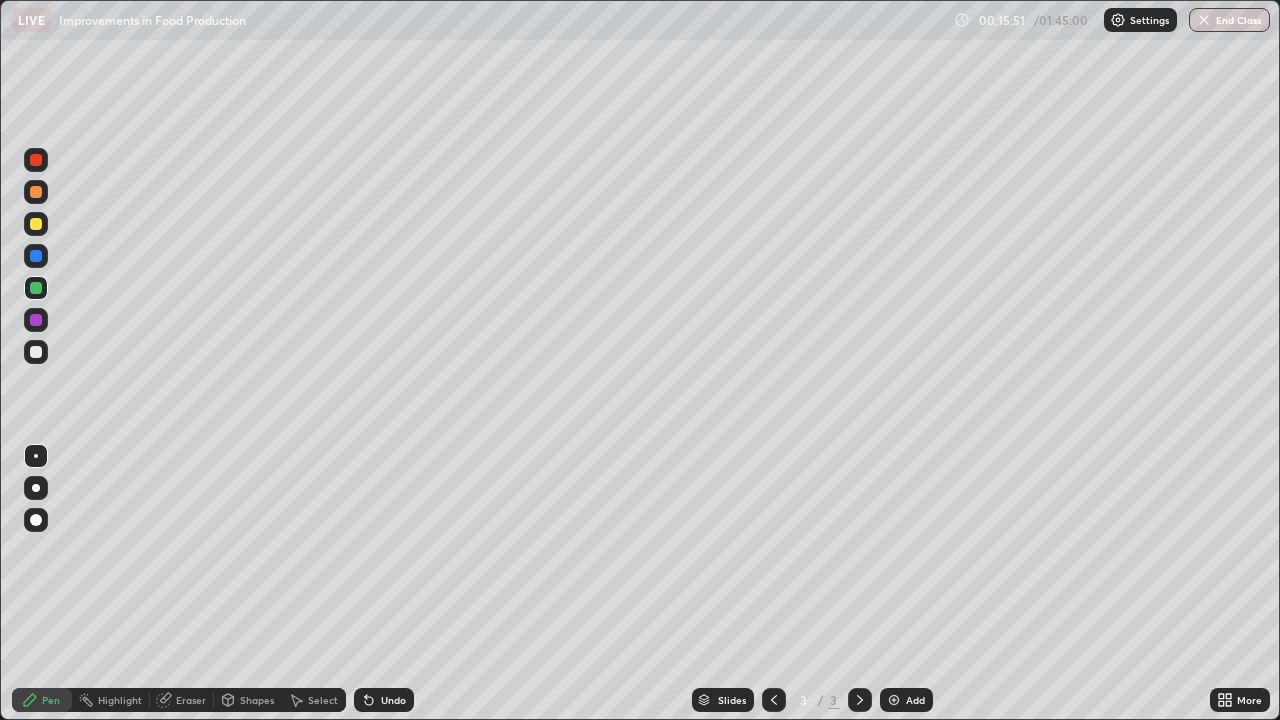 click at bounding box center [36, 224] 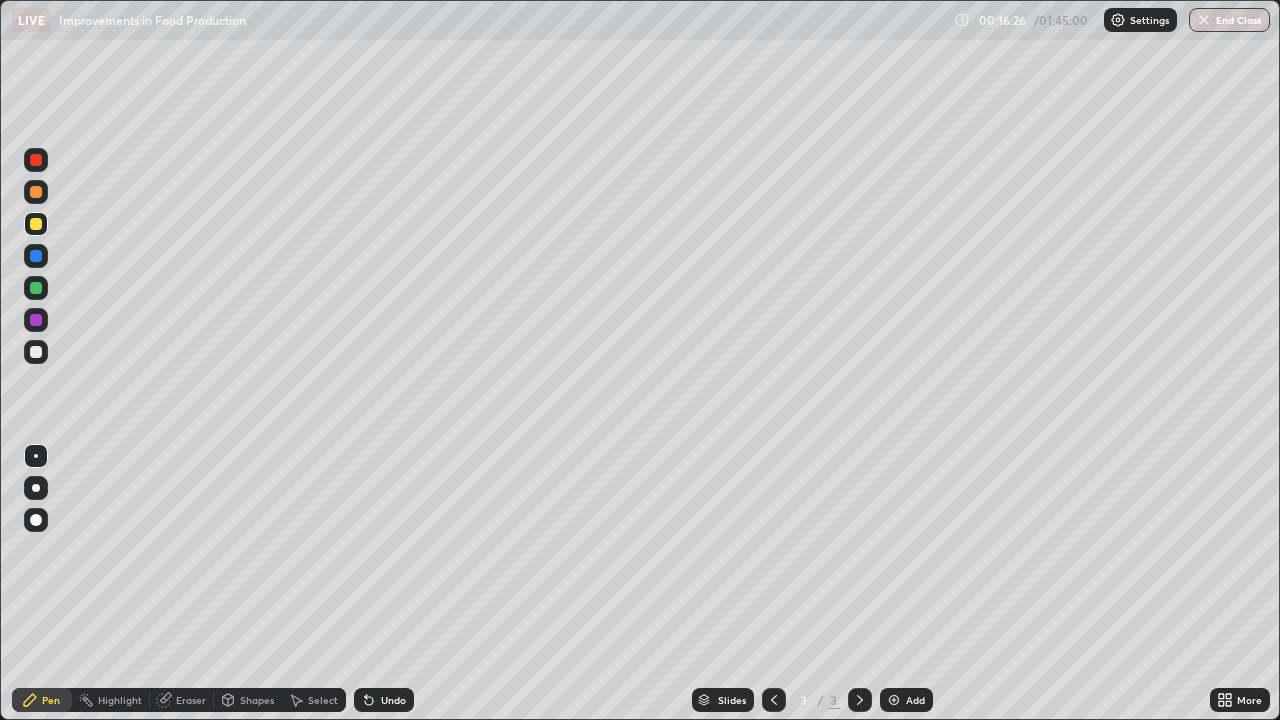 click at bounding box center (36, 352) 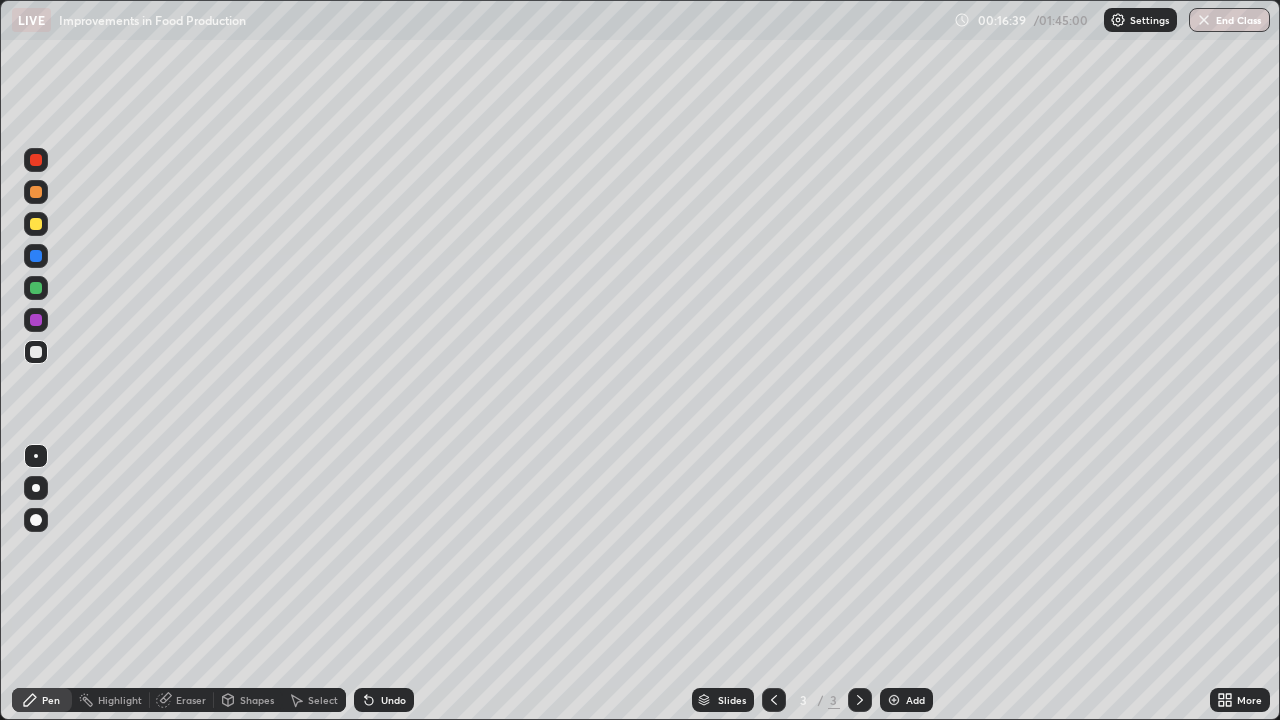 click on "Undo" at bounding box center (393, 700) 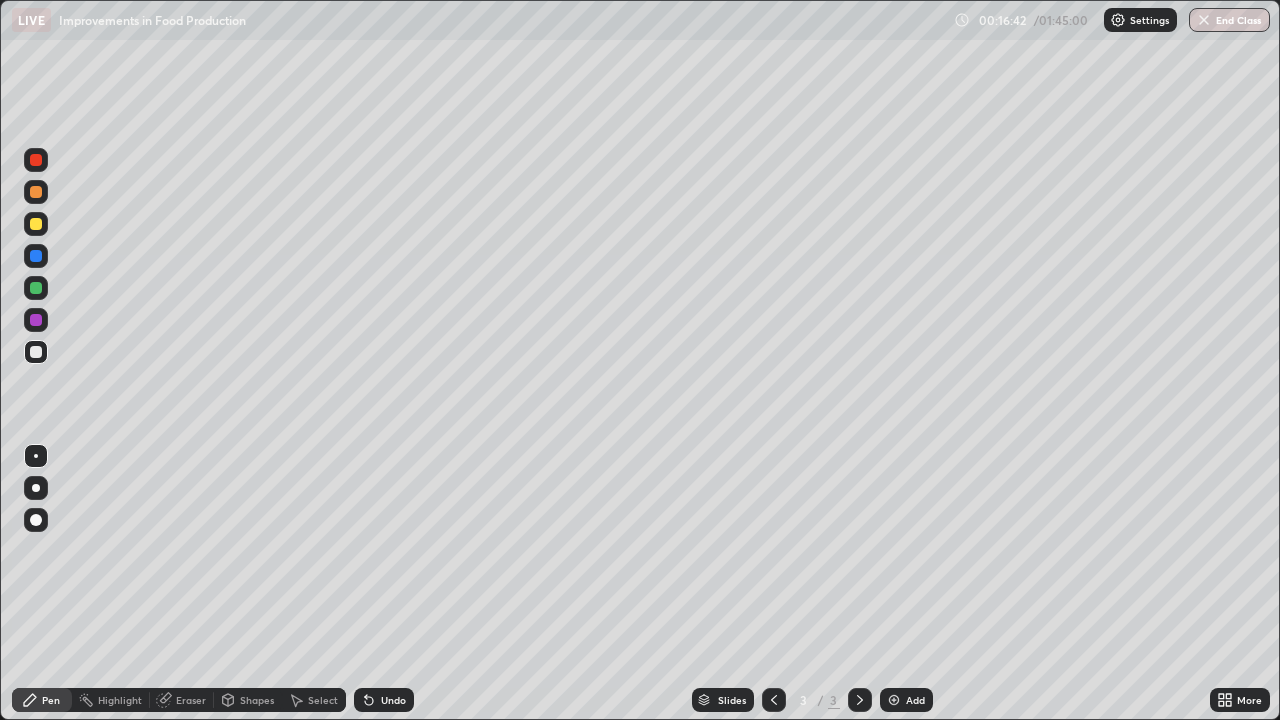 click on "Eraser" at bounding box center [191, 700] 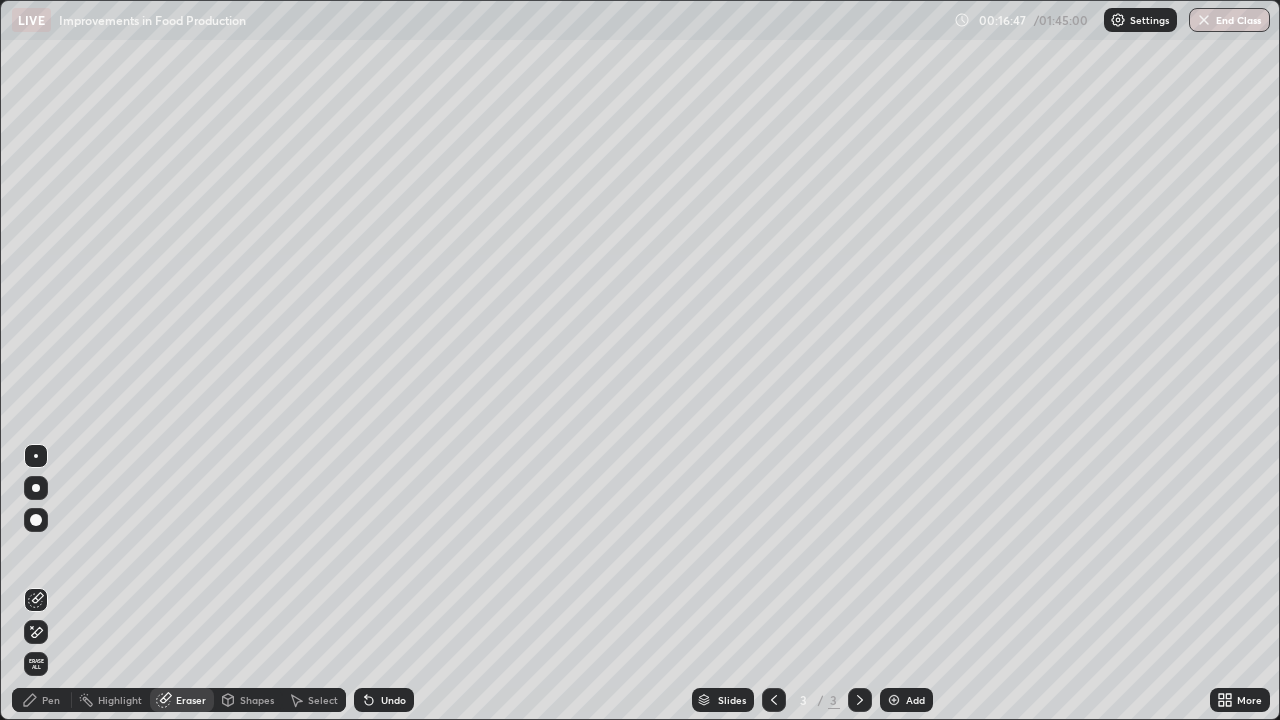 click on "Pen" at bounding box center (42, 700) 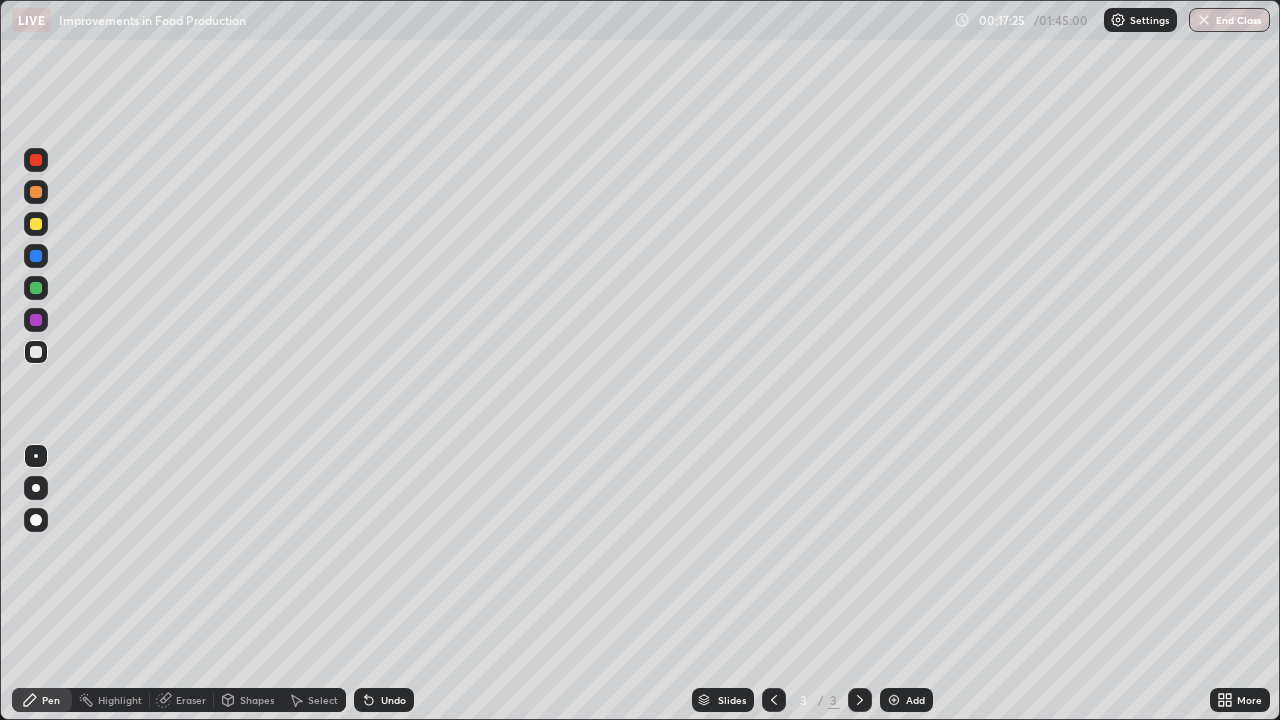 click at bounding box center [36, 256] 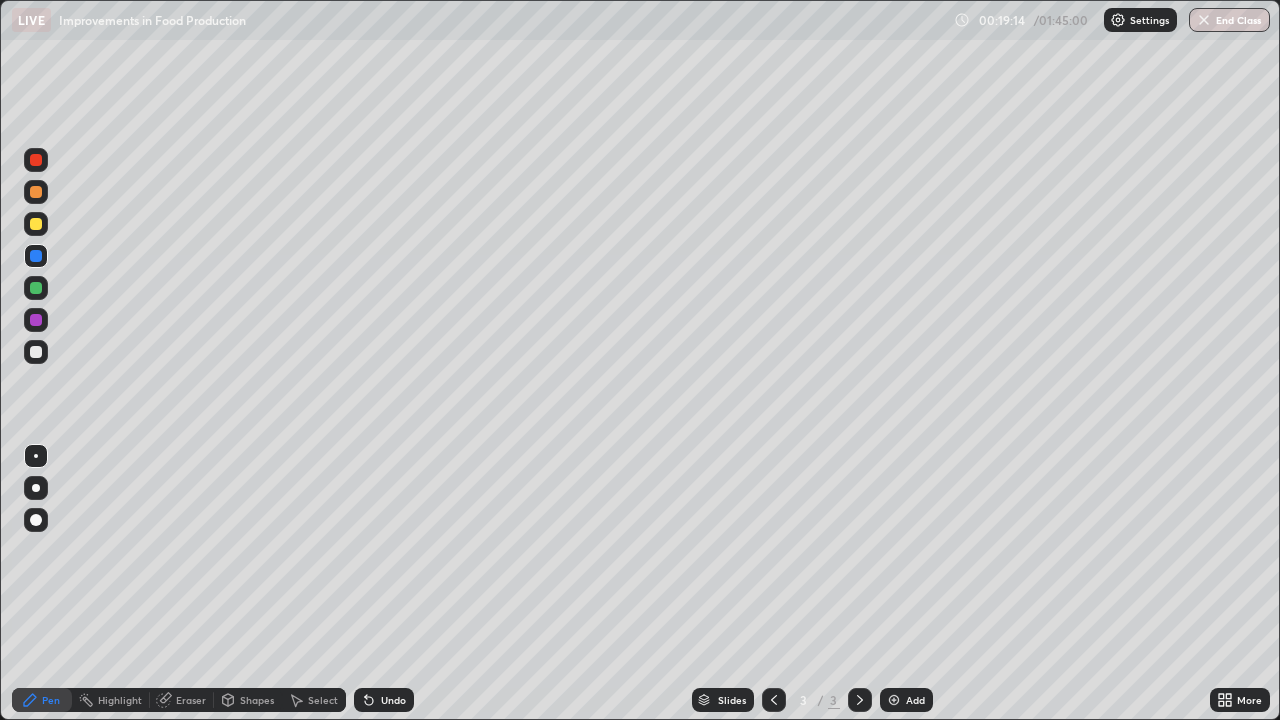 click at bounding box center (860, 700) 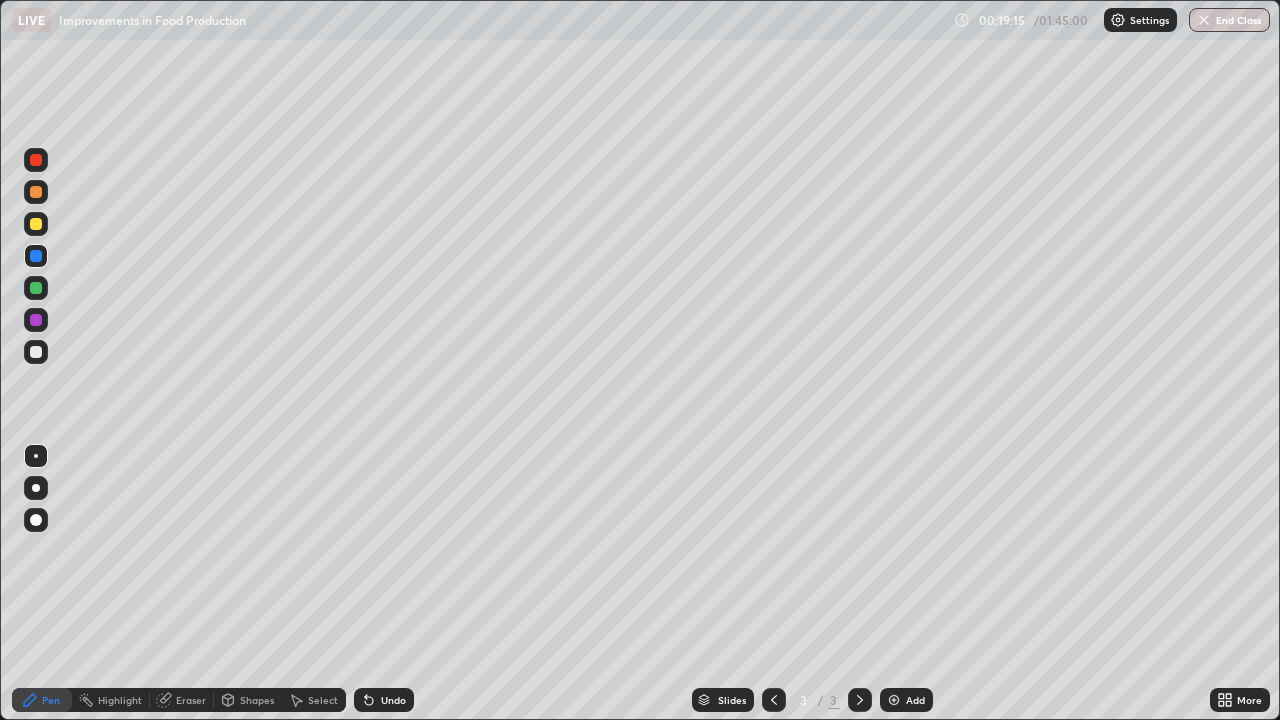 click on "Add" at bounding box center (906, 700) 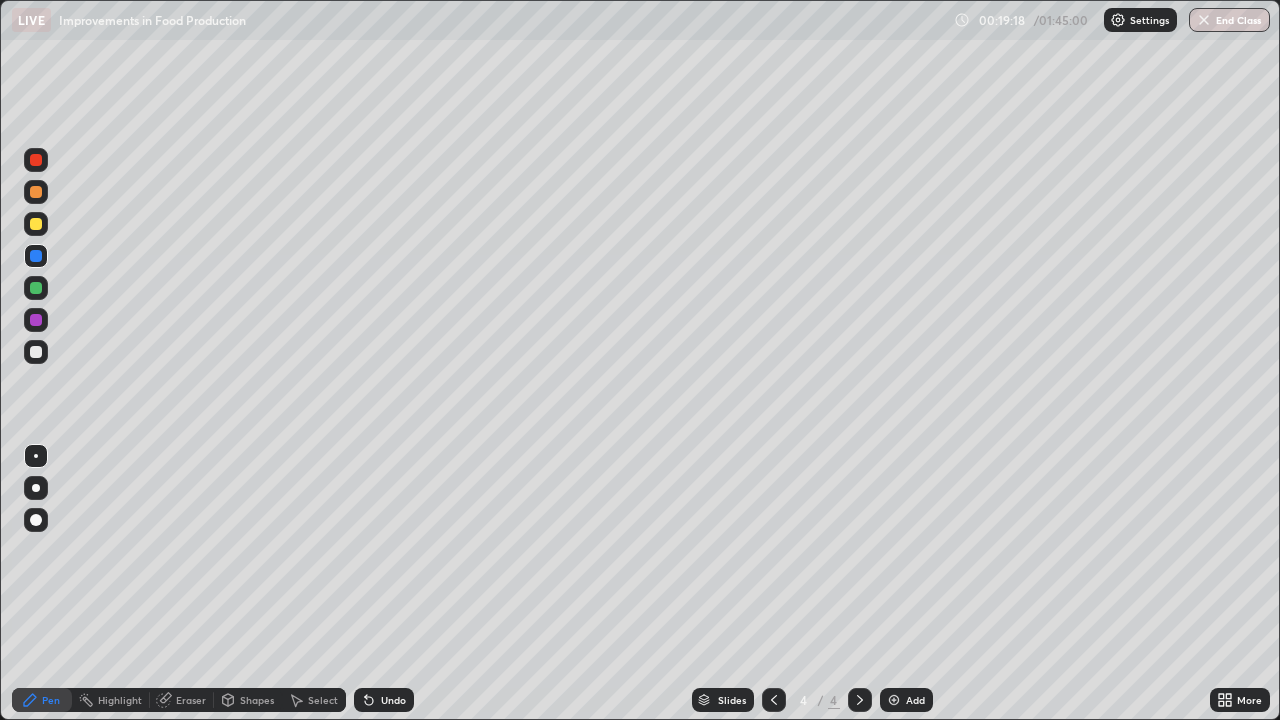 click at bounding box center [36, 256] 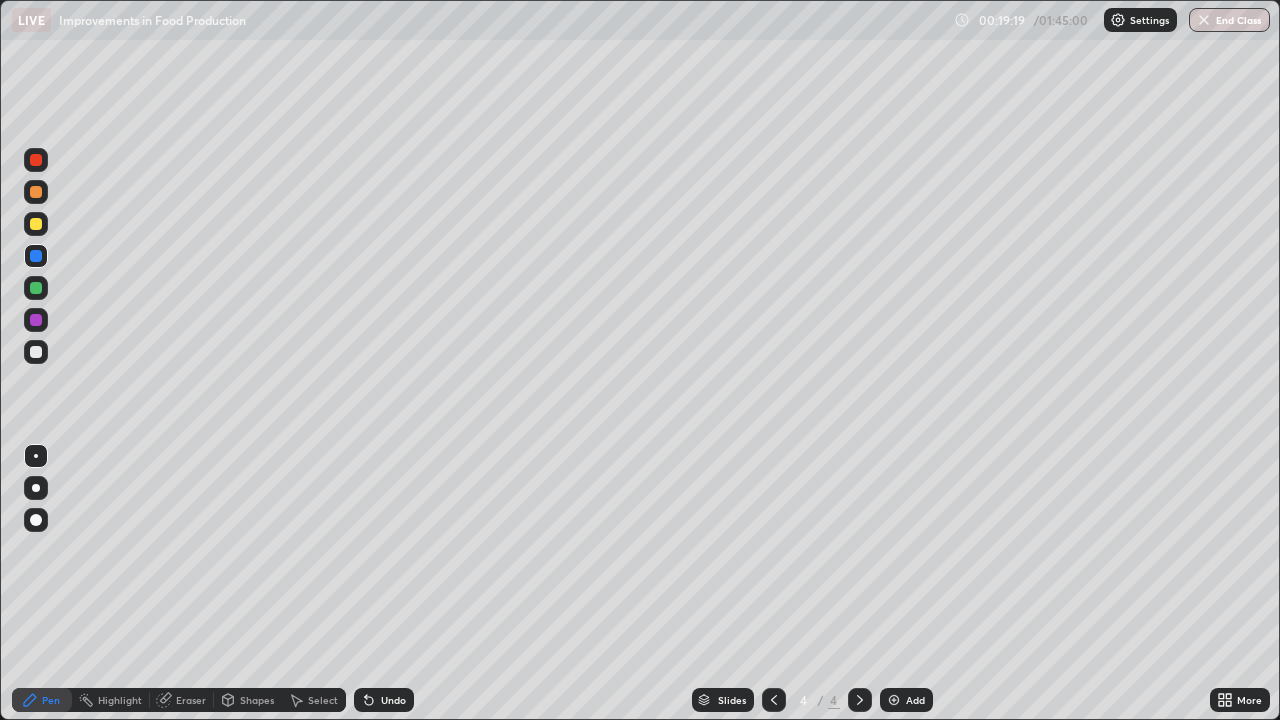 click at bounding box center (36, 488) 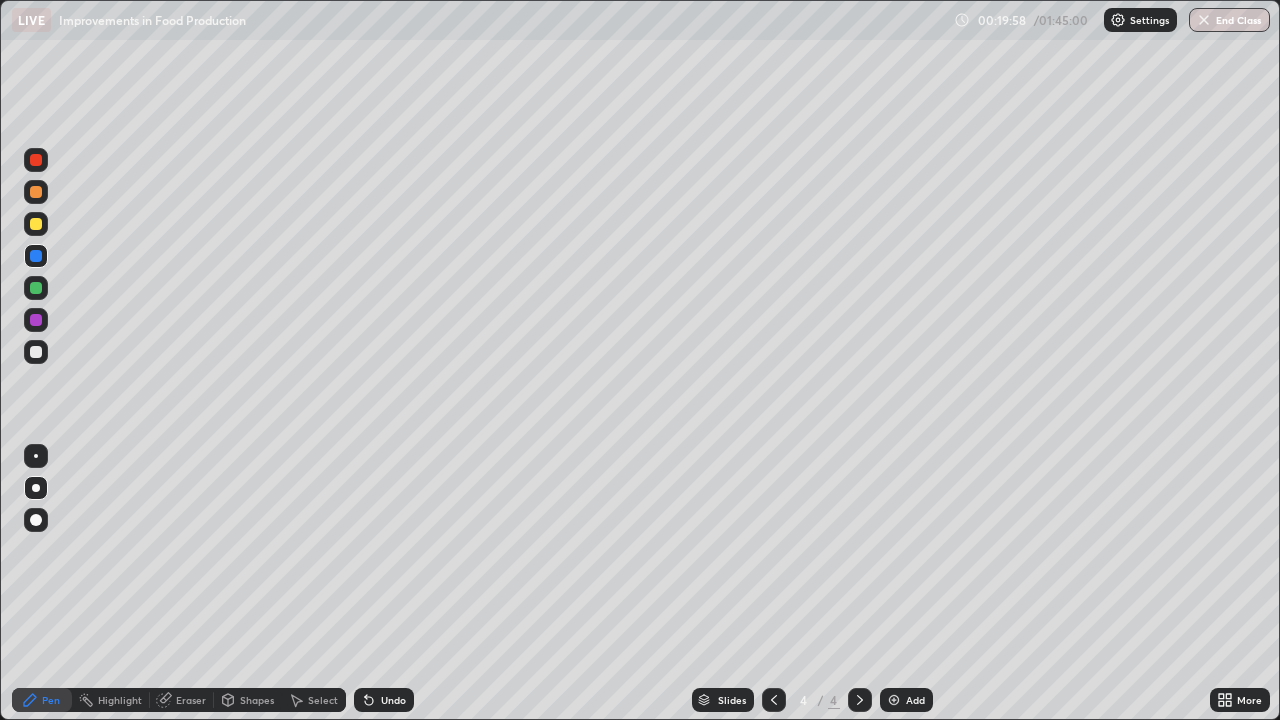 click at bounding box center (36, 352) 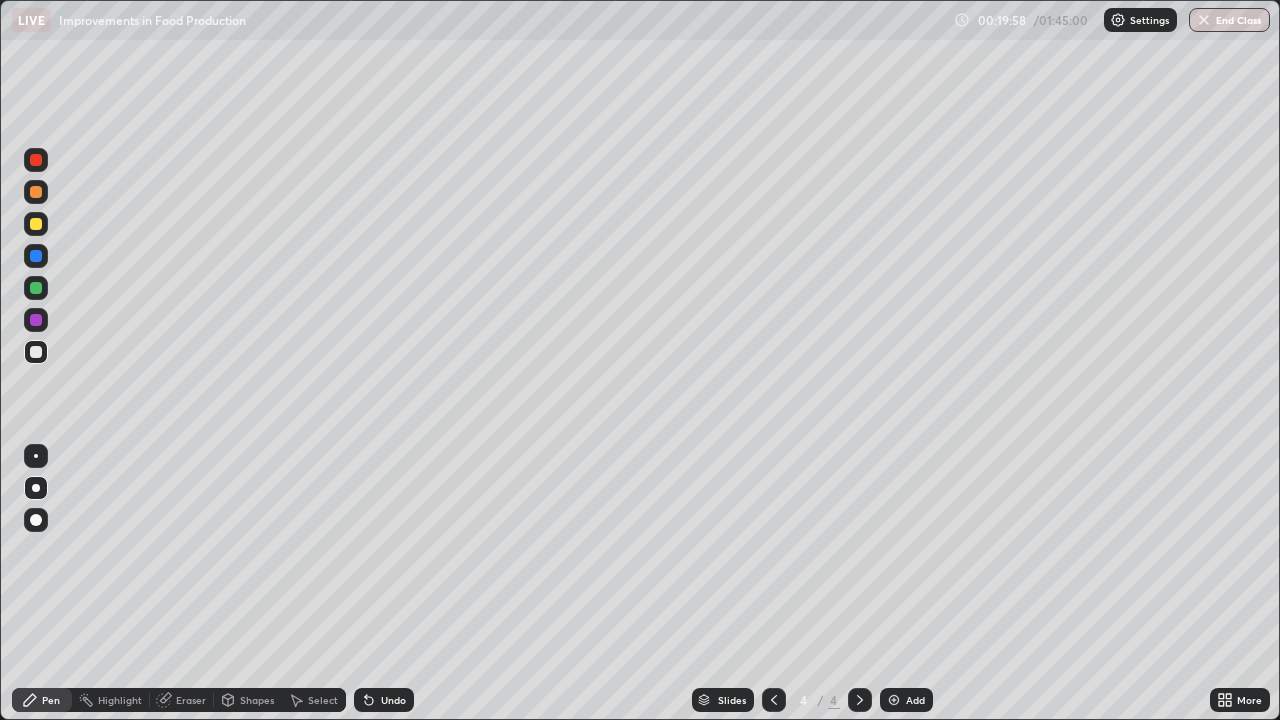 click at bounding box center (36, 456) 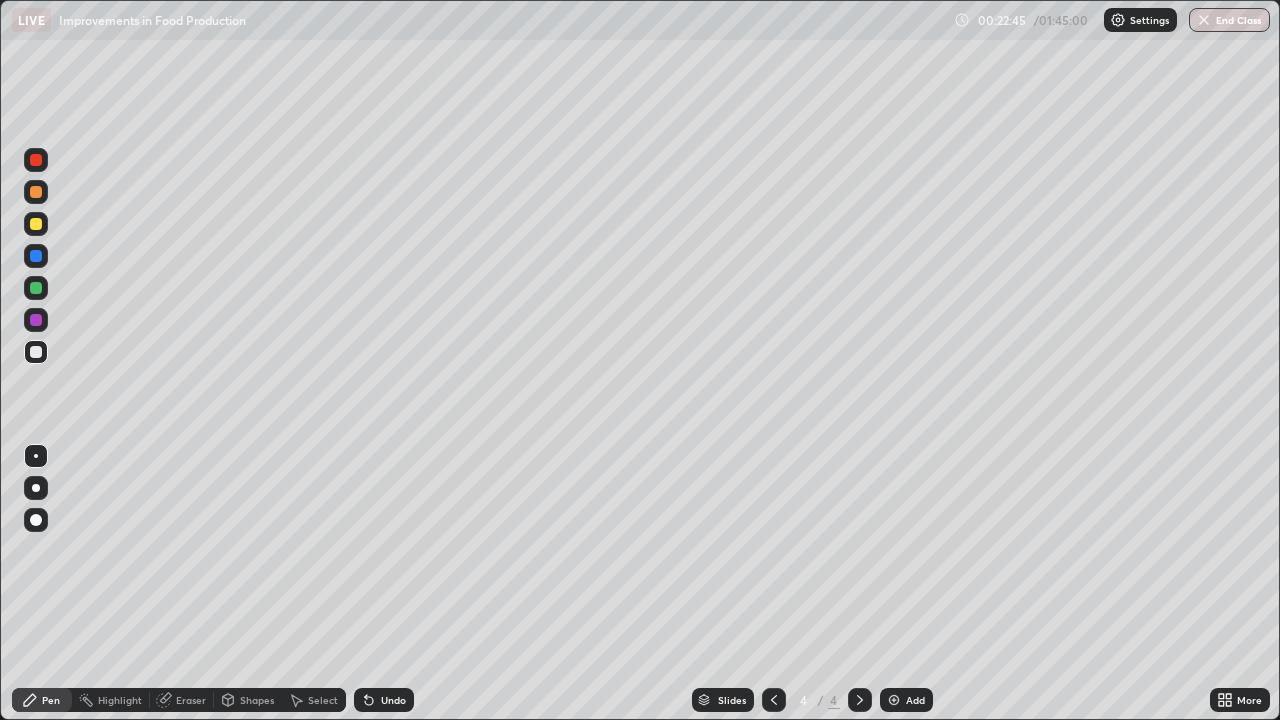click at bounding box center (36, 256) 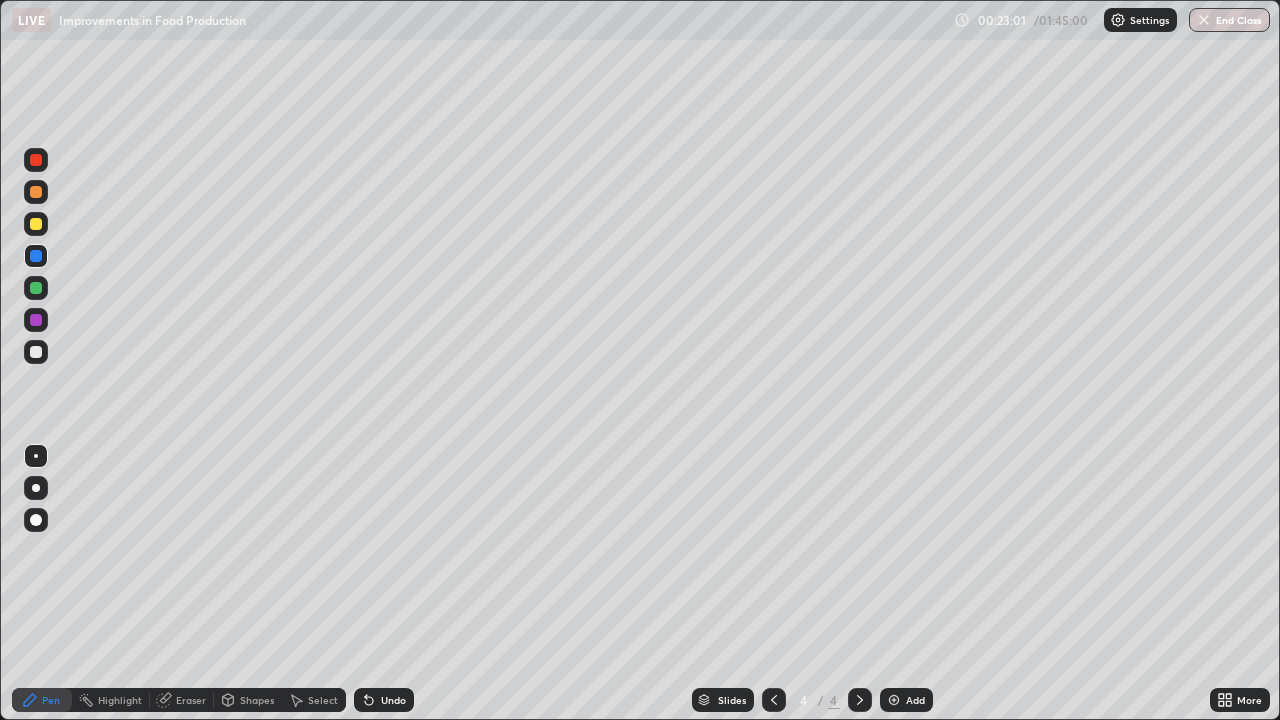 click 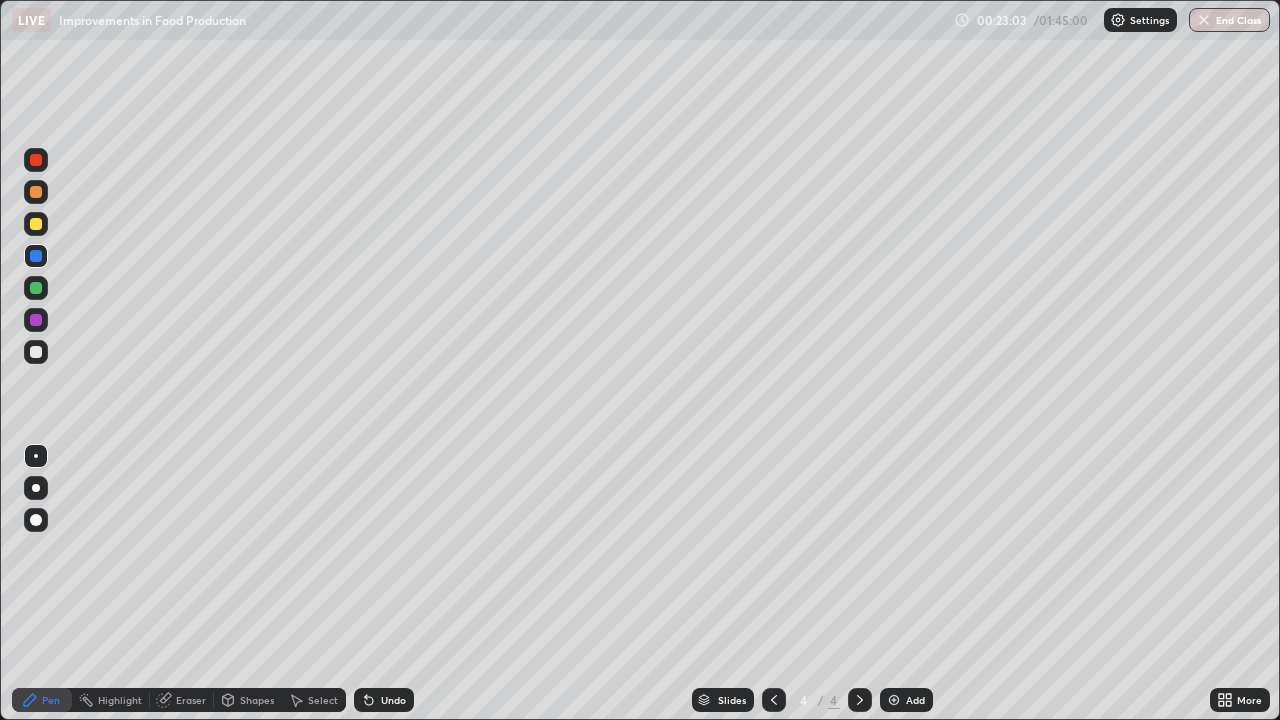 click at bounding box center [894, 700] 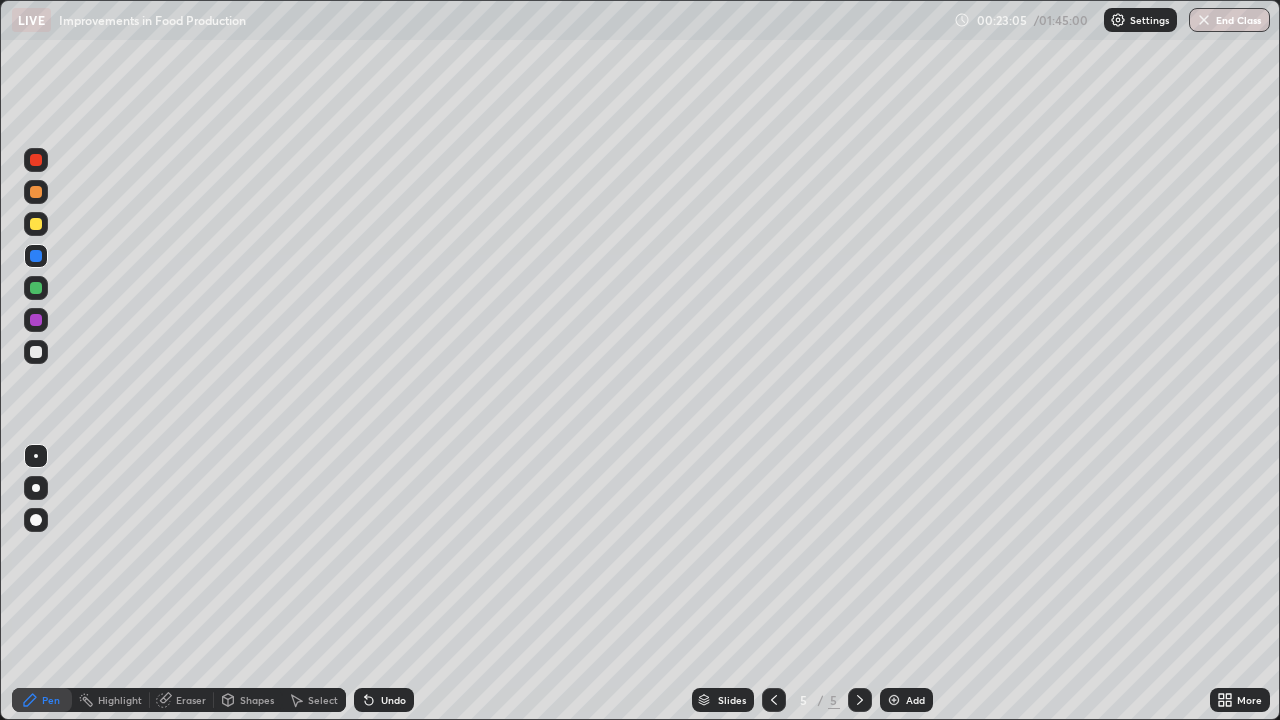 click at bounding box center [36, 352] 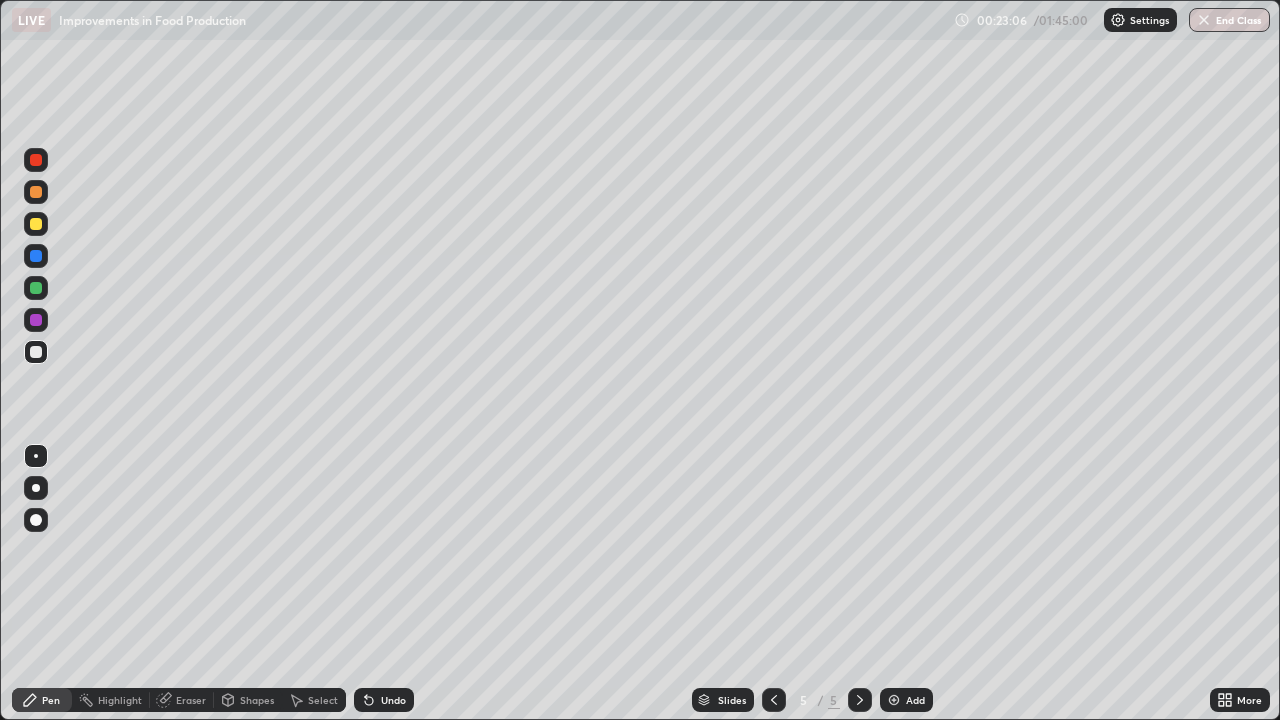 click at bounding box center [36, 488] 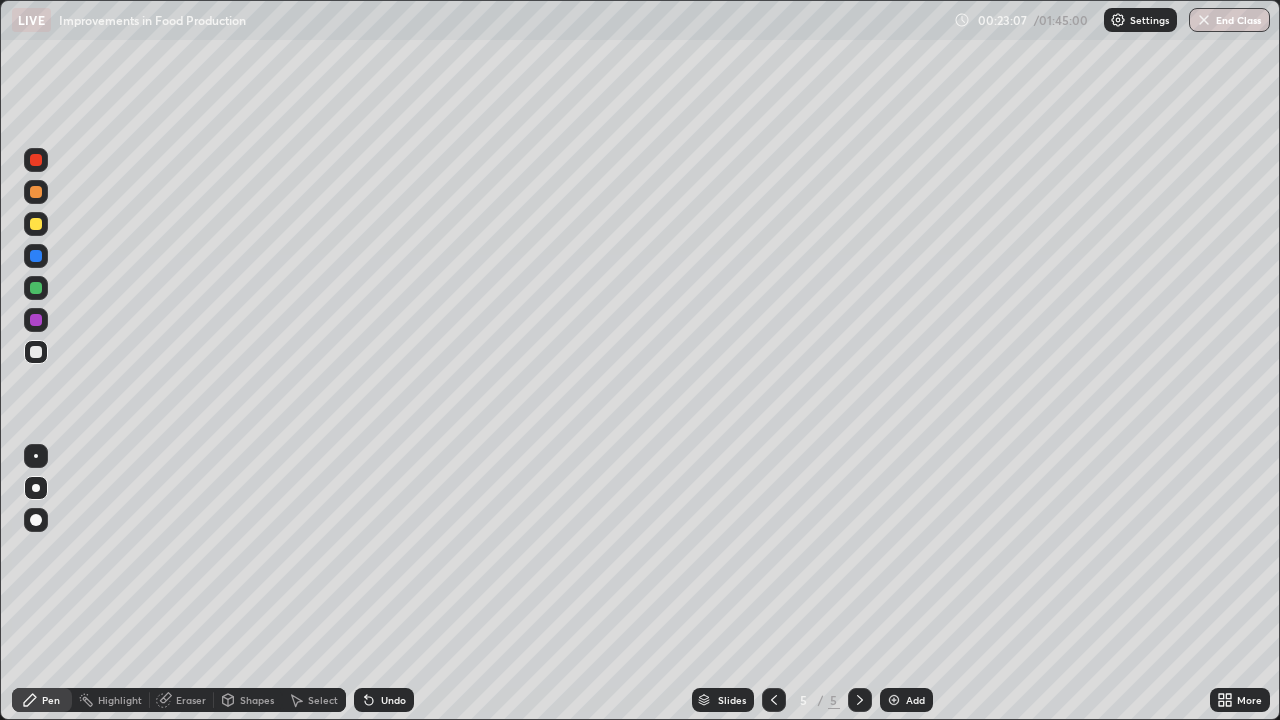 click at bounding box center [36, 456] 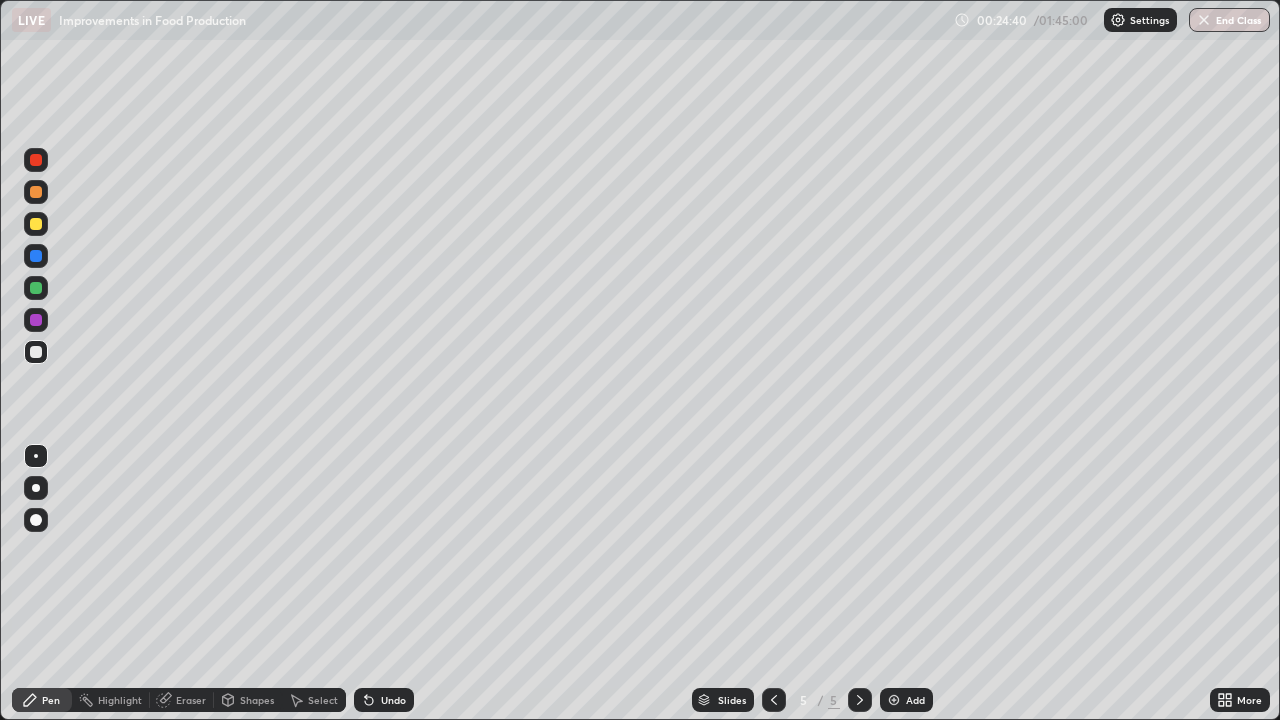 click at bounding box center (36, 288) 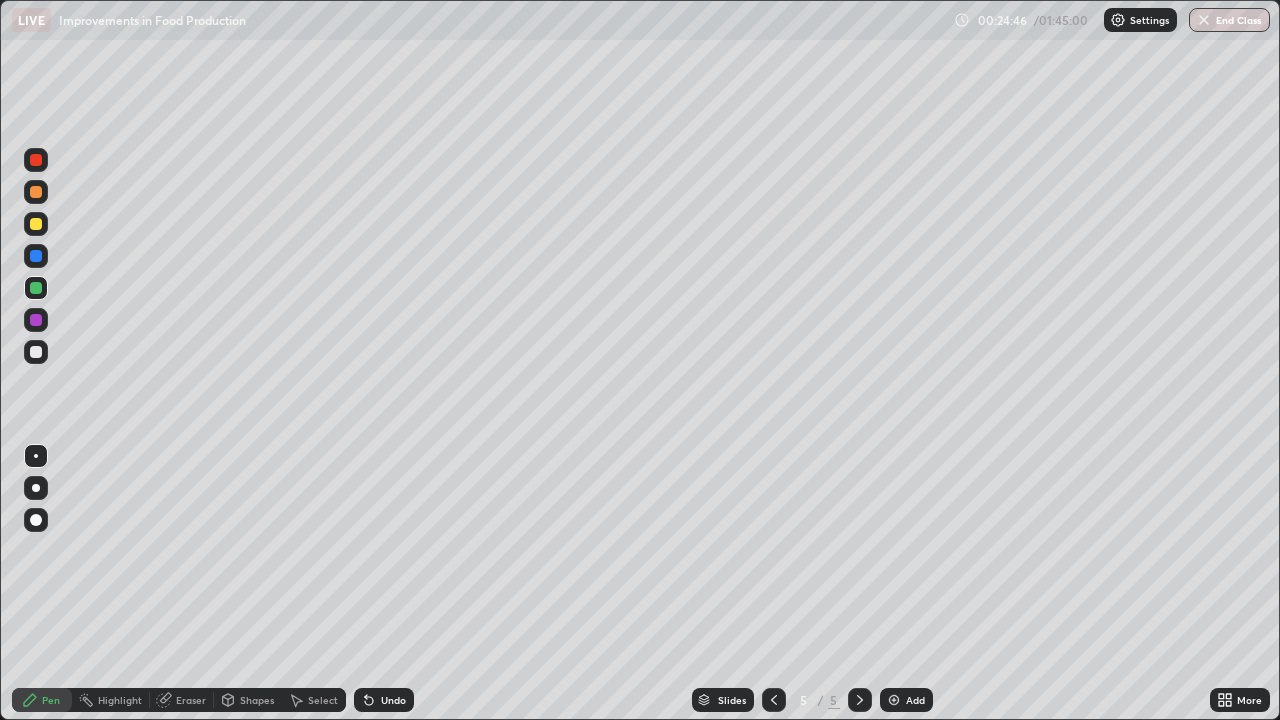 click at bounding box center [36, 352] 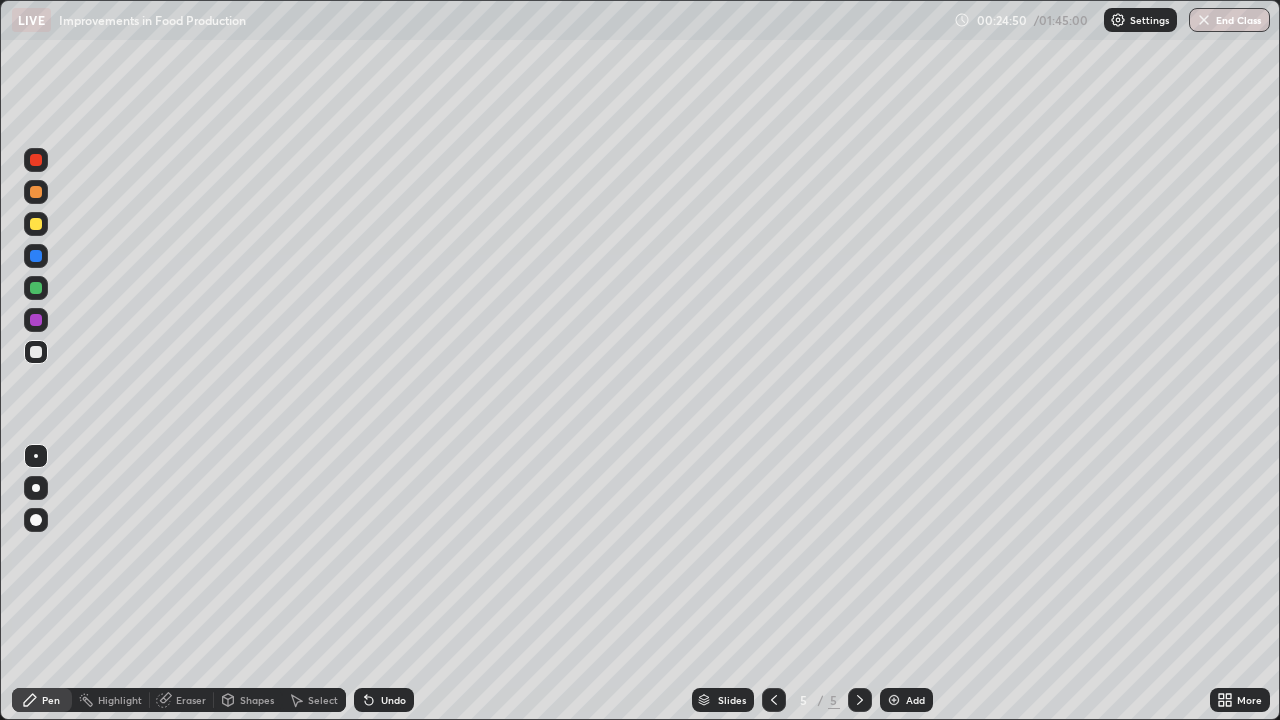 click at bounding box center (36, 256) 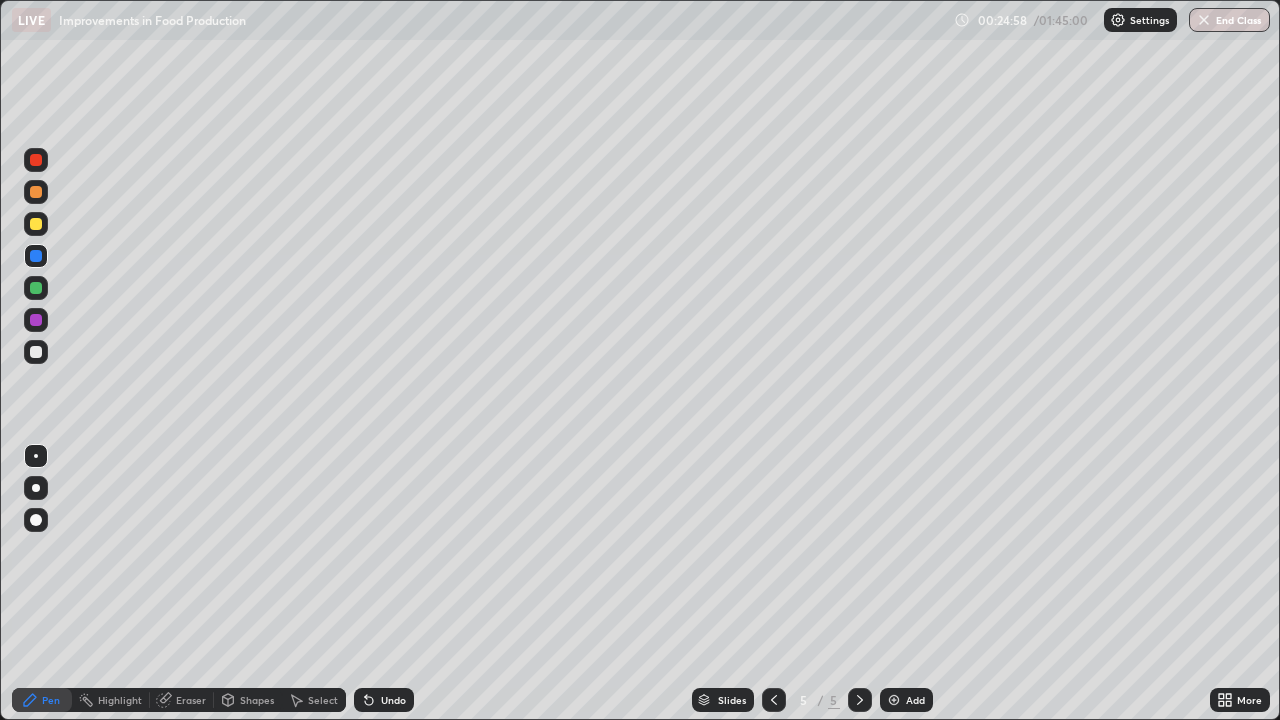 click at bounding box center (36, 288) 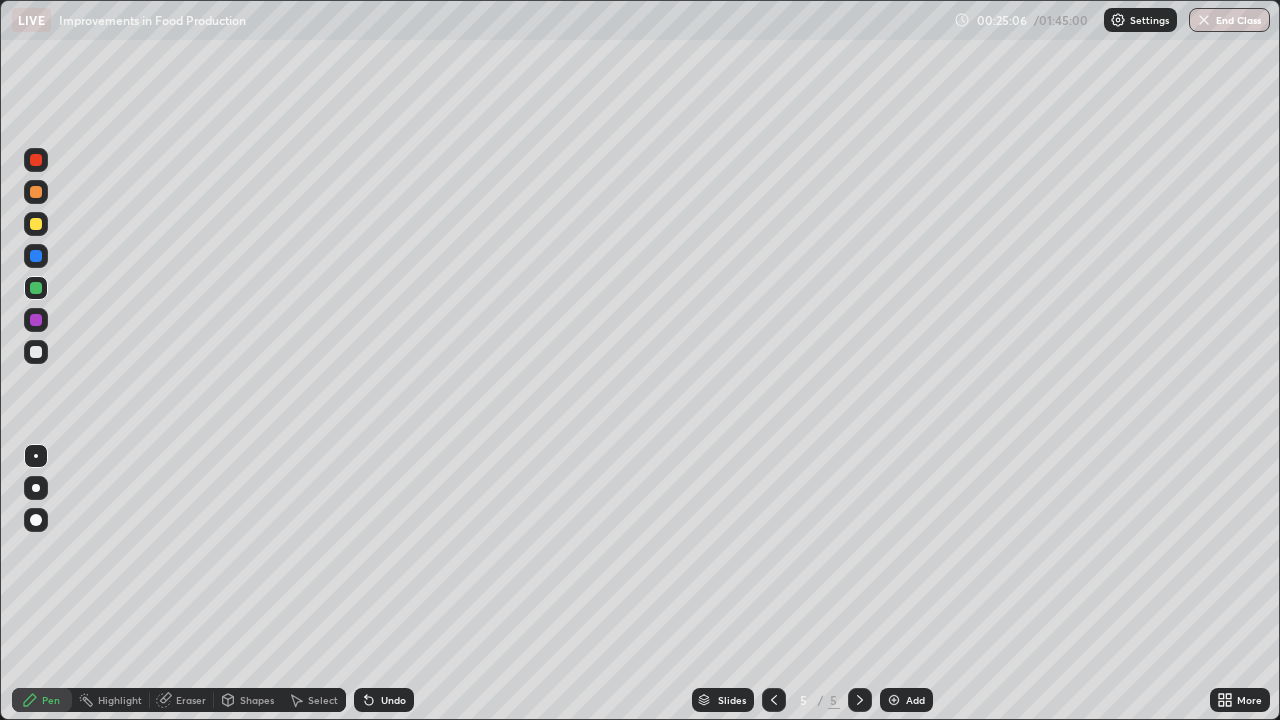 click at bounding box center [36, 352] 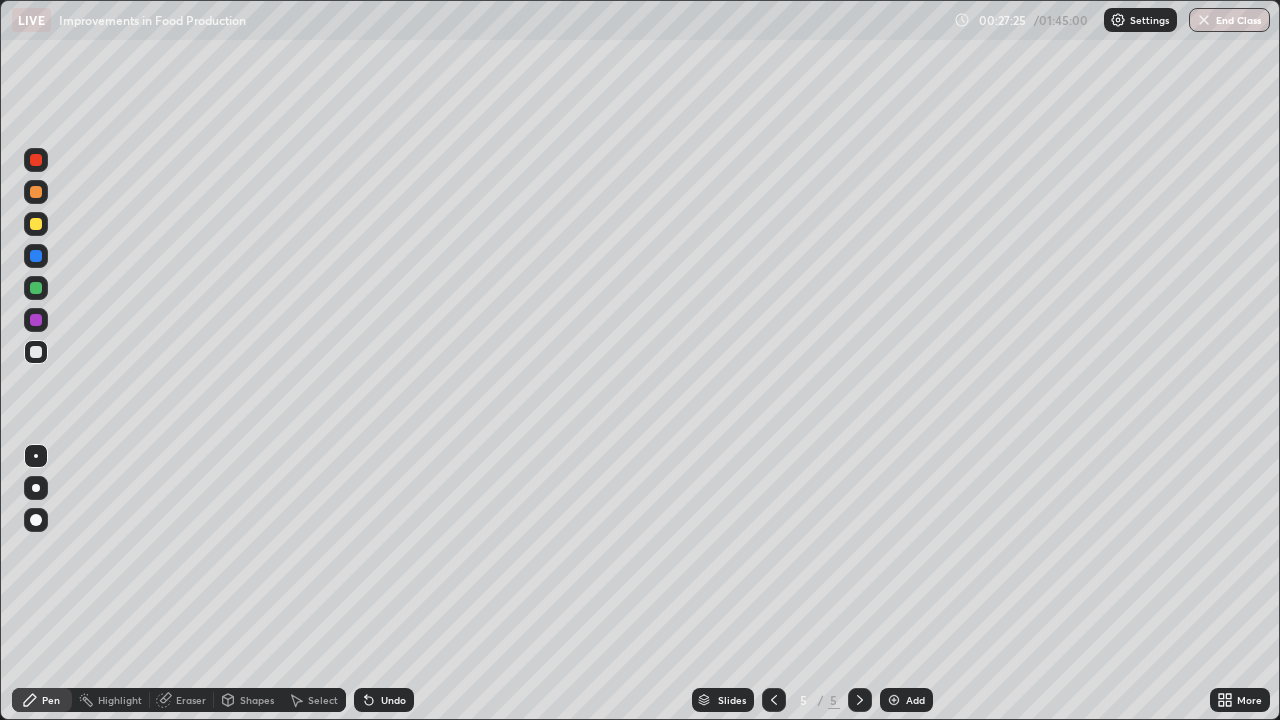 click on "Undo" at bounding box center (393, 700) 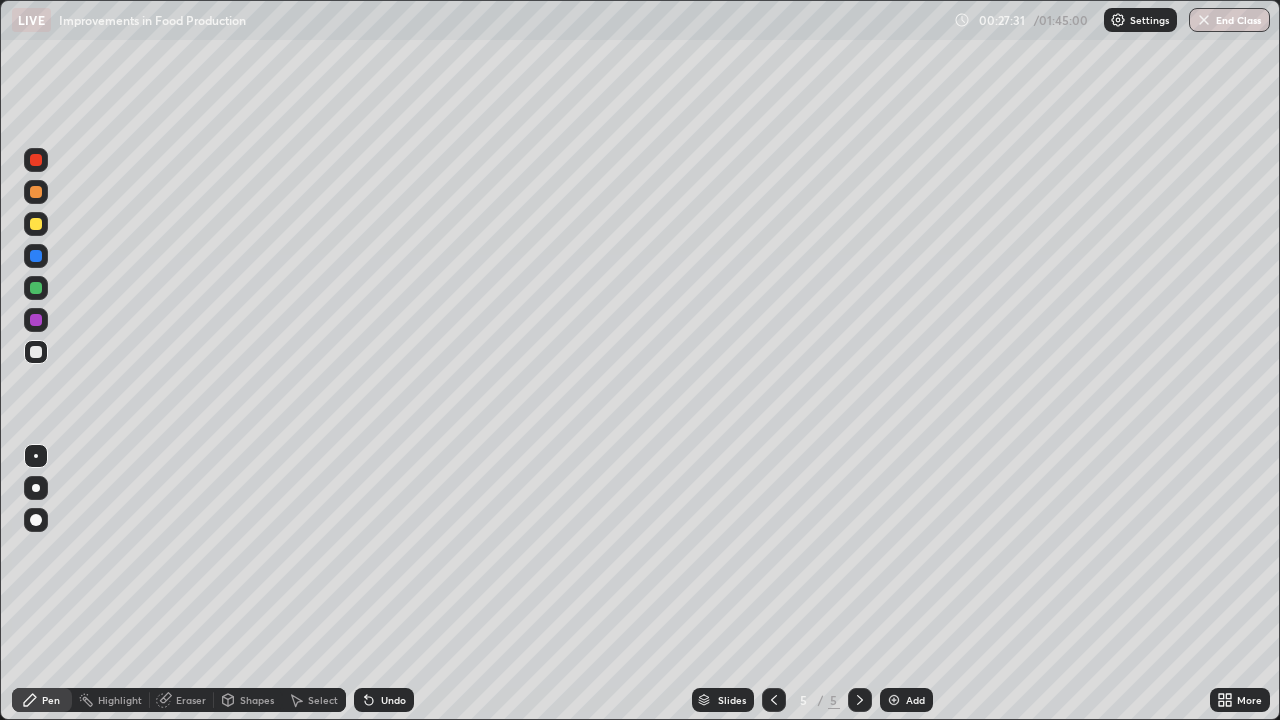 click at bounding box center [36, 256] 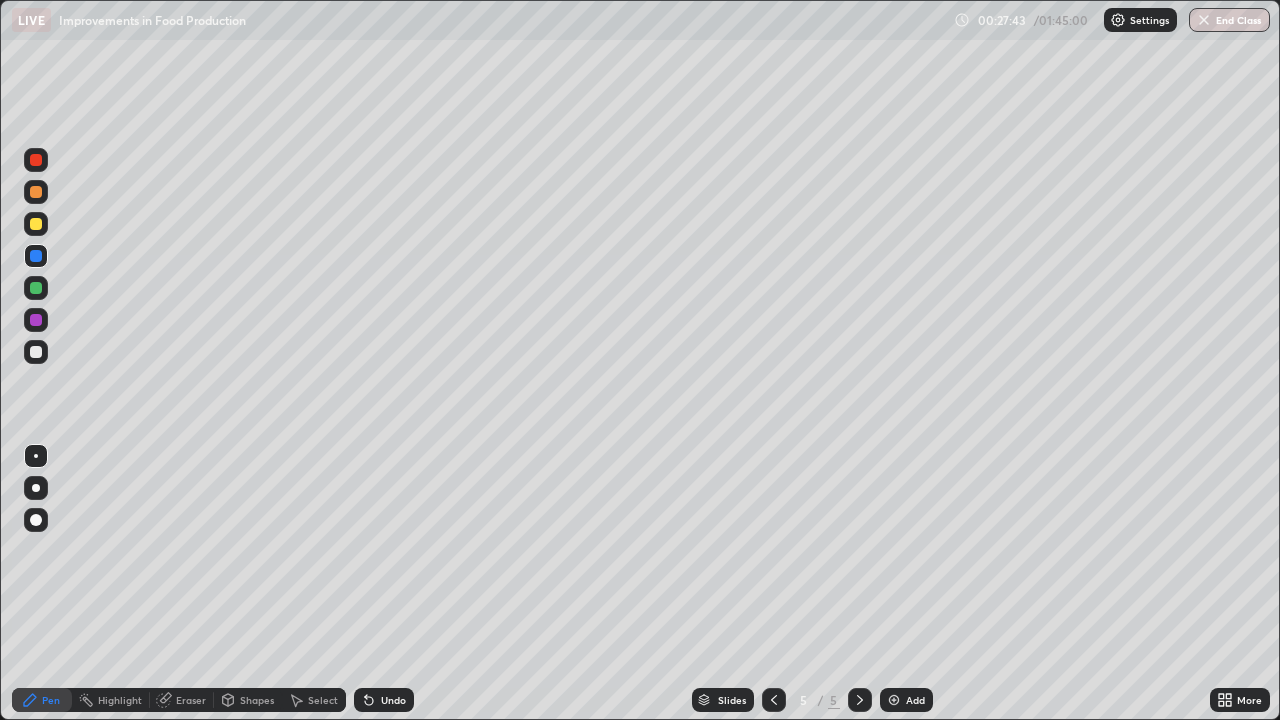 click at bounding box center (36, 352) 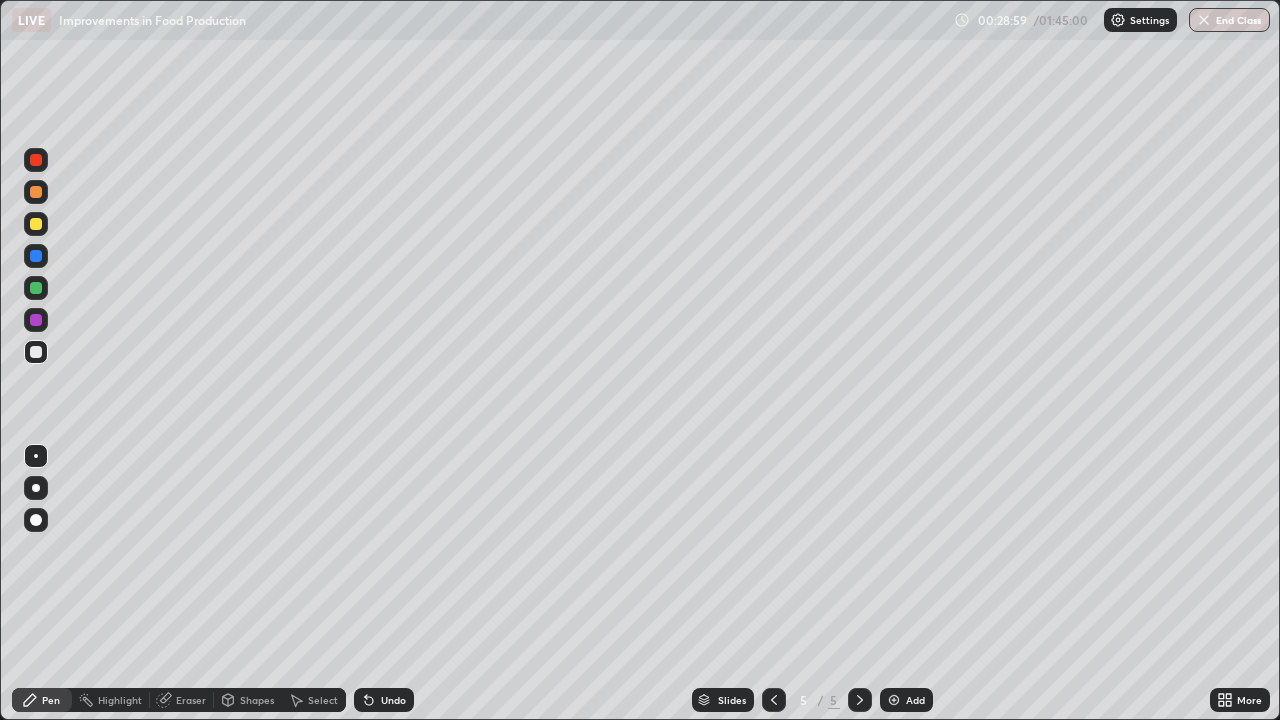 click at bounding box center (894, 700) 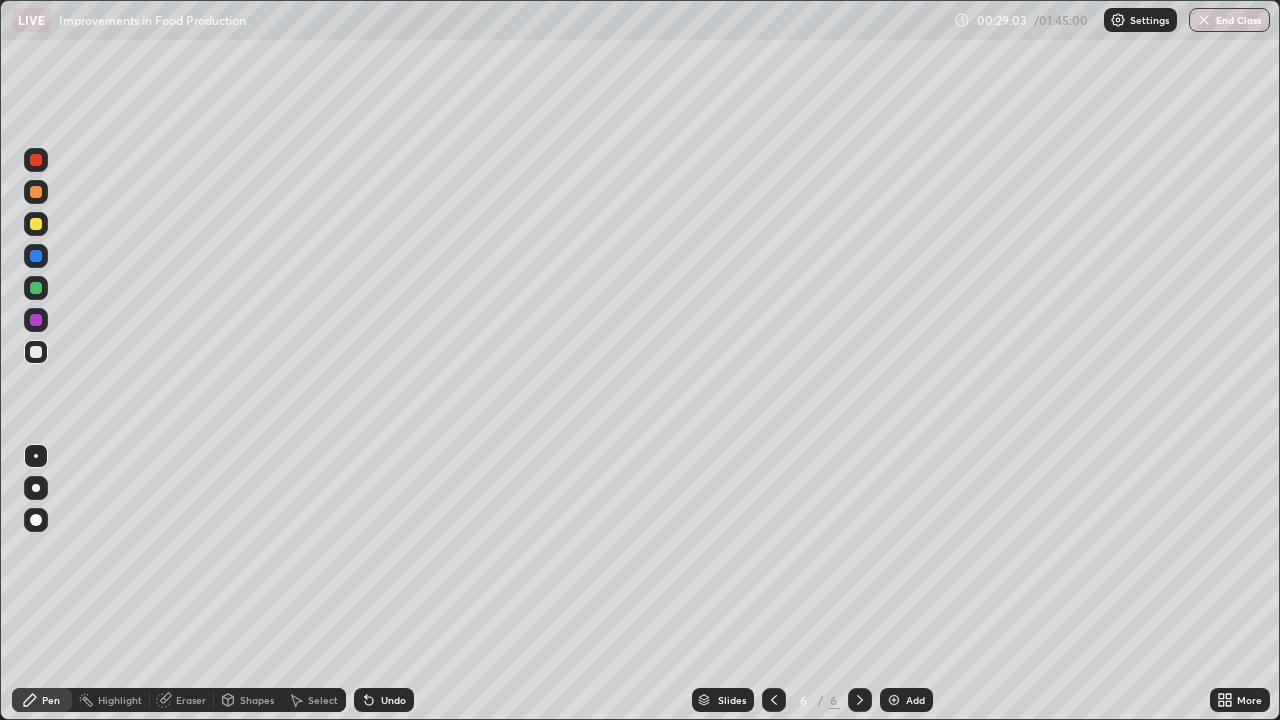 click at bounding box center [36, 256] 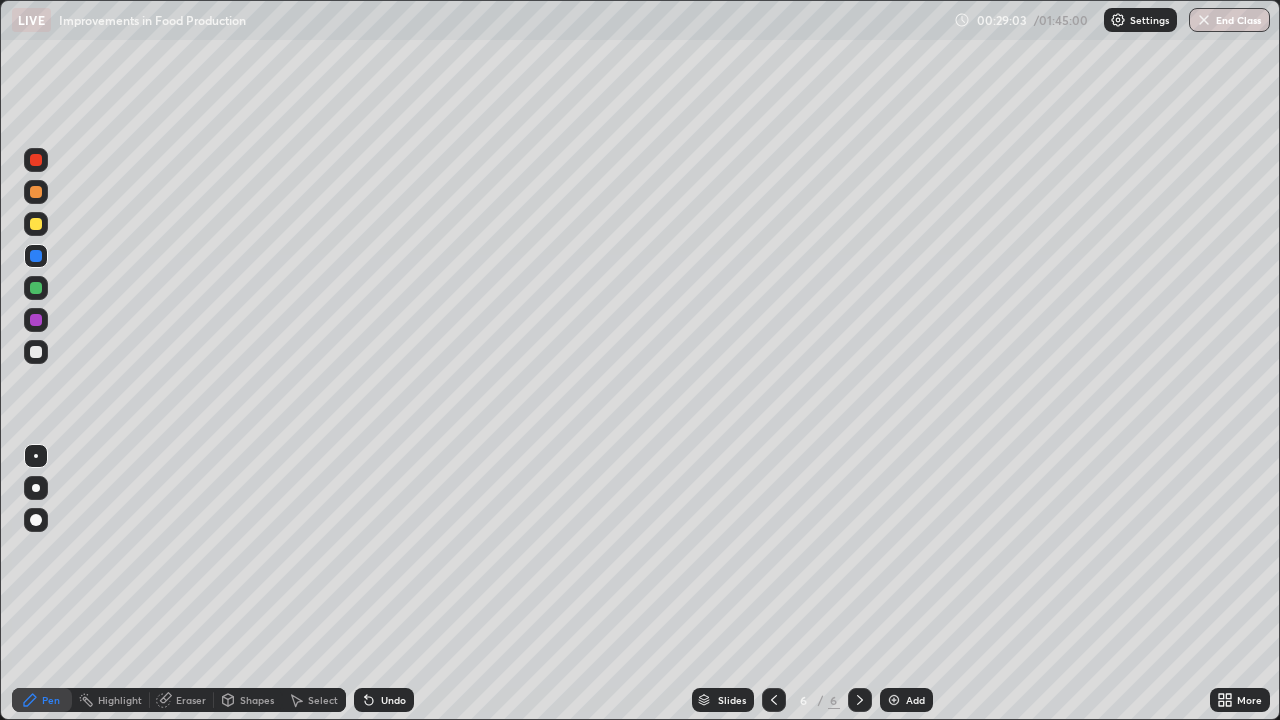 click at bounding box center [36, 488] 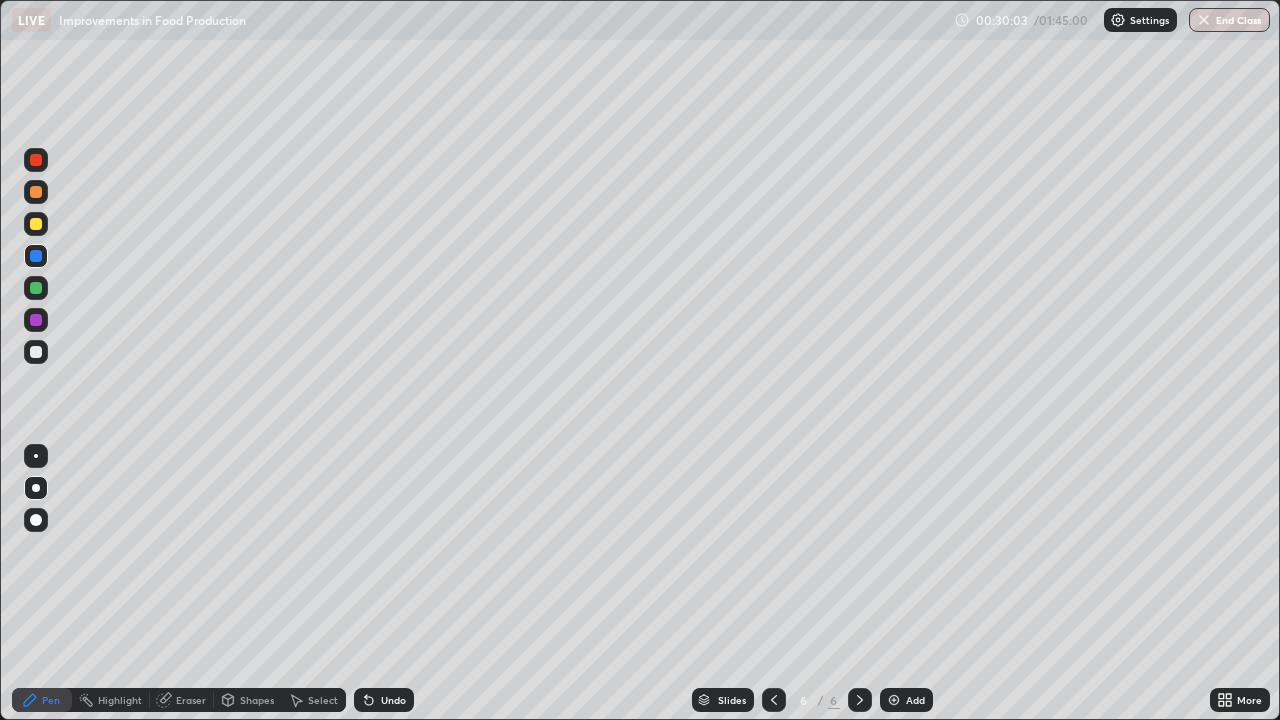 click at bounding box center (36, 352) 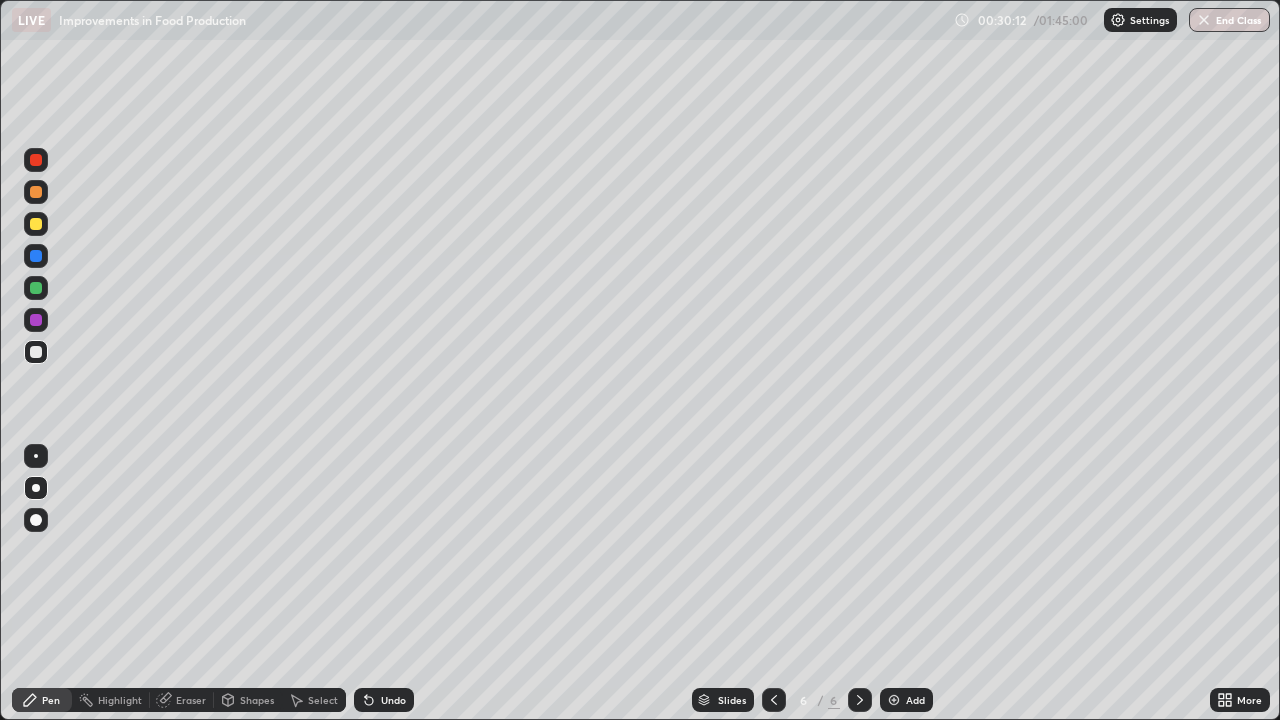 click at bounding box center (36, 456) 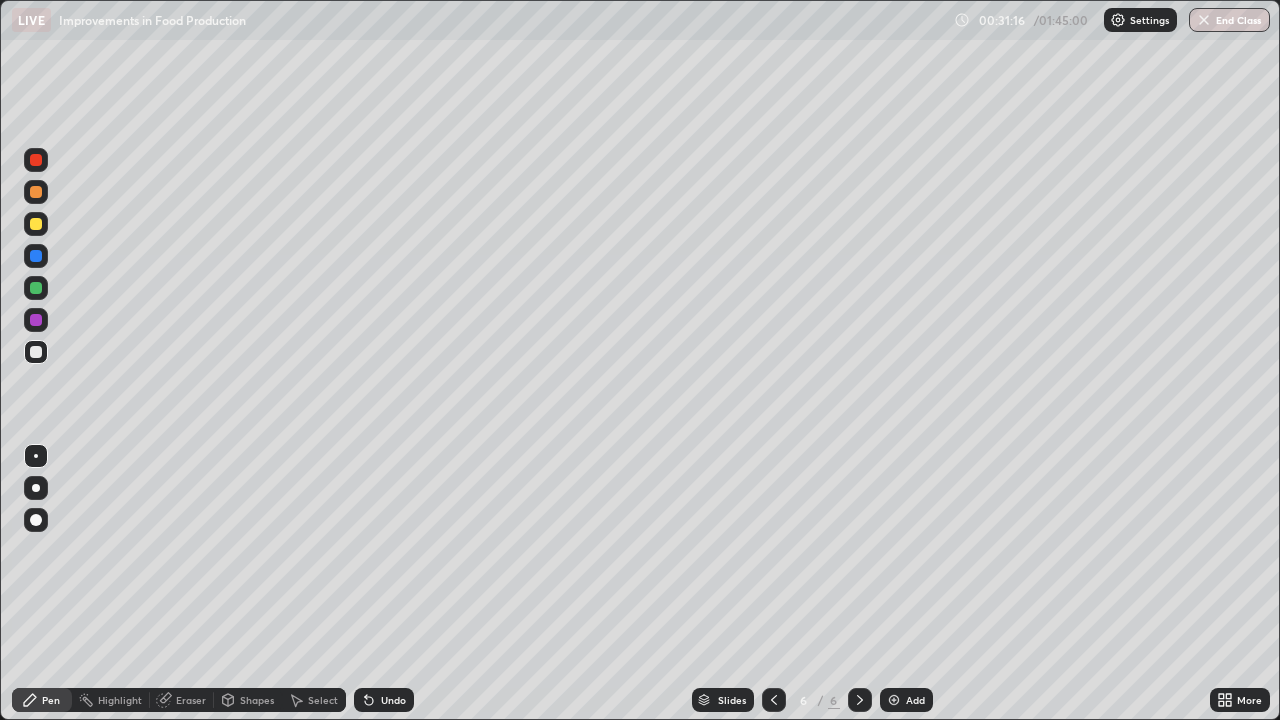 click at bounding box center [36, 288] 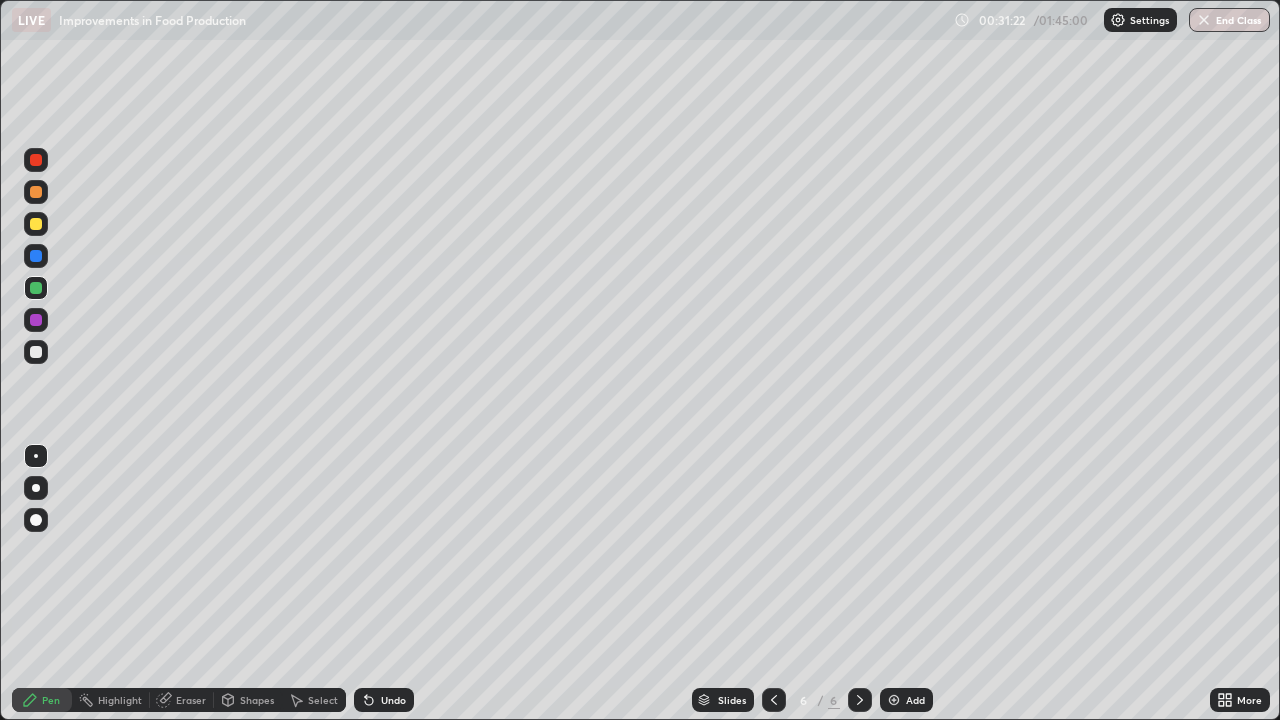 click at bounding box center (36, 352) 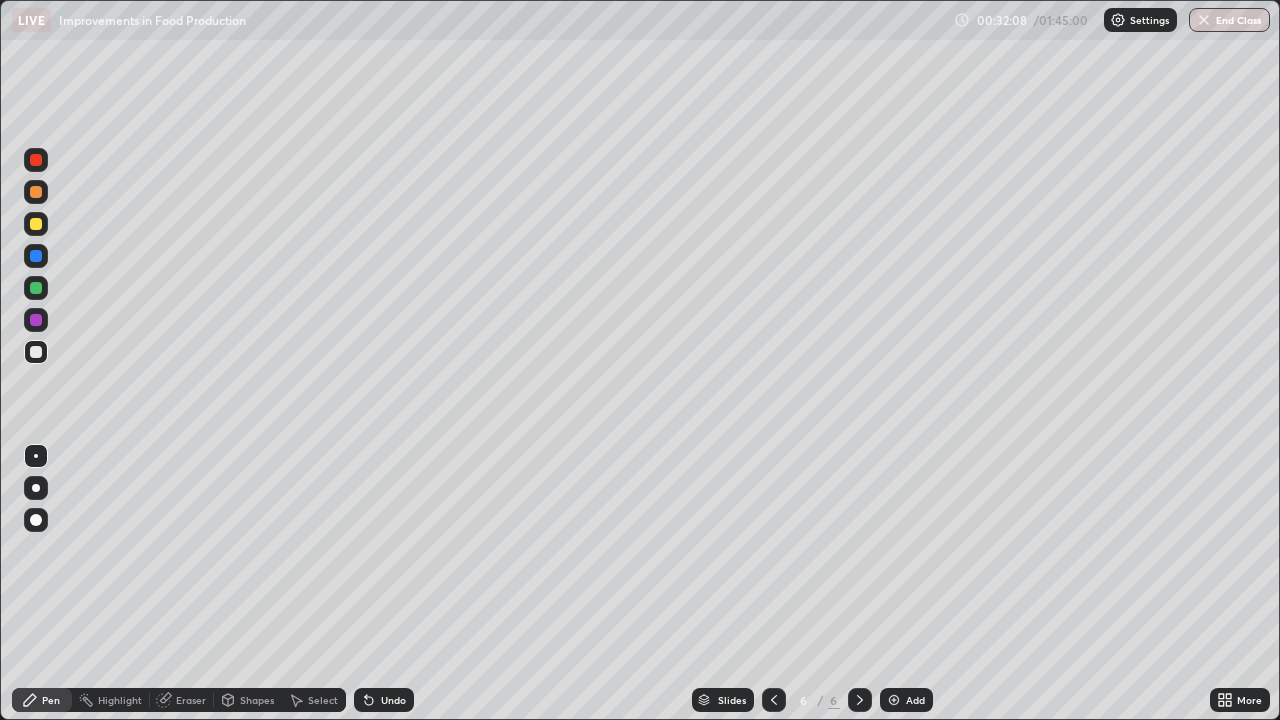 click at bounding box center (36, 320) 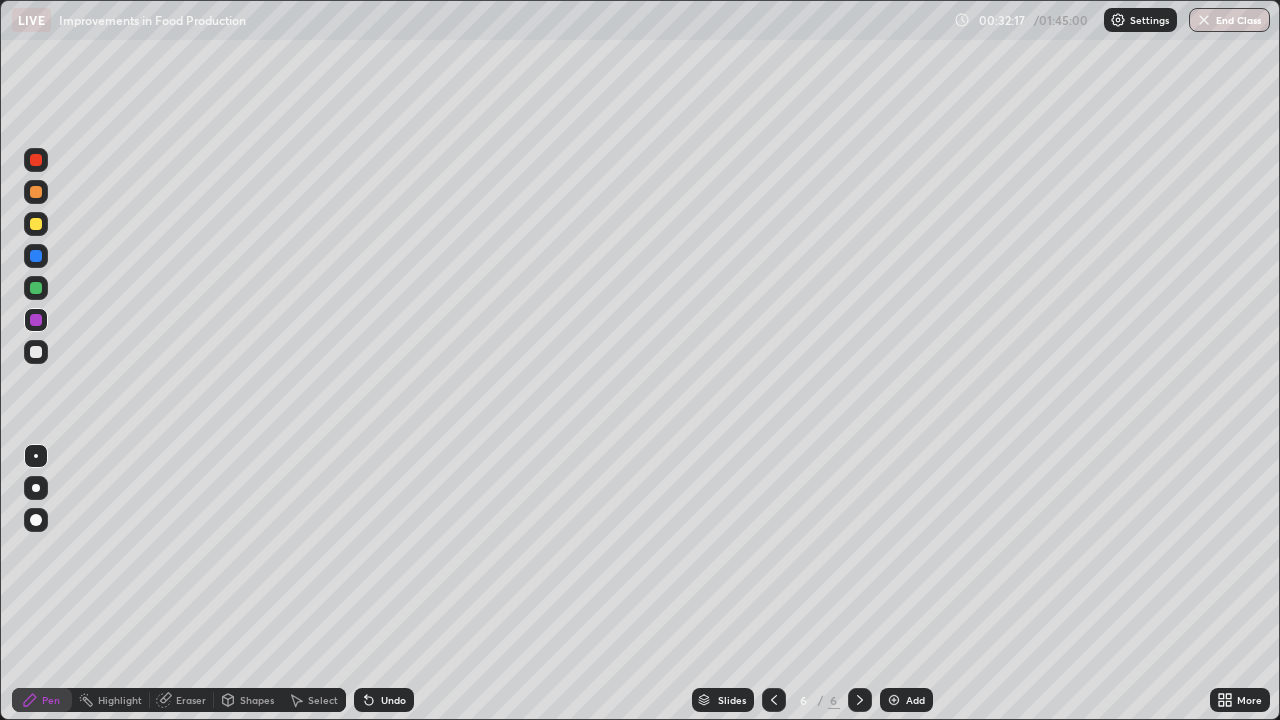 click at bounding box center (36, 256) 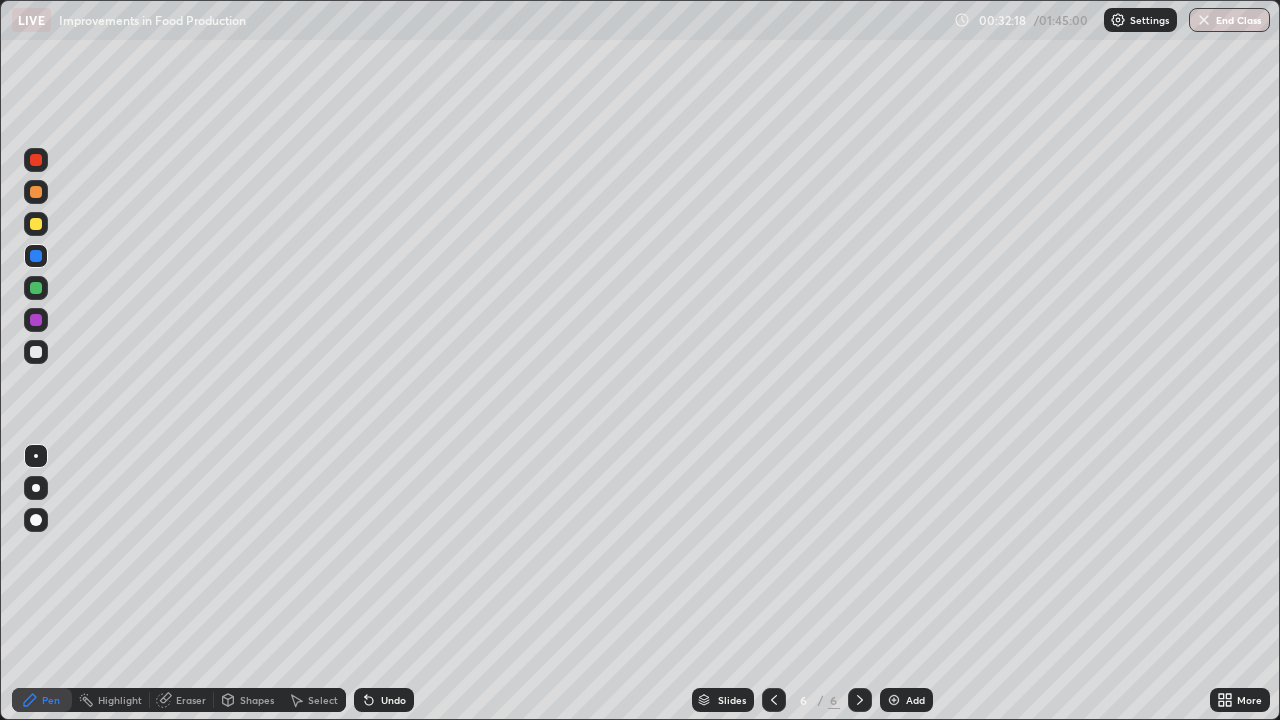 click at bounding box center [36, 224] 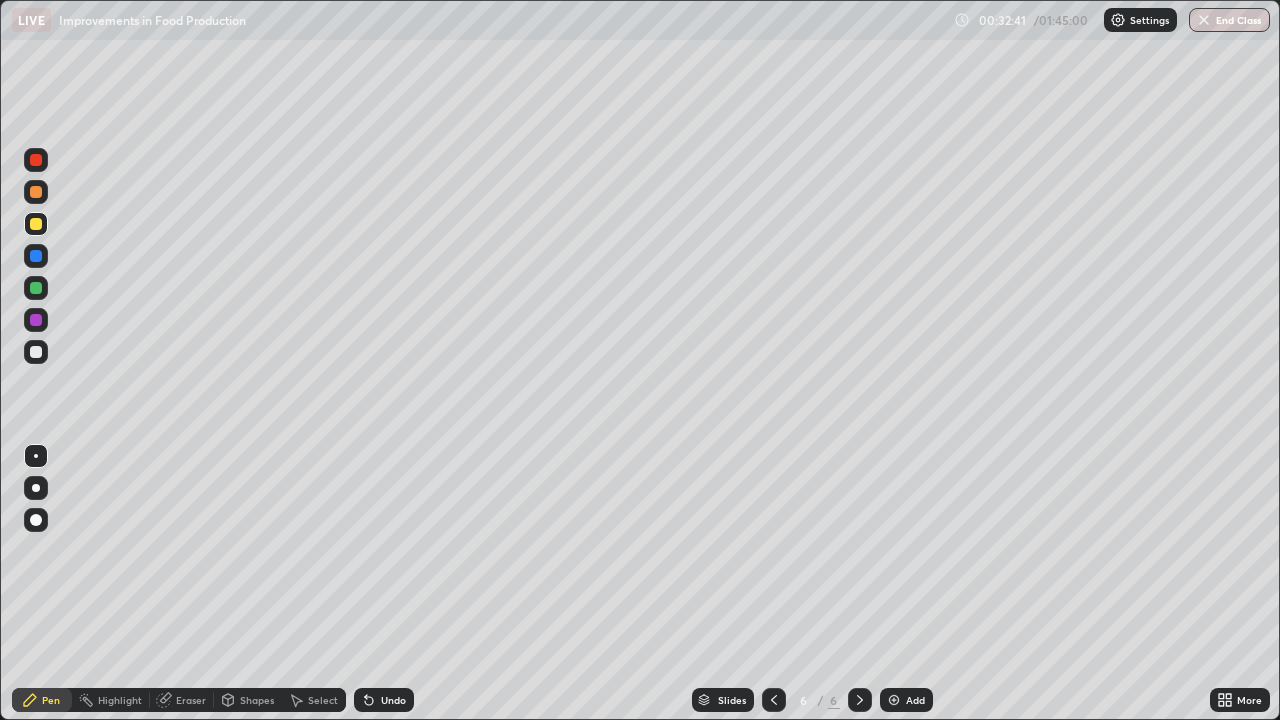 click at bounding box center [36, 352] 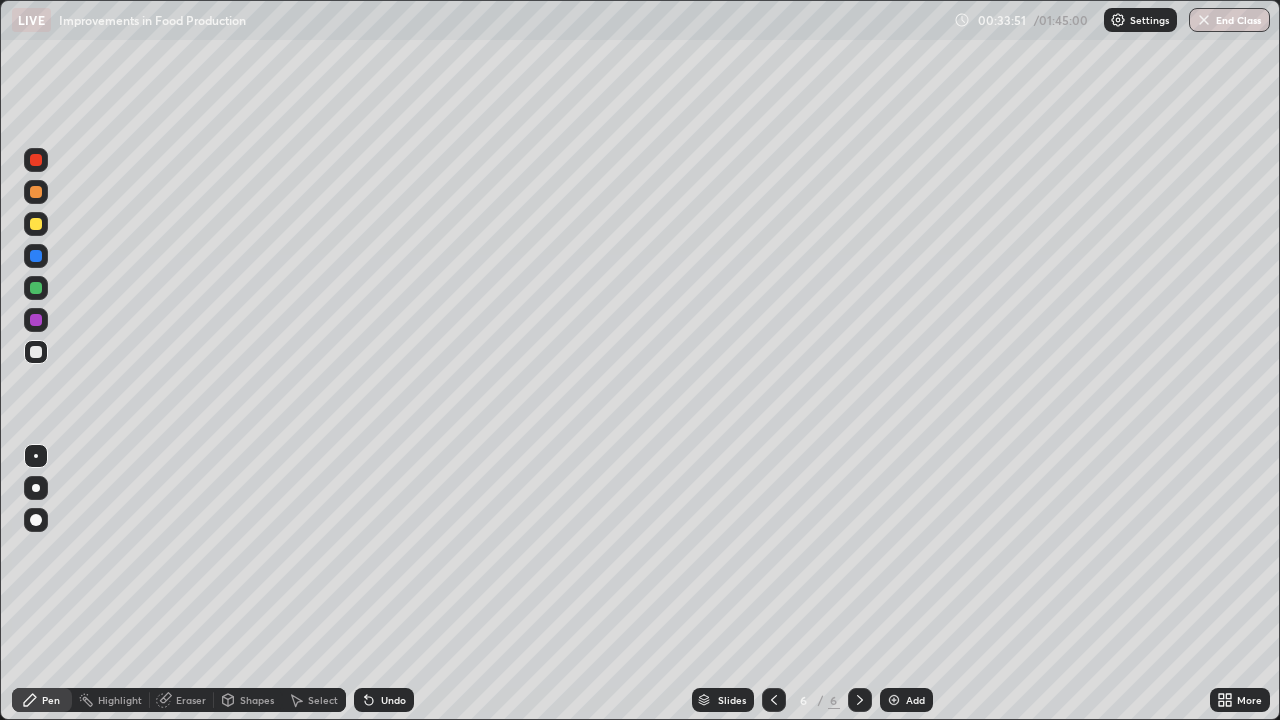 click at bounding box center [36, 288] 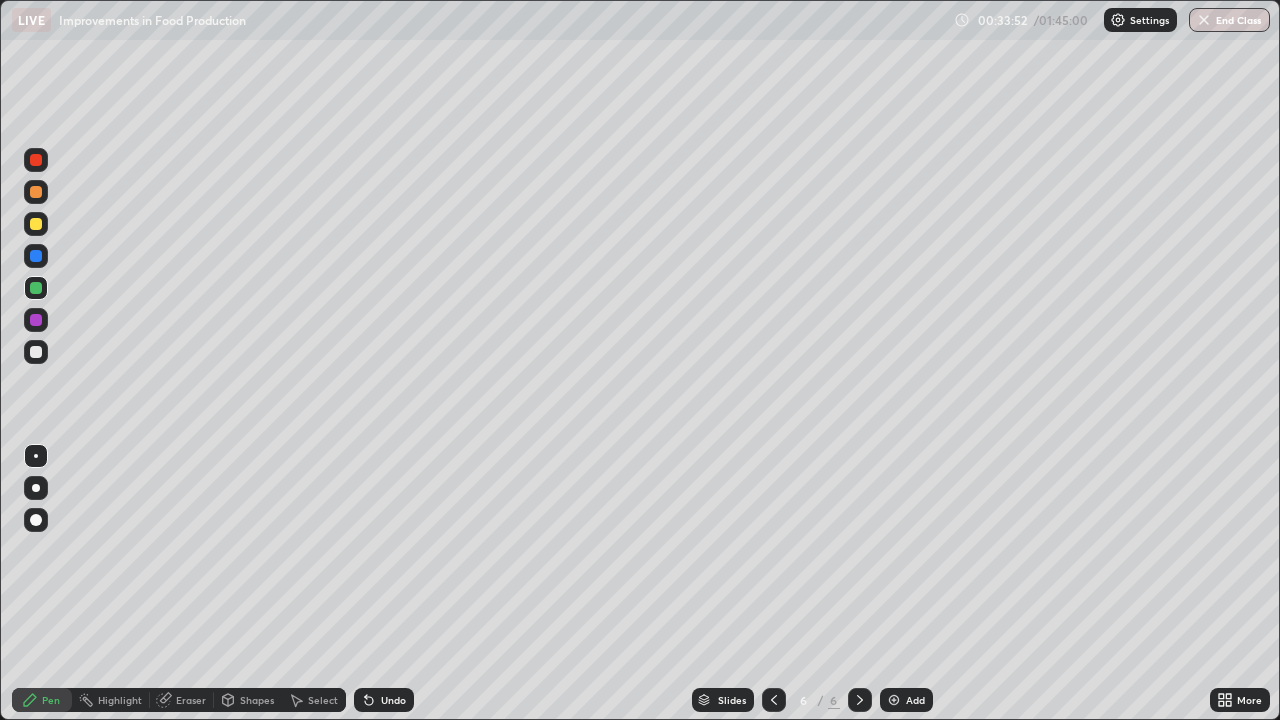 click at bounding box center [36, 256] 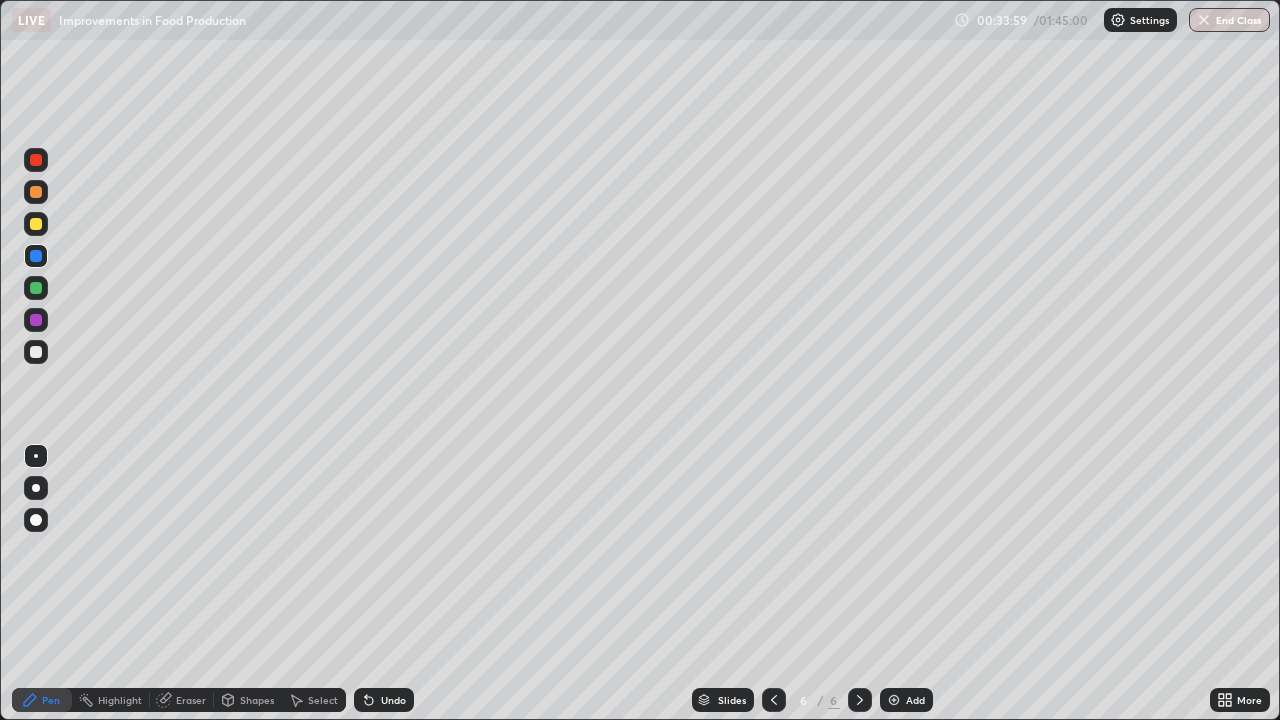 click at bounding box center (36, 352) 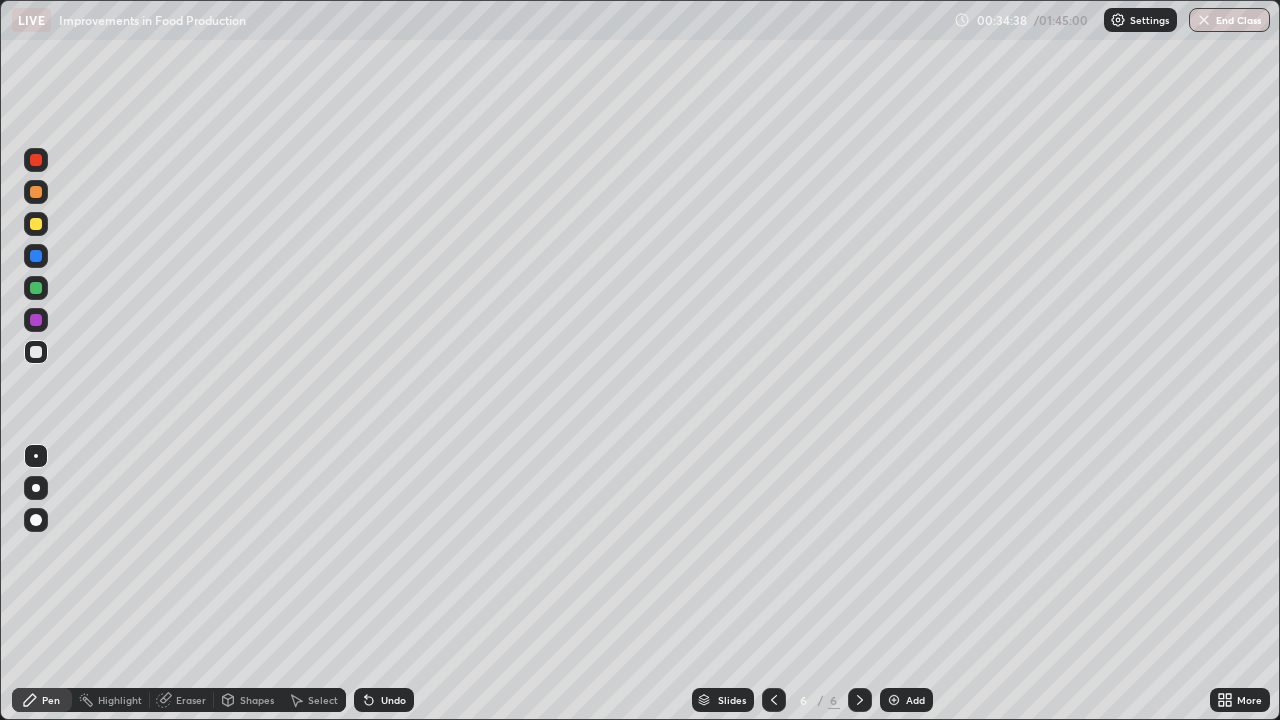 click at bounding box center (36, 288) 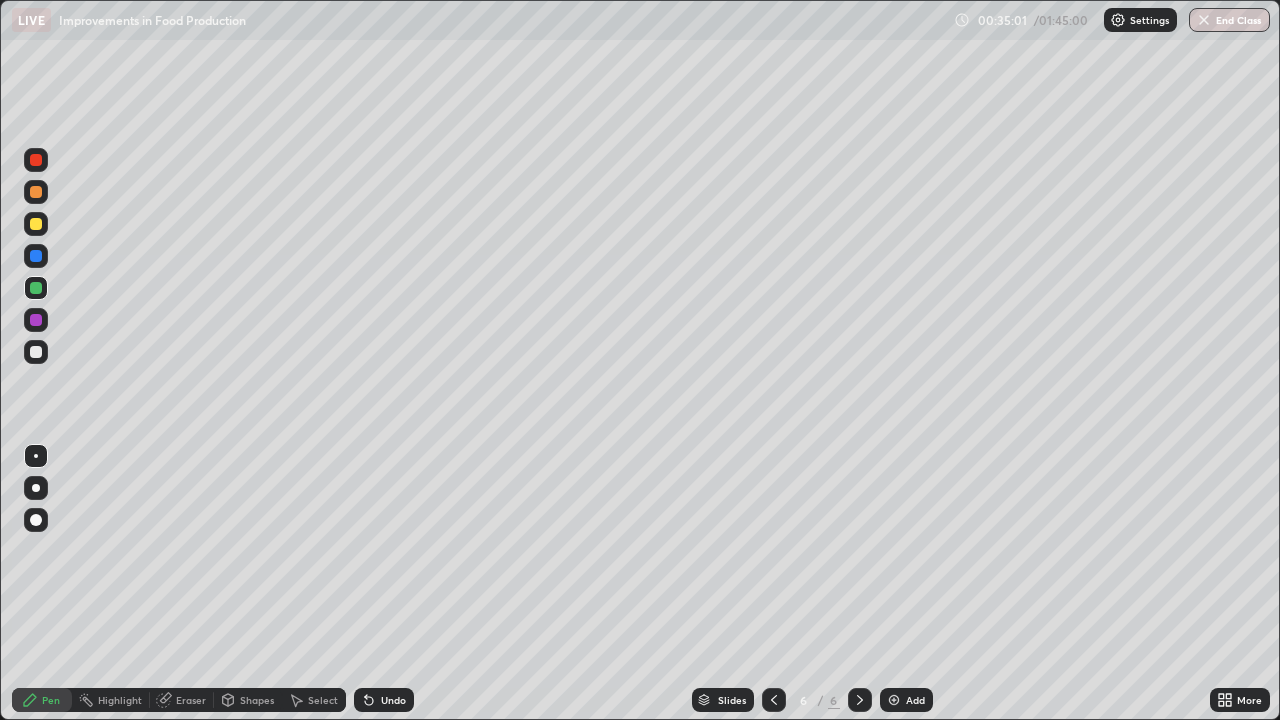 click 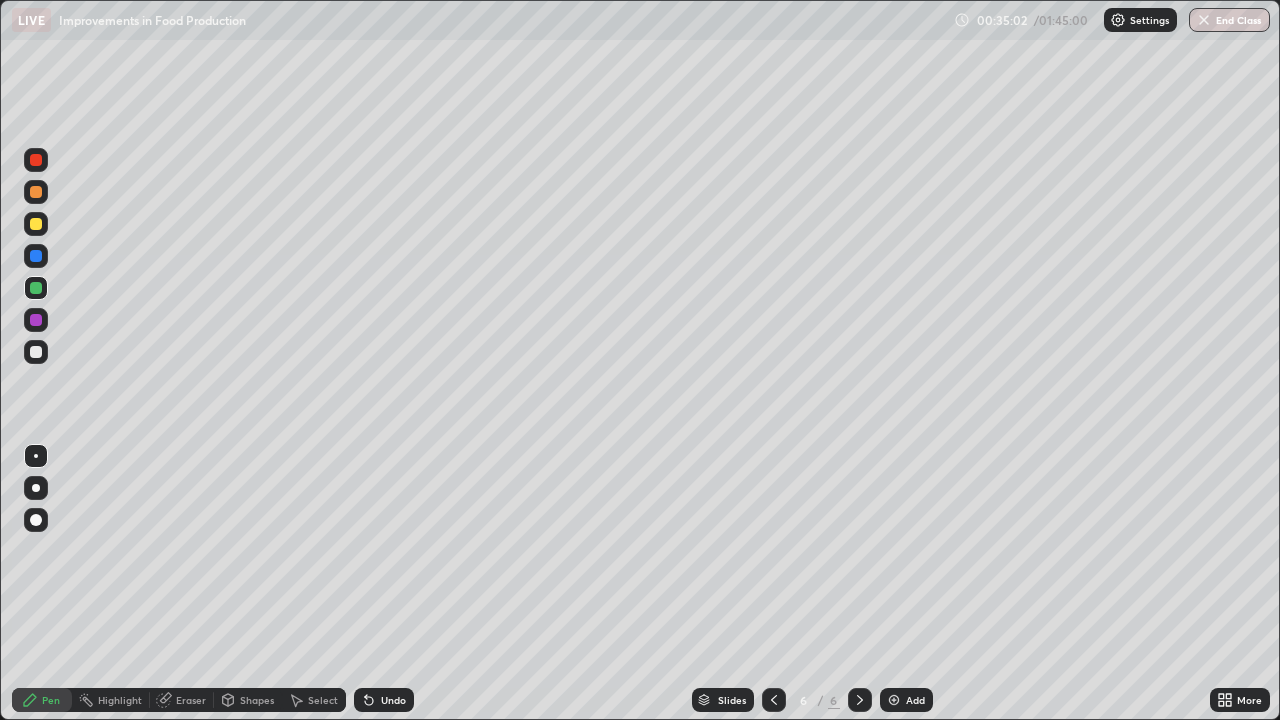 click 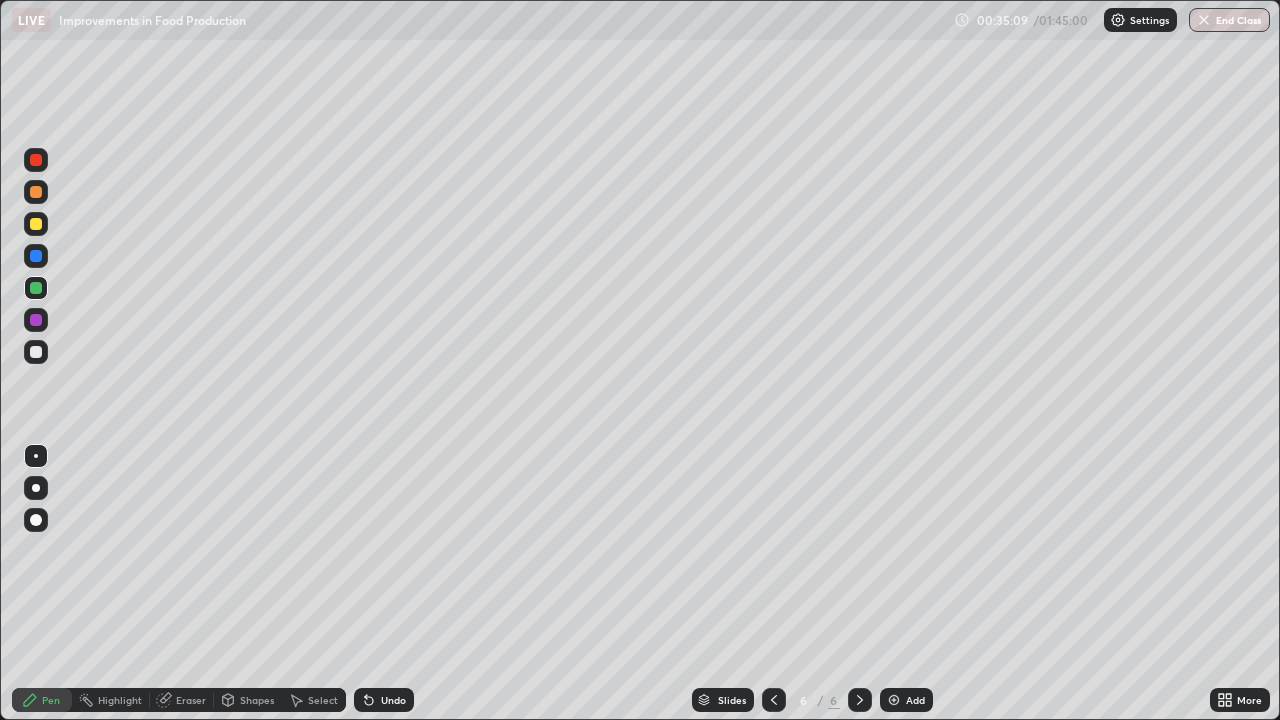 click at bounding box center [36, 352] 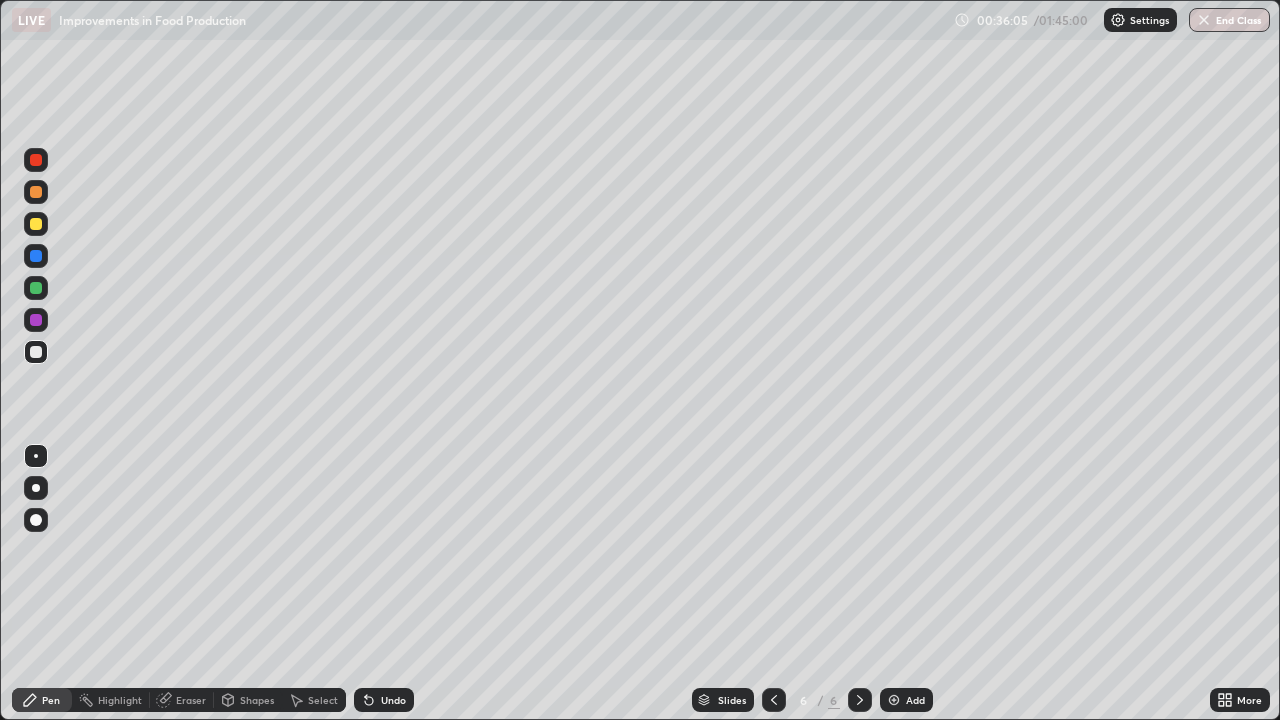 click on "Undo" at bounding box center [393, 700] 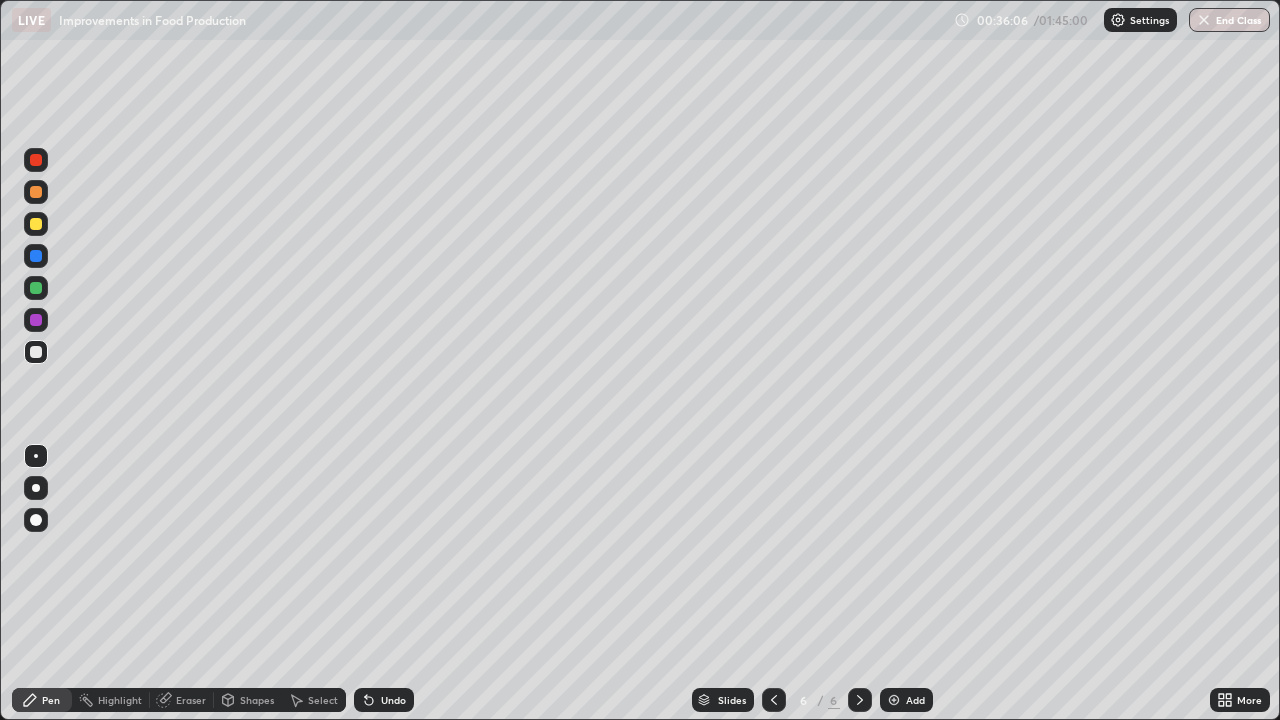 click on "Undo" at bounding box center [393, 700] 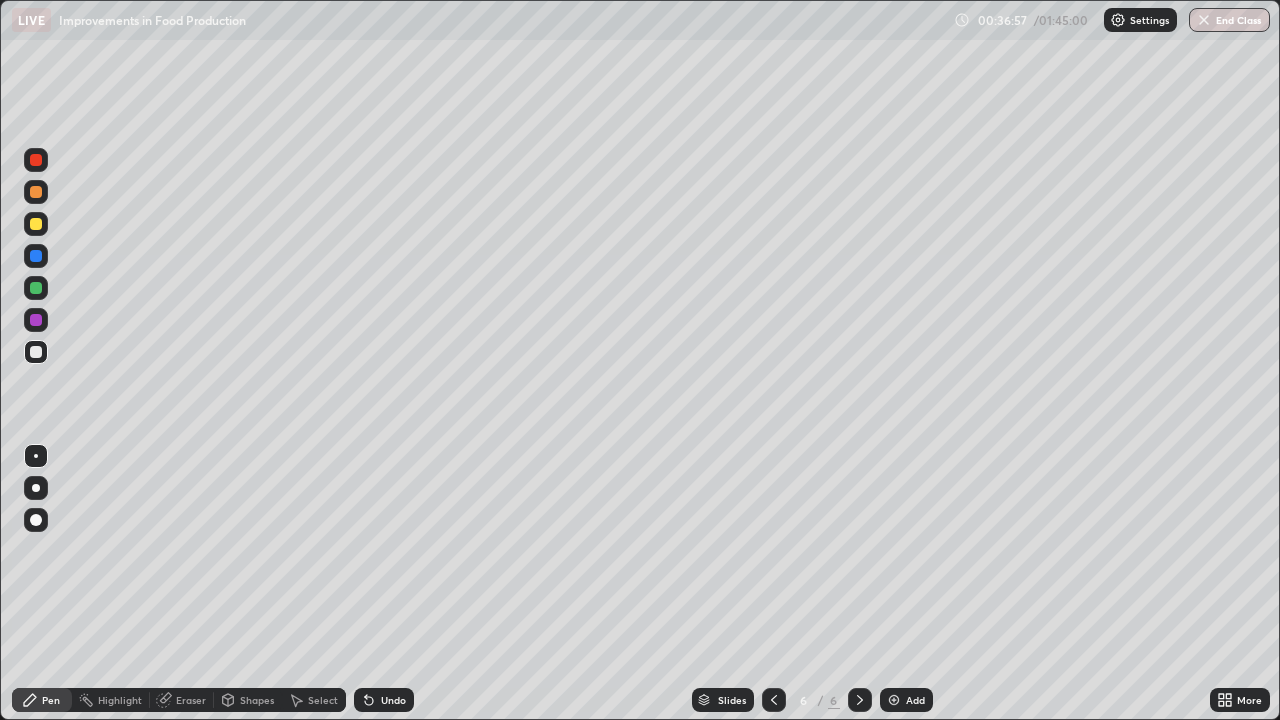click at bounding box center [894, 700] 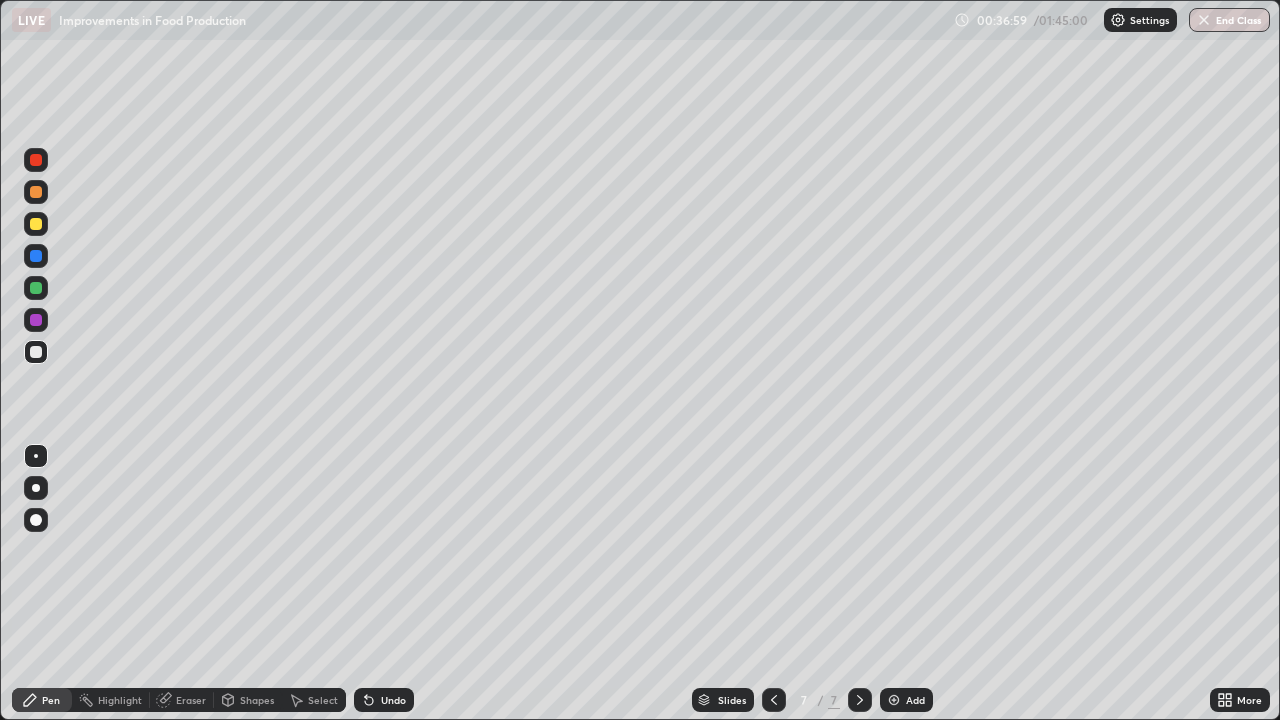 click 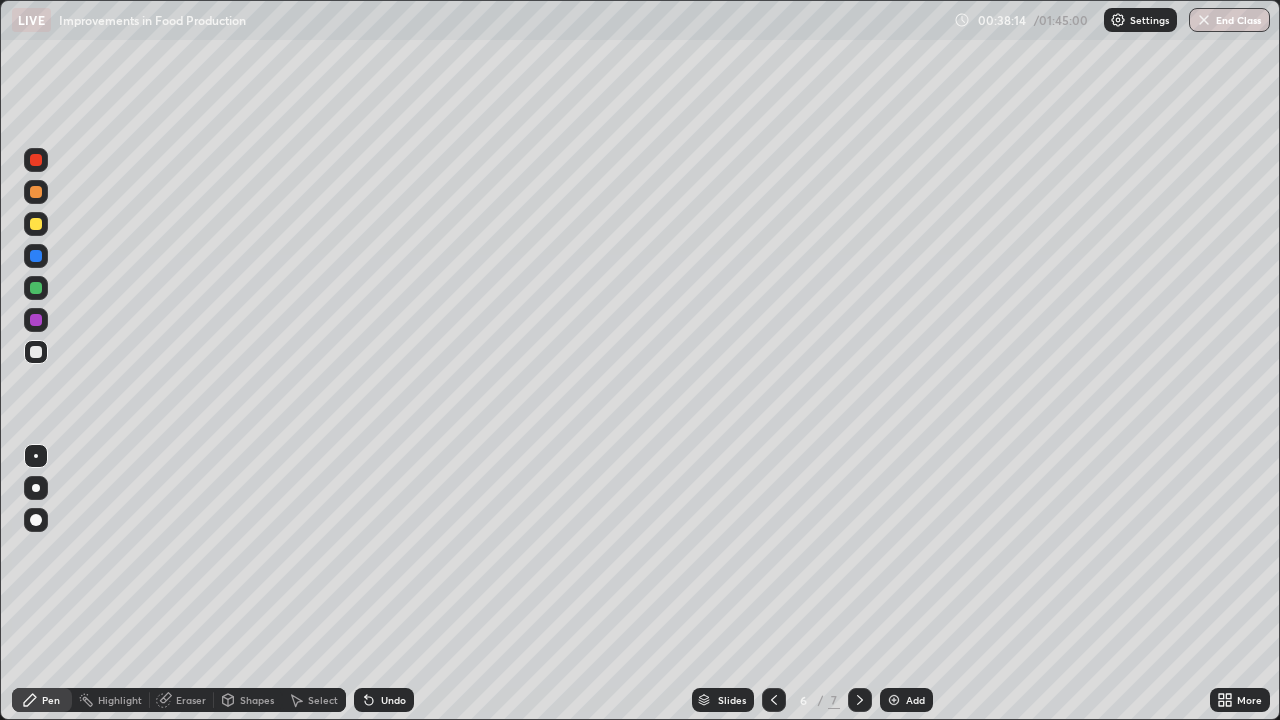 click 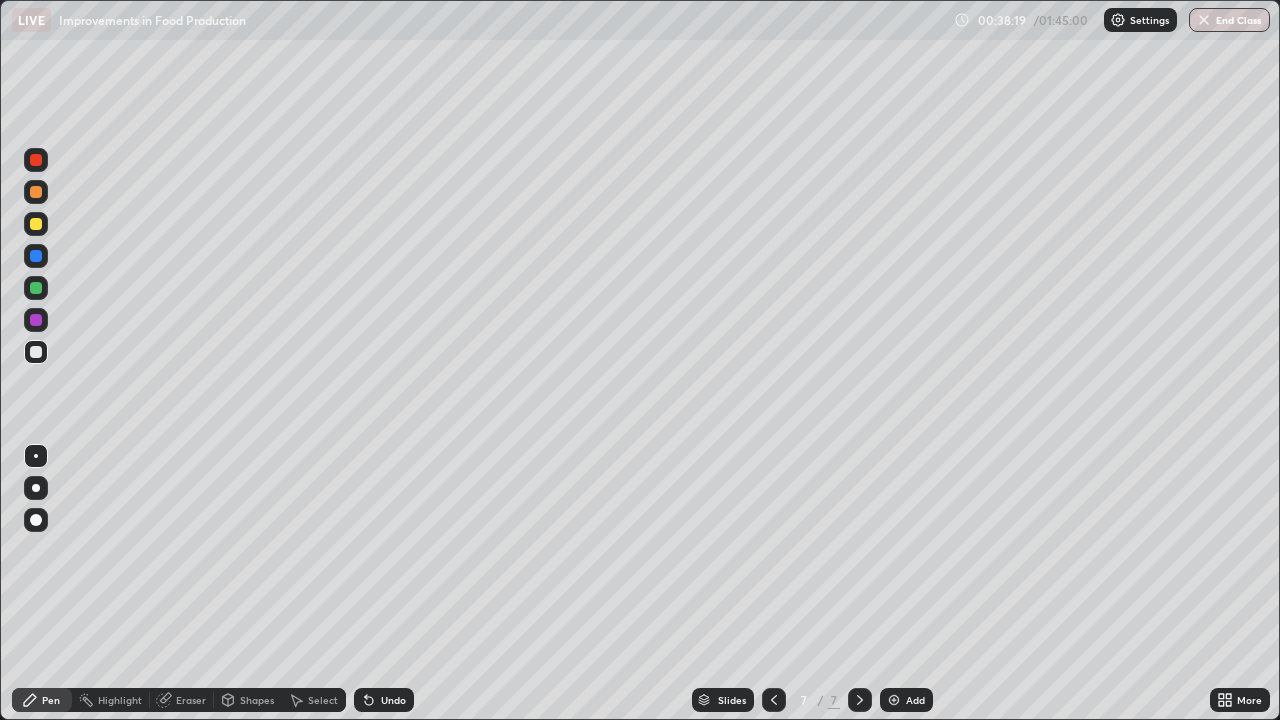 click 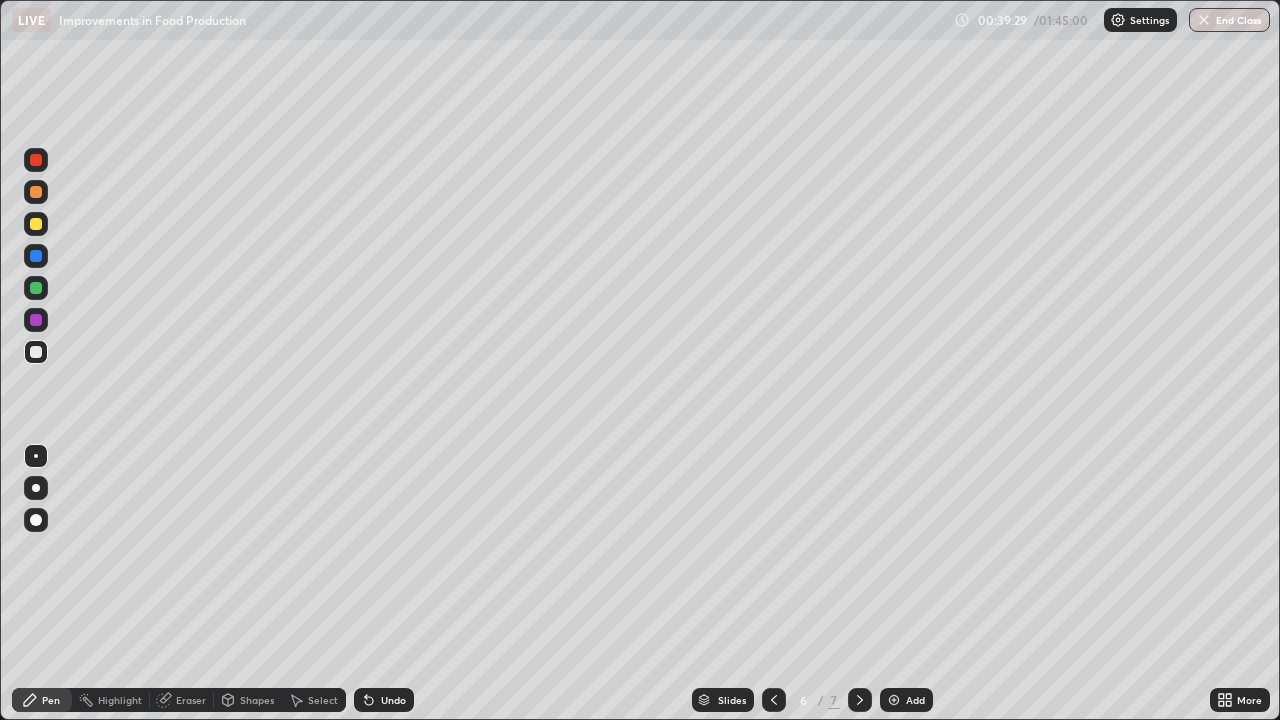 click 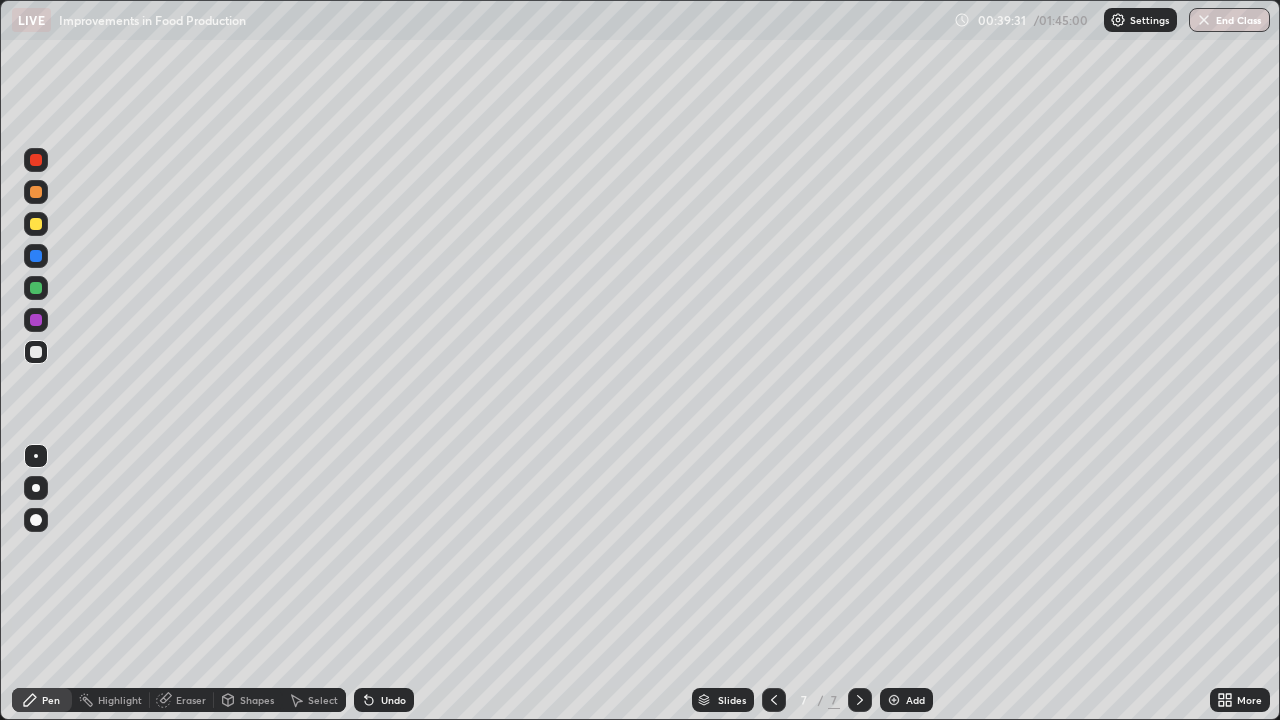 click at bounding box center [36, 256] 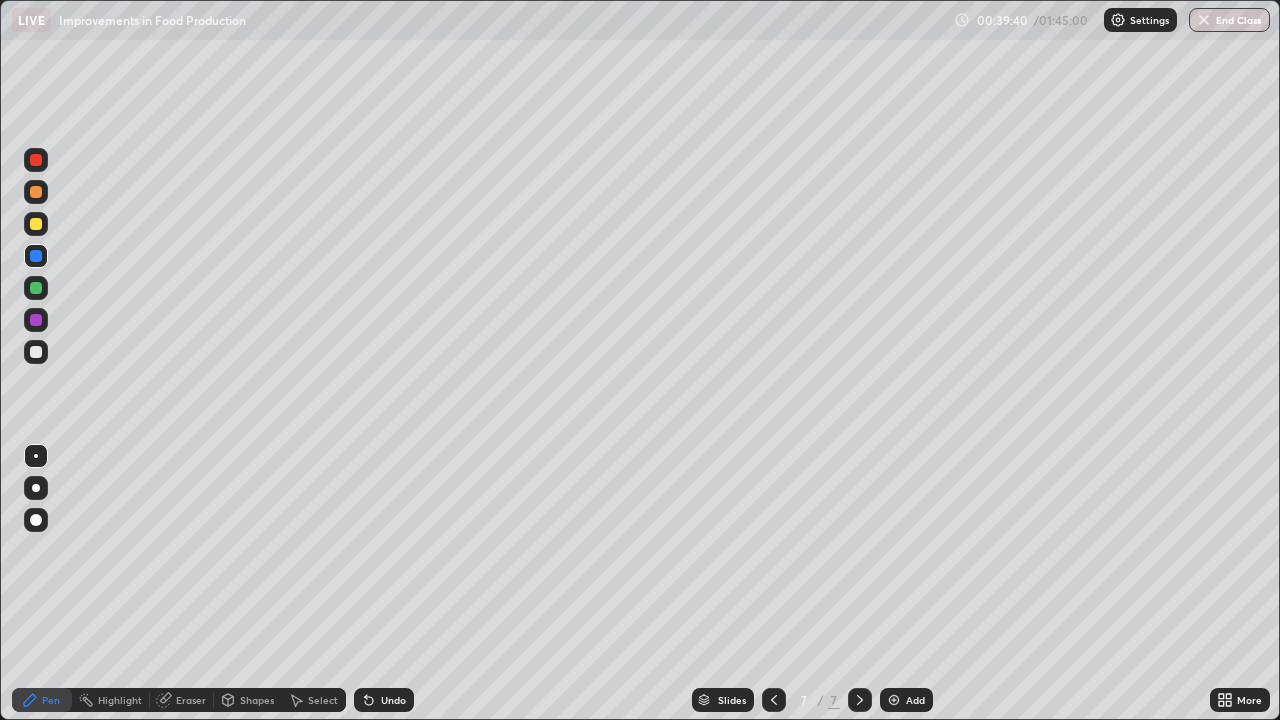 click at bounding box center (36, 352) 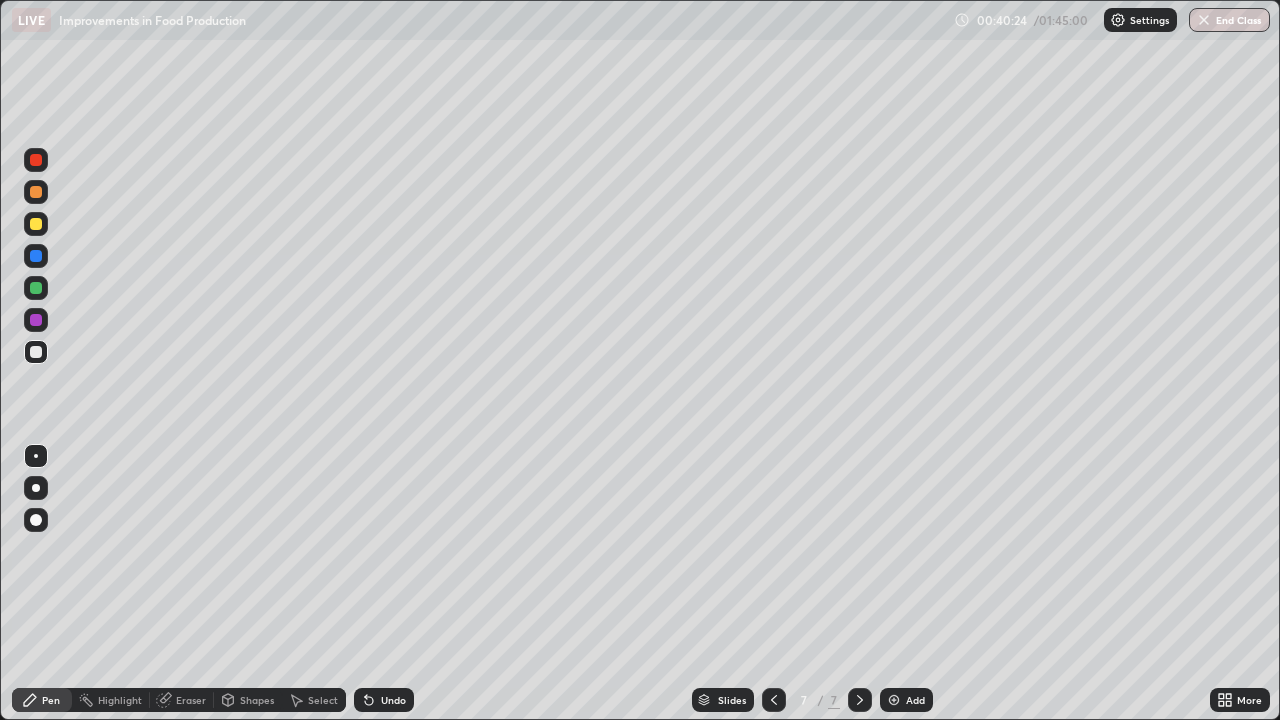 click at bounding box center (36, 288) 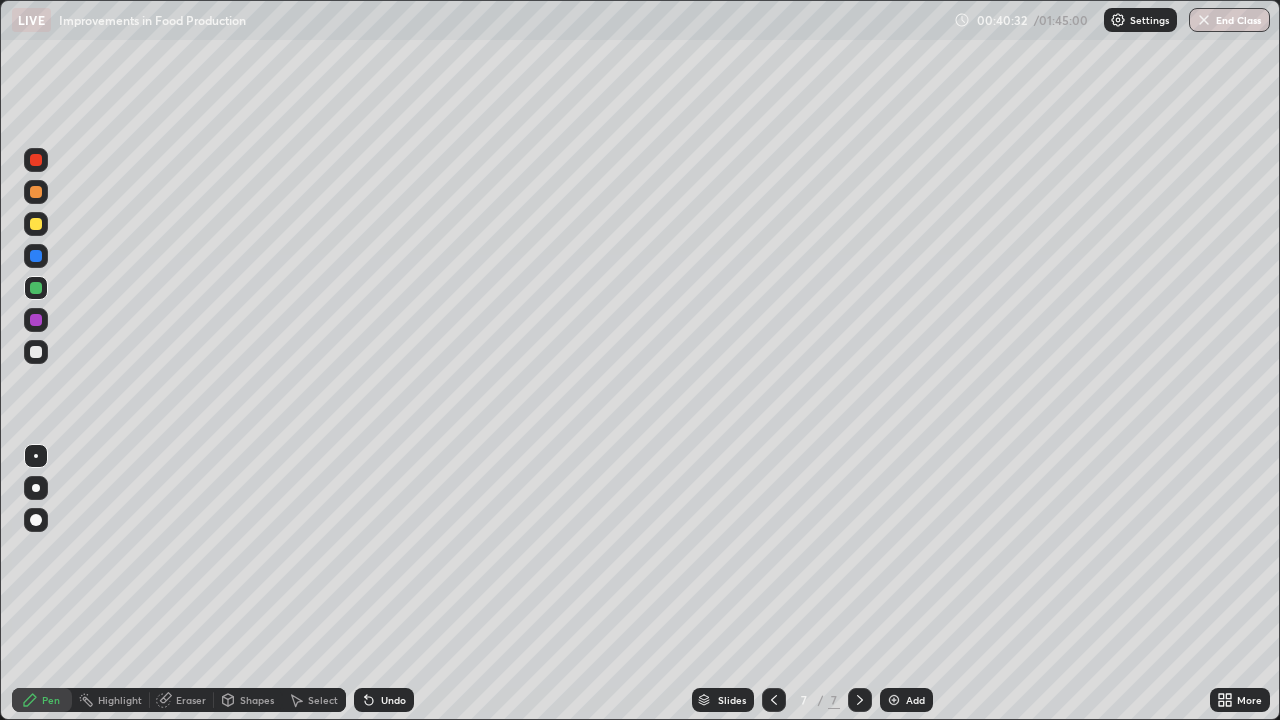 click at bounding box center (36, 352) 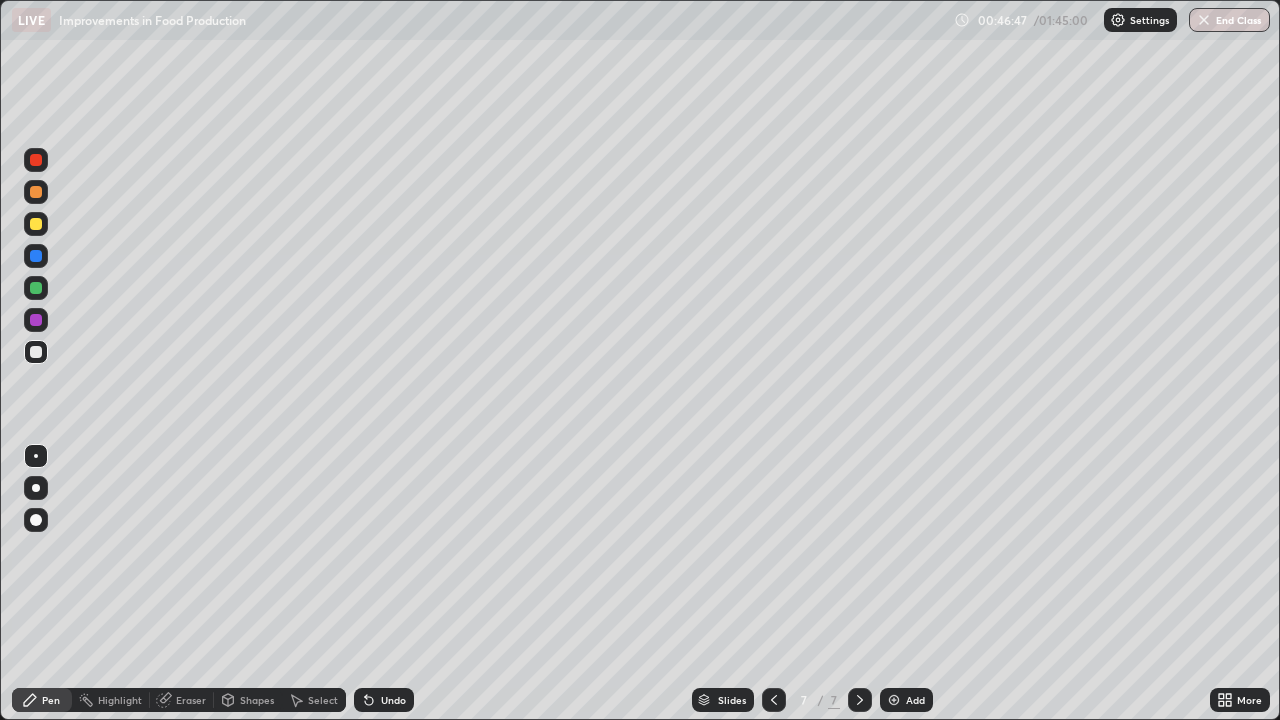 click at bounding box center (894, 700) 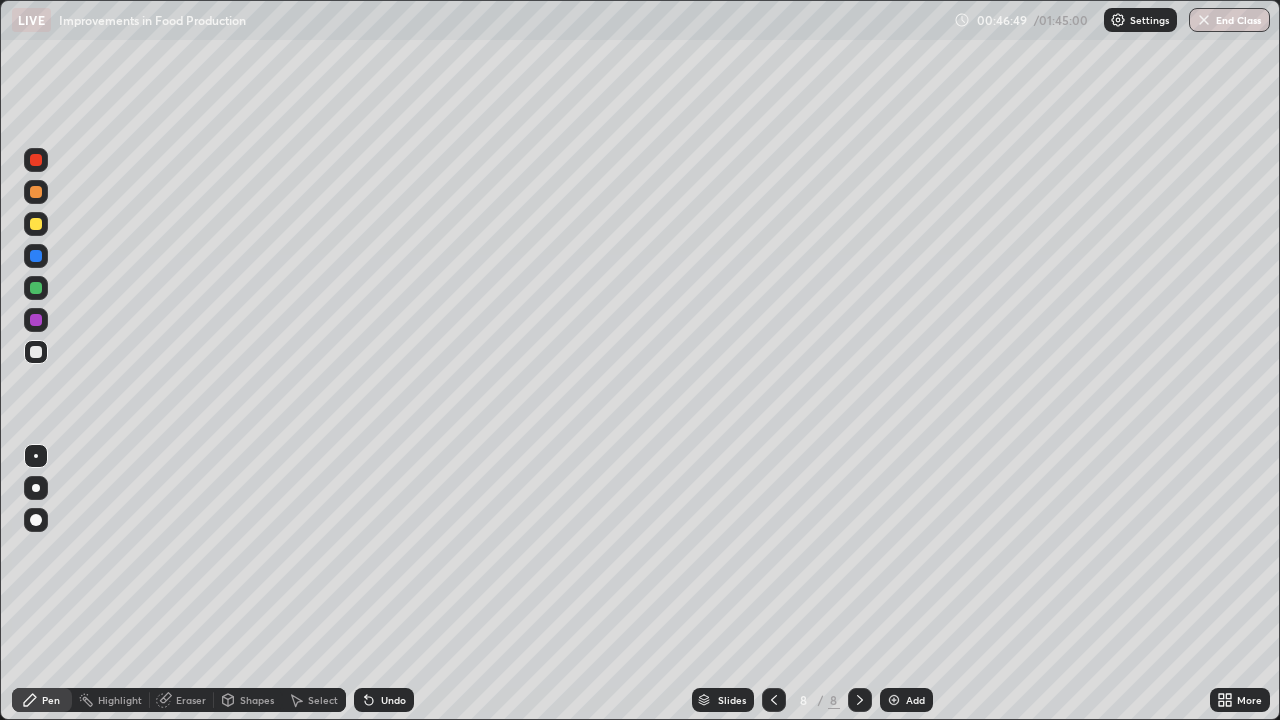 click at bounding box center (36, 256) 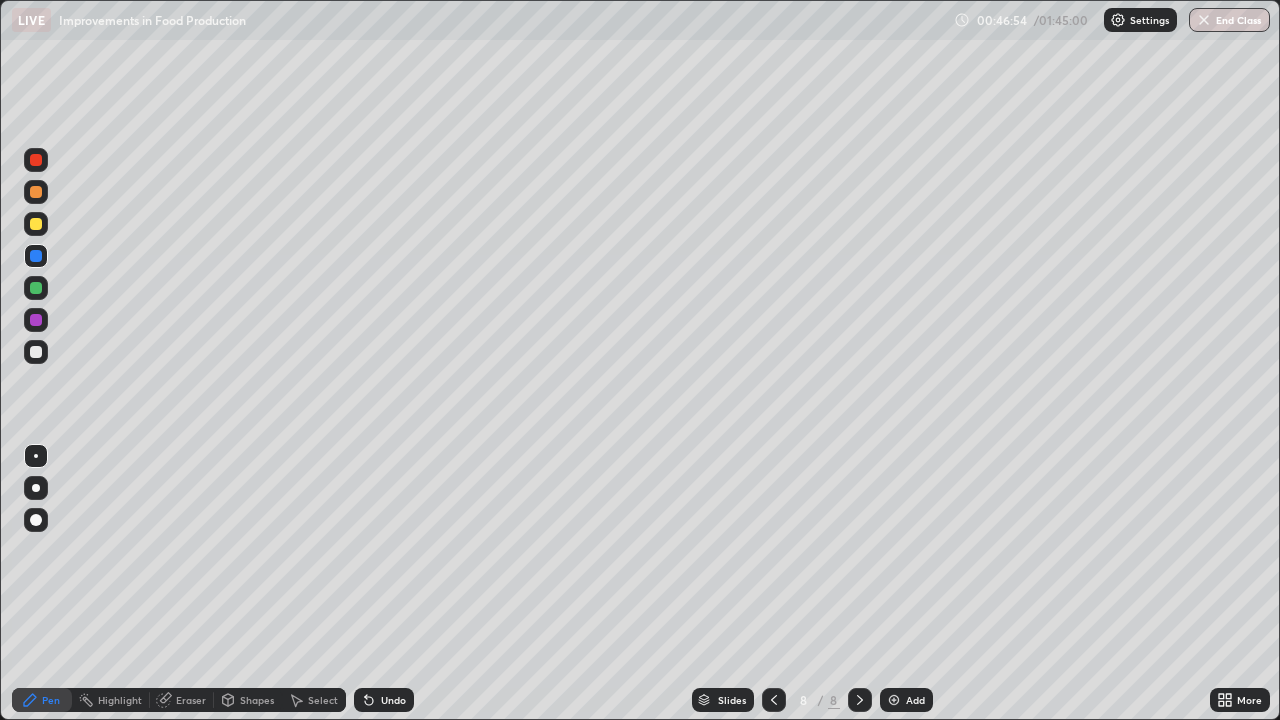 click at bounding box center (36, 488) 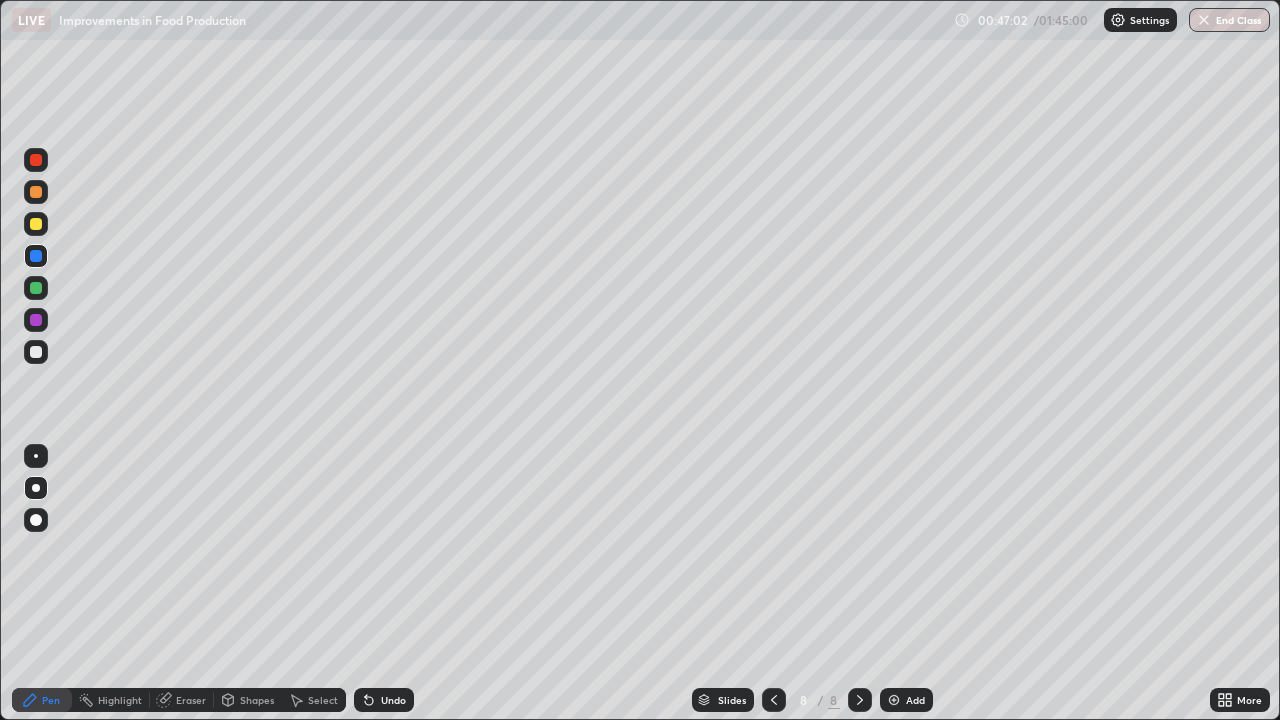 click at bounding box center [36, 352] 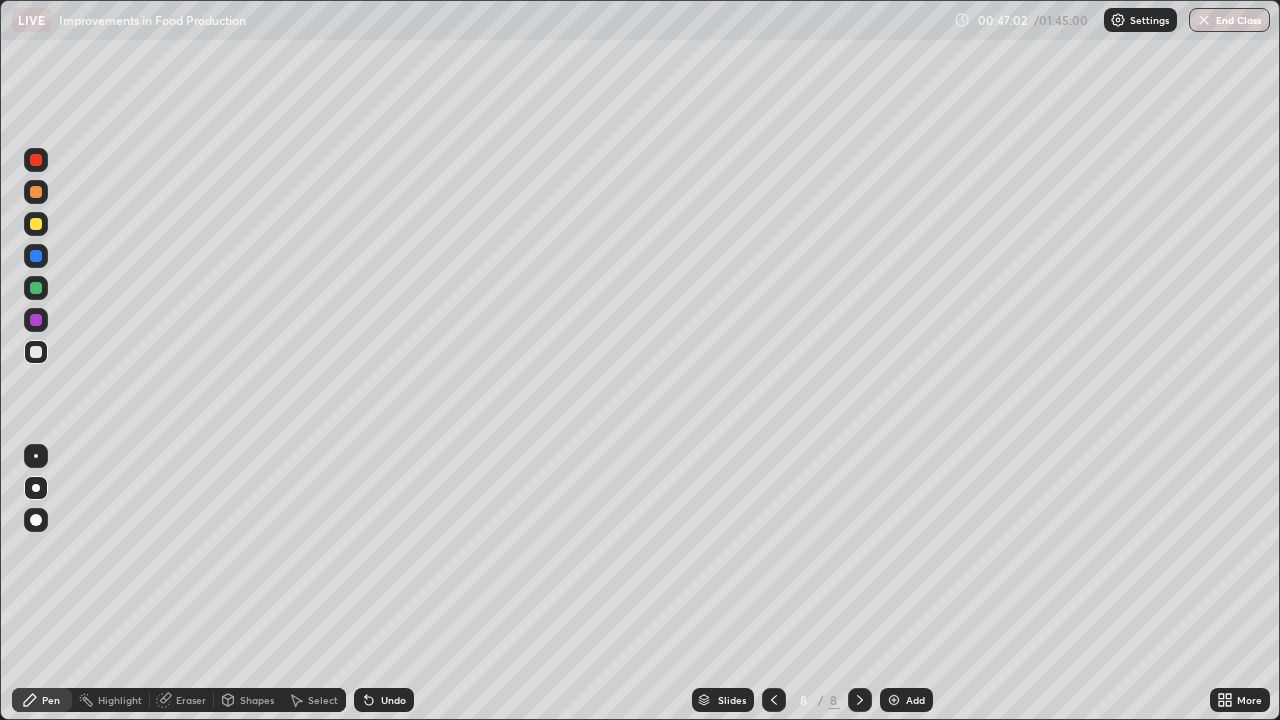 click at bounding box center [36, 456] 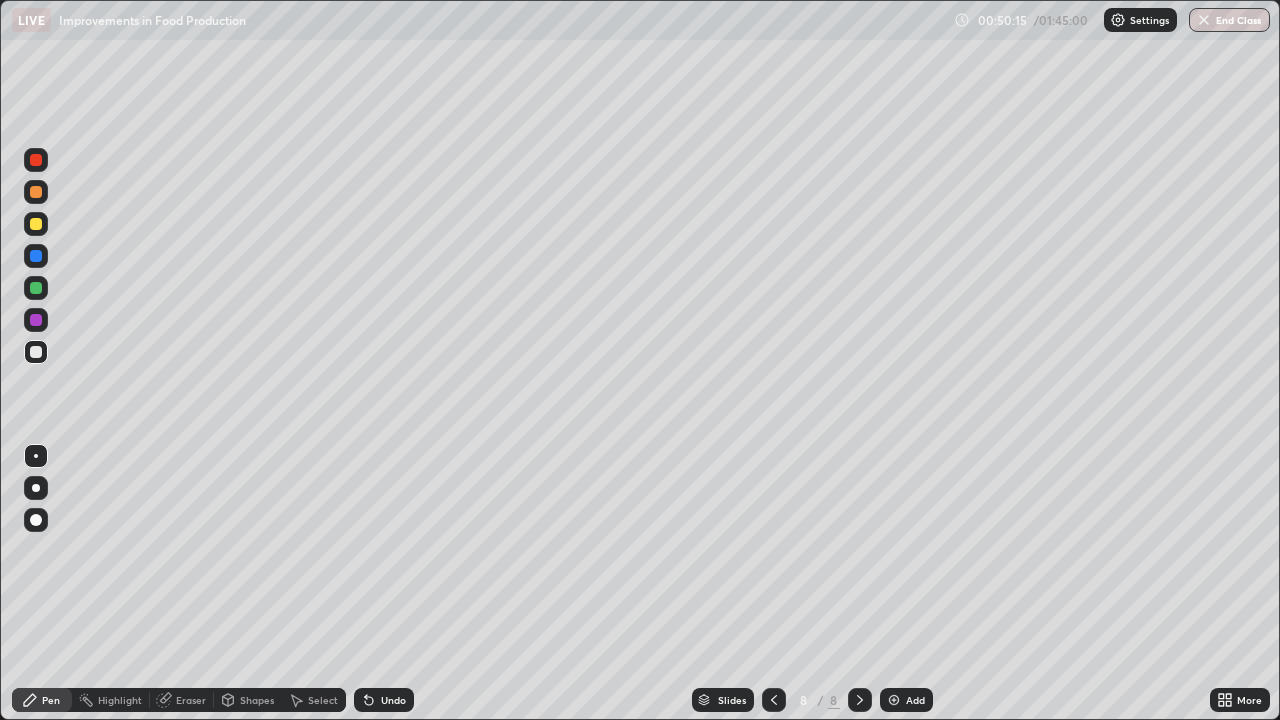 click at bounding box center (36, 352) 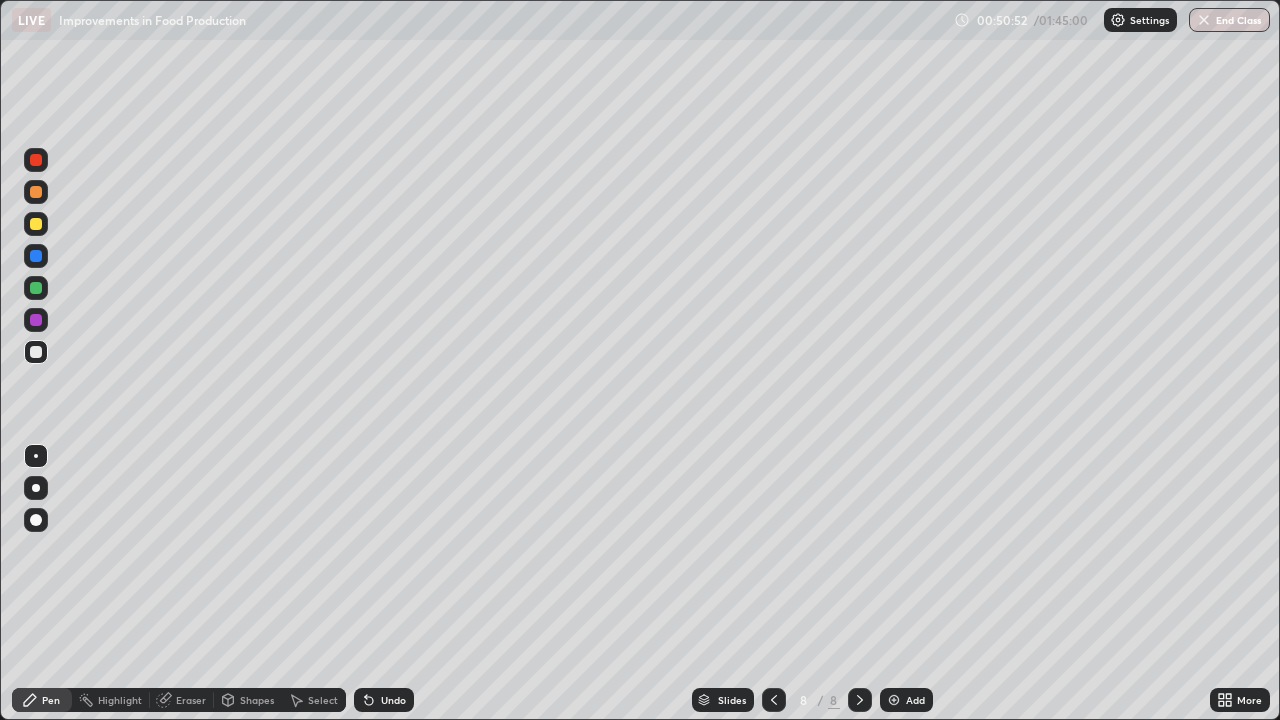 click at bounding box center [36, 288] 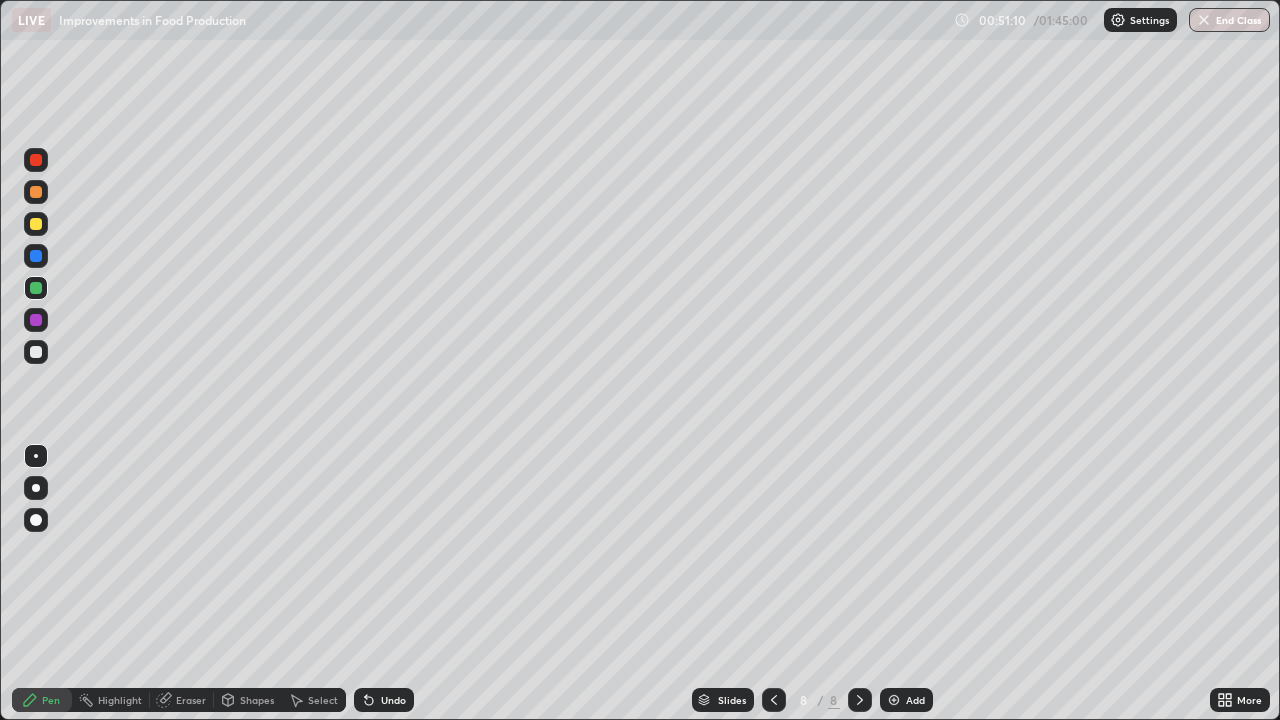 click at bounding box center (36, 352) 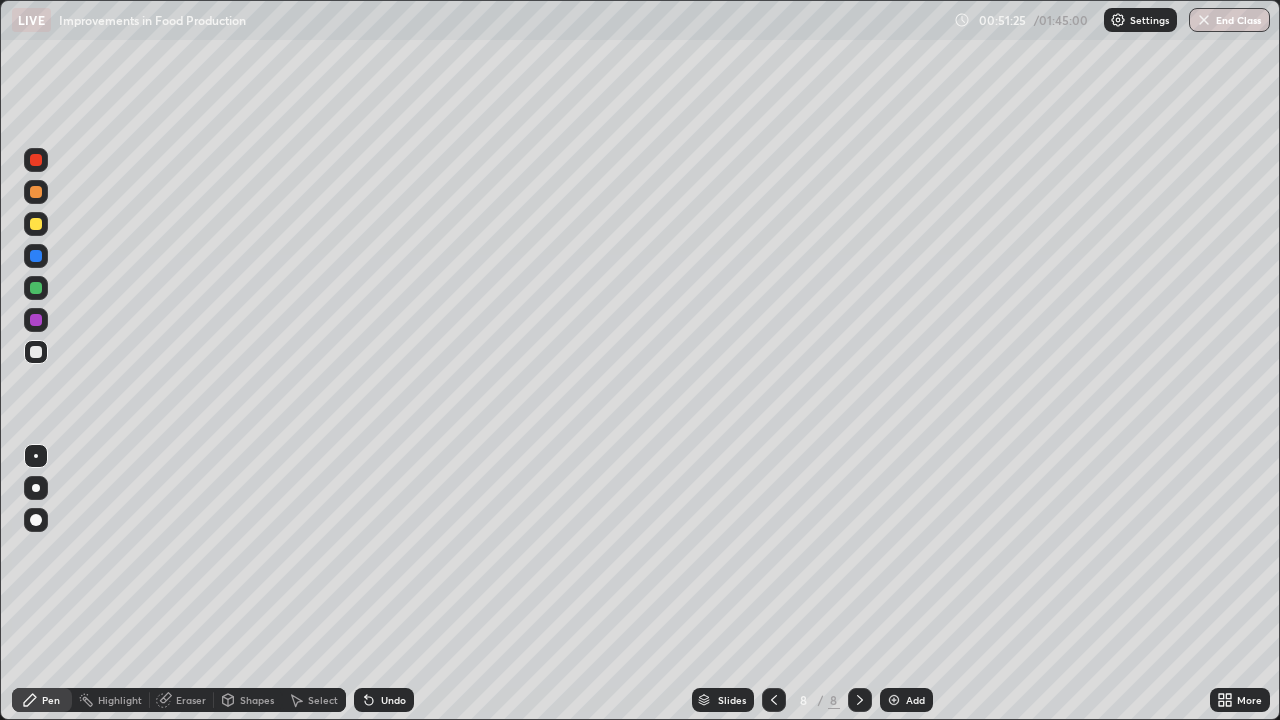 click at bounding box center (36, 352) 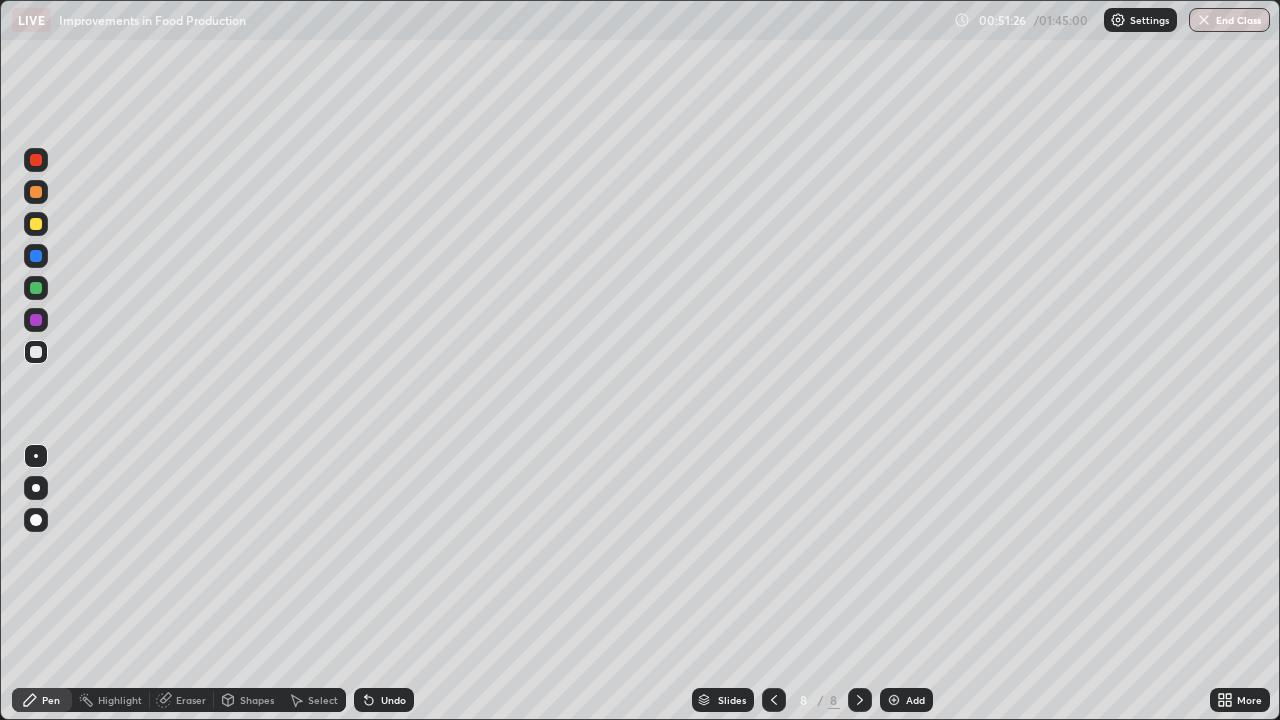click at bounding box center [36, 320] 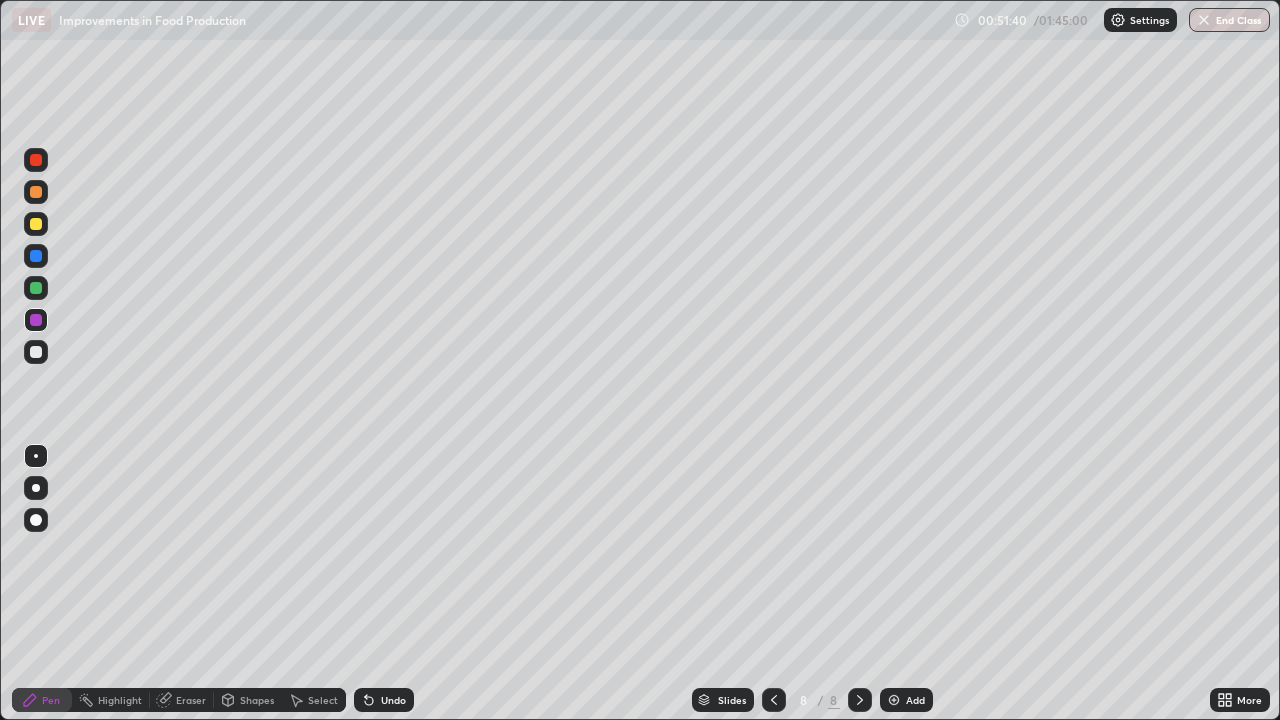 click at bounding box center [36, 256] 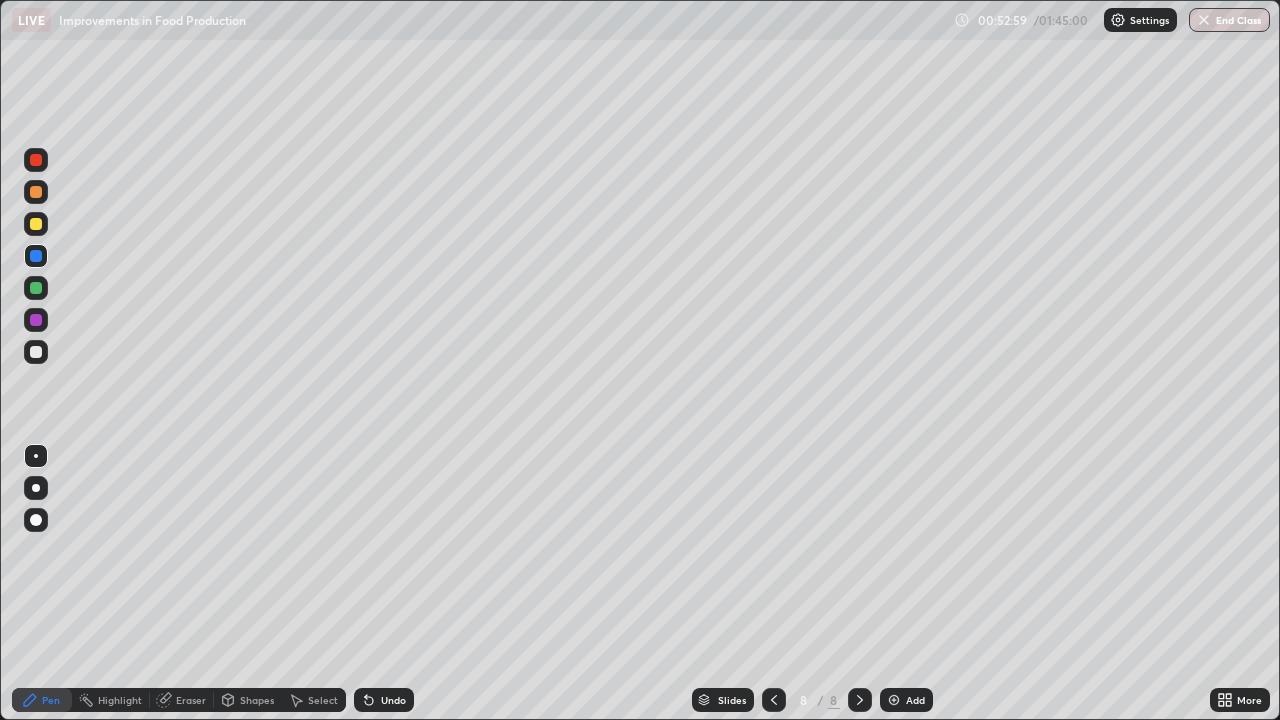 click at bounding box center [36, 352] 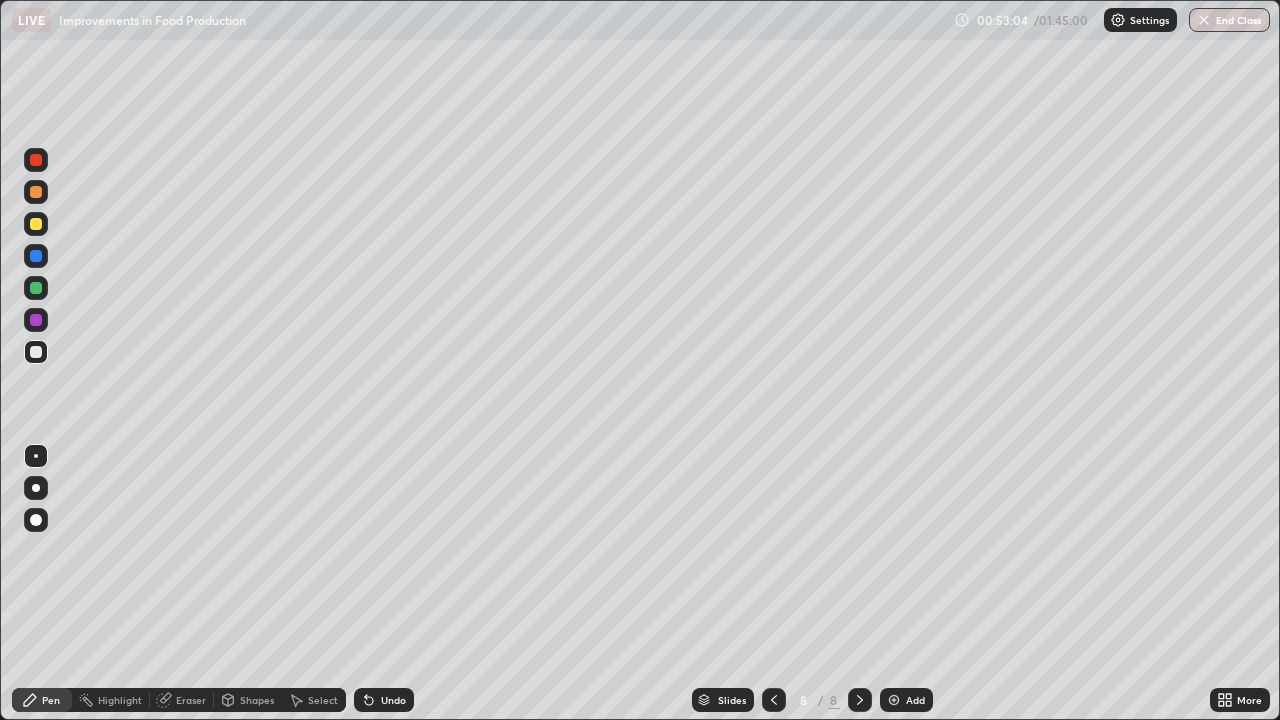 click at bounding box center [36, 320] 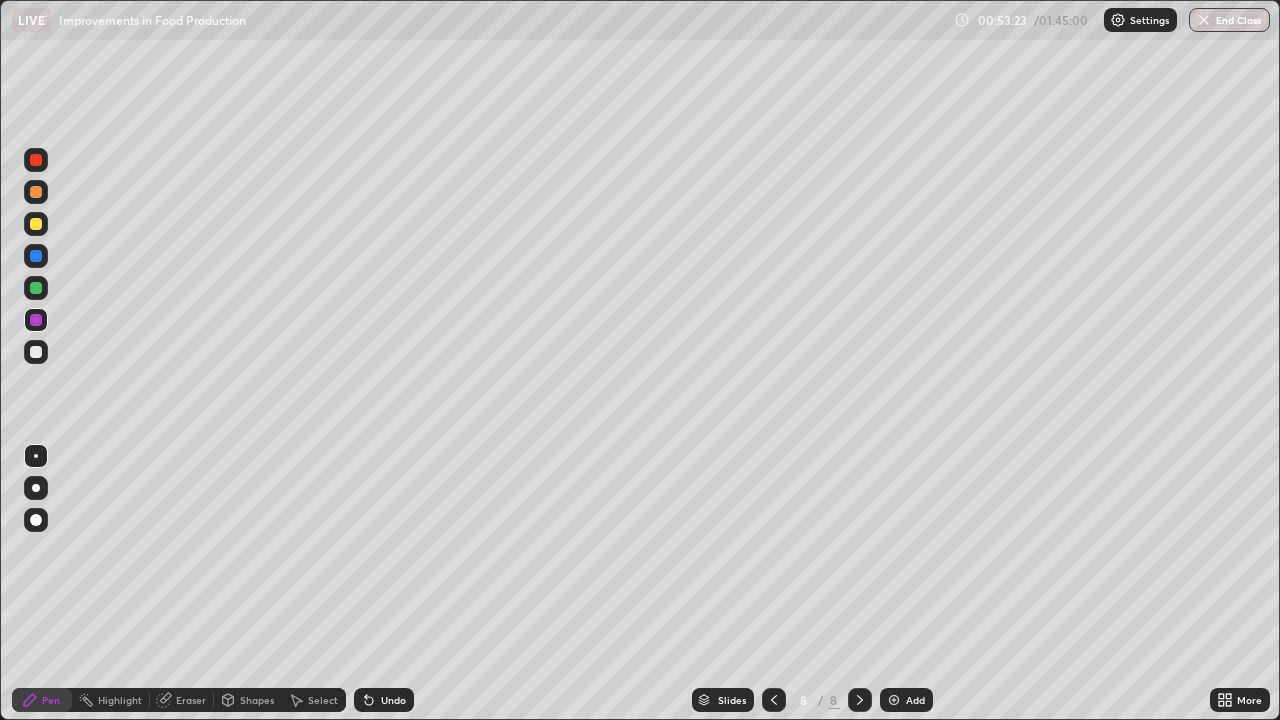 click at bounding box center (36, 352) 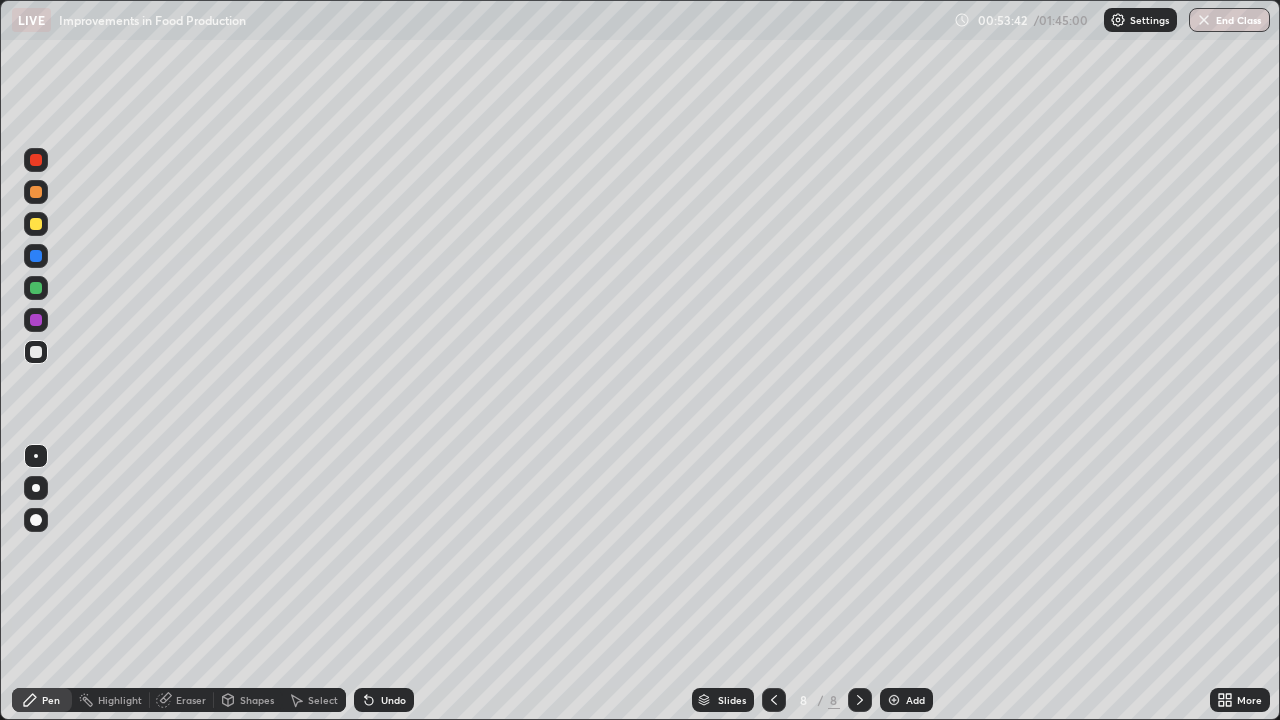 click at bounding box center [36, 320] 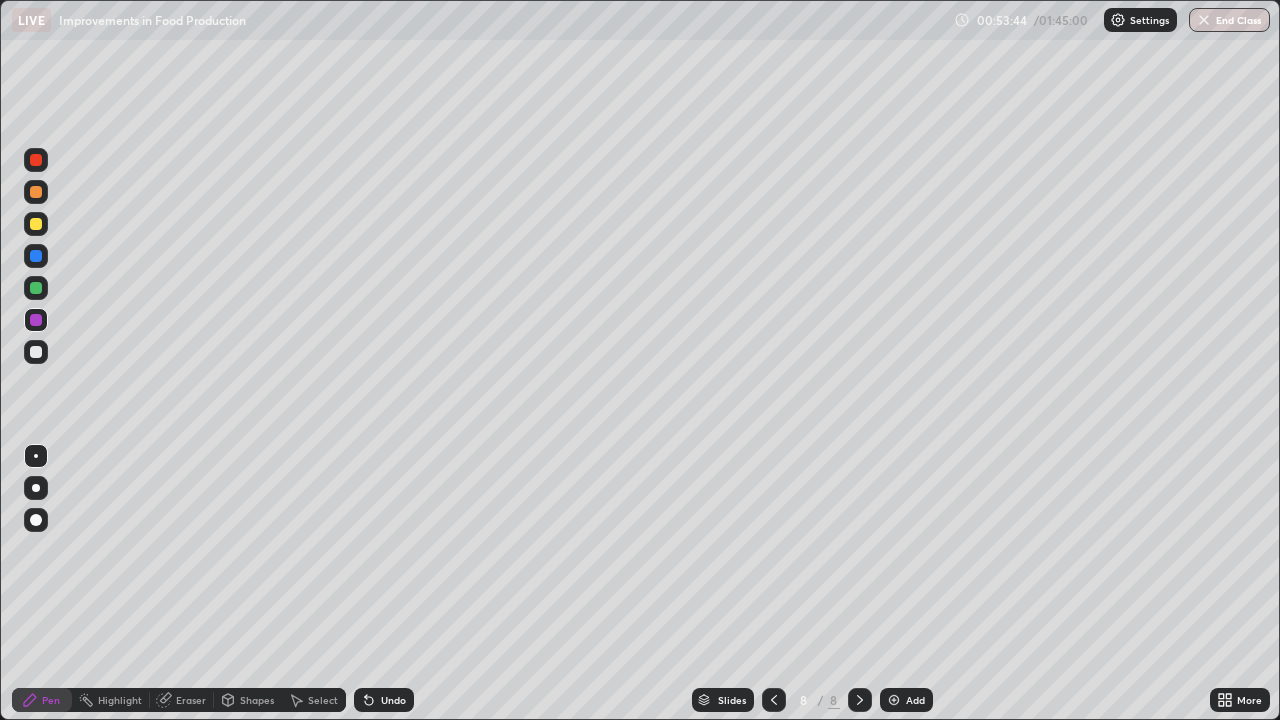 click on "Undo" at bounding box center [393, 700] 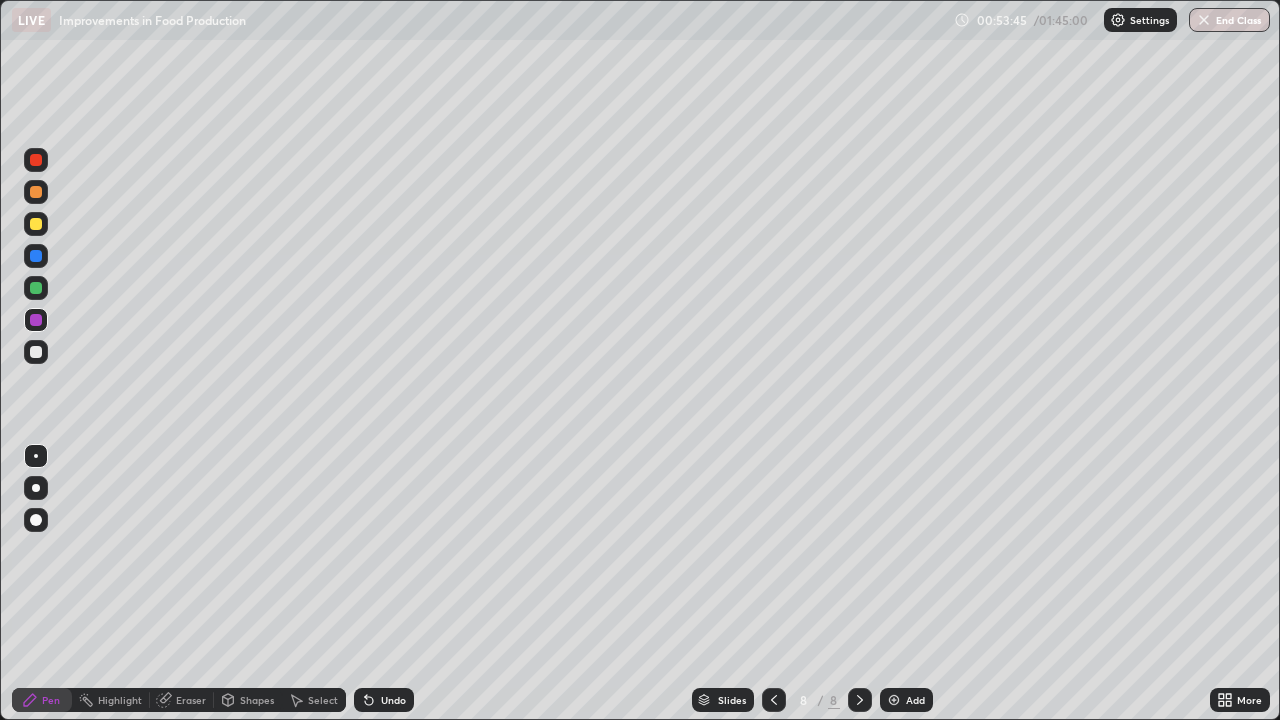 click on "Undo" at bounding box center (393, 700) 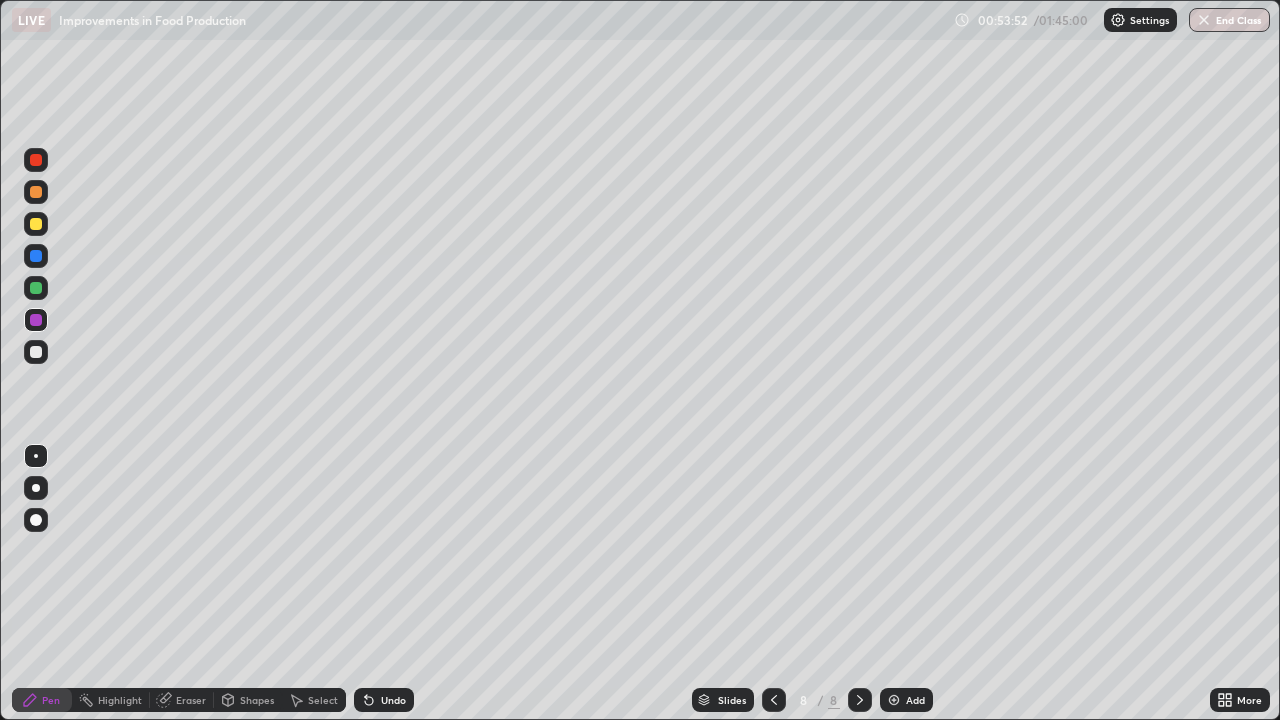 click at bounding box center [36, 224] 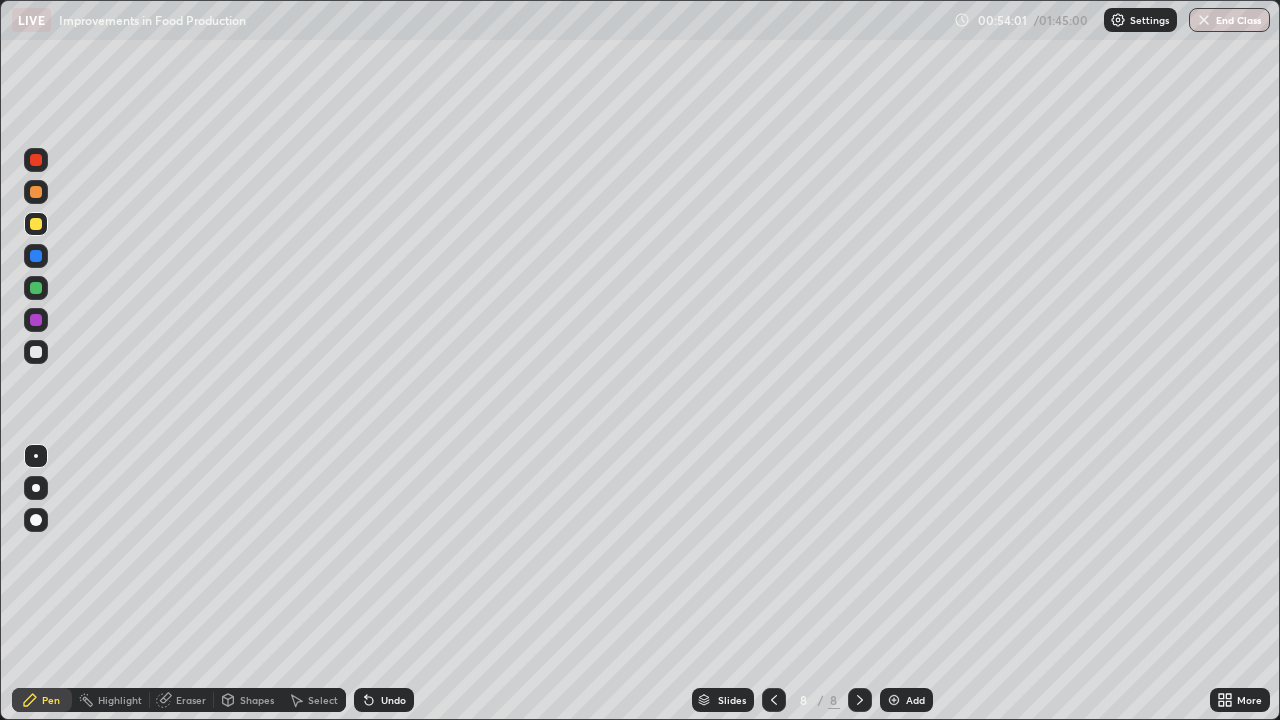 click at bounding box center [36, 256] 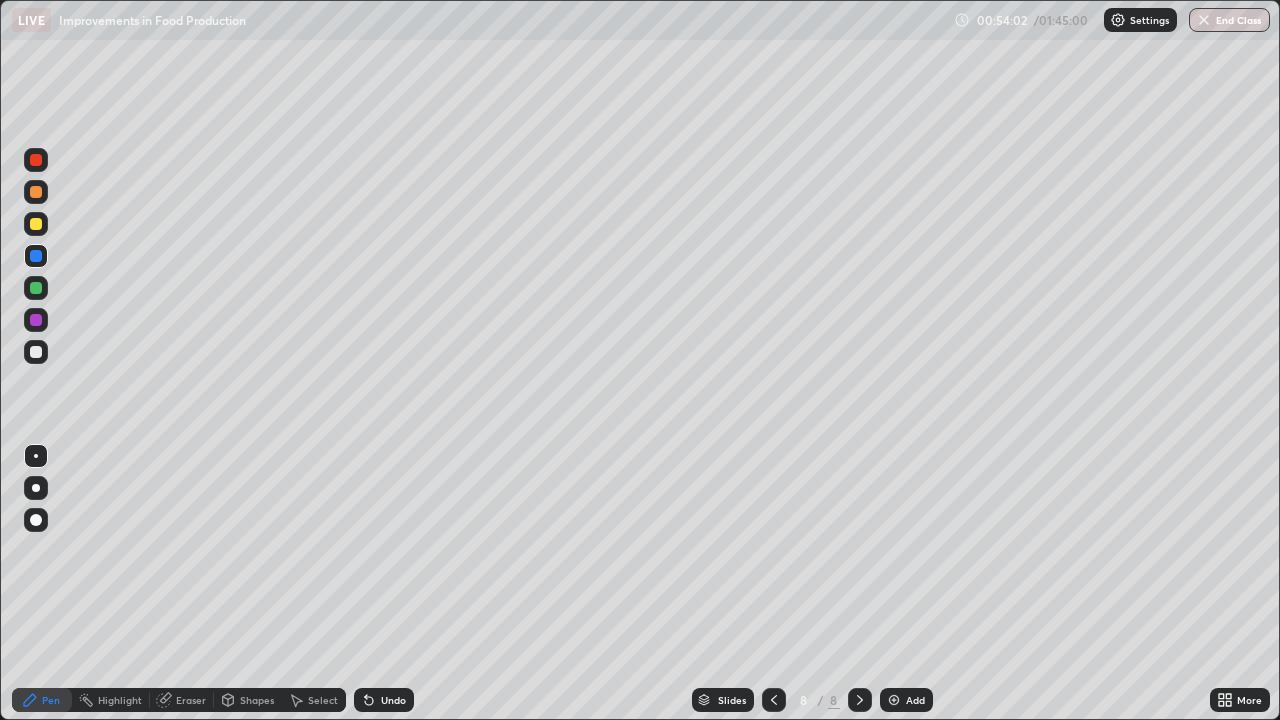 click at bounding box center [36, 224] 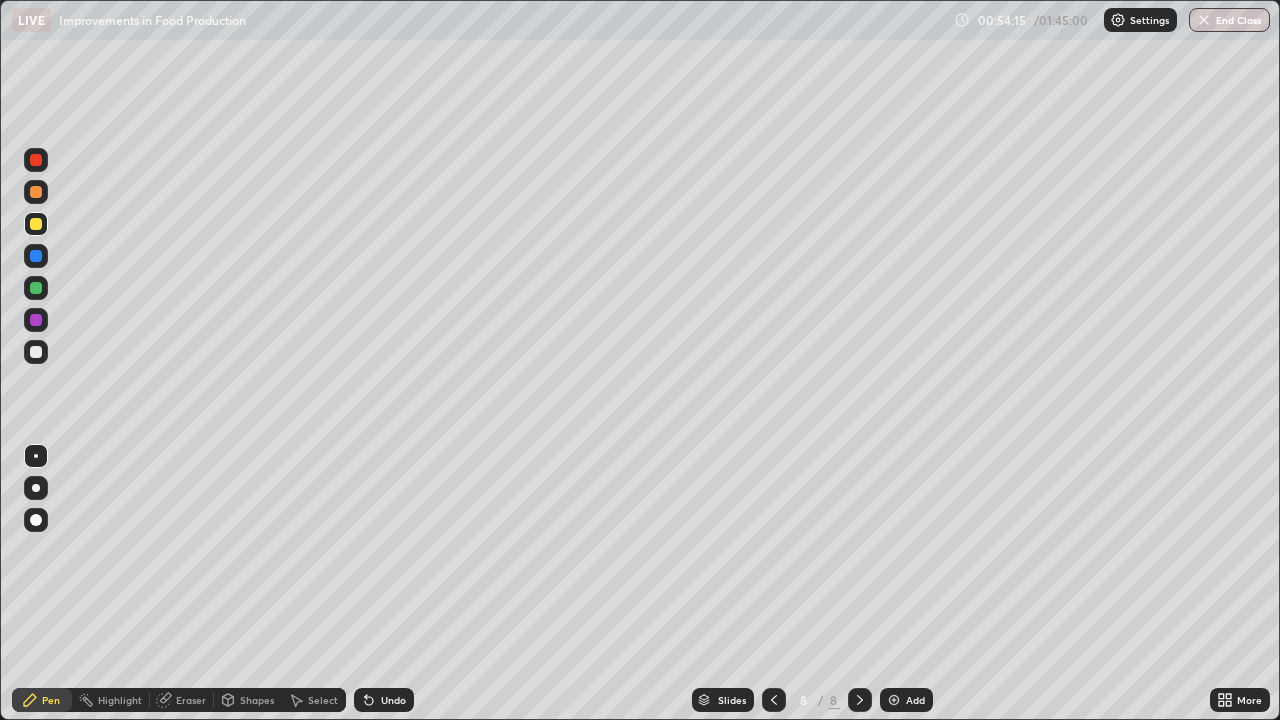 click at bounding box center [36, 320] 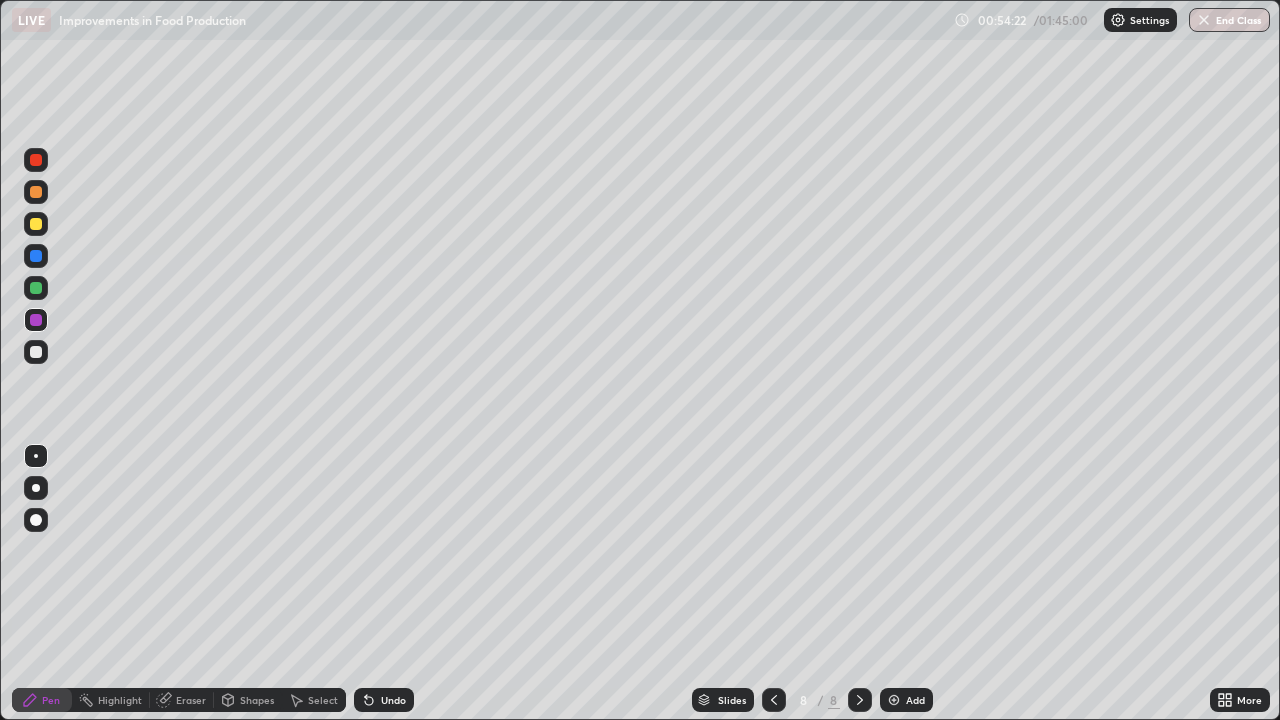 click at bounding box center (36, 352) 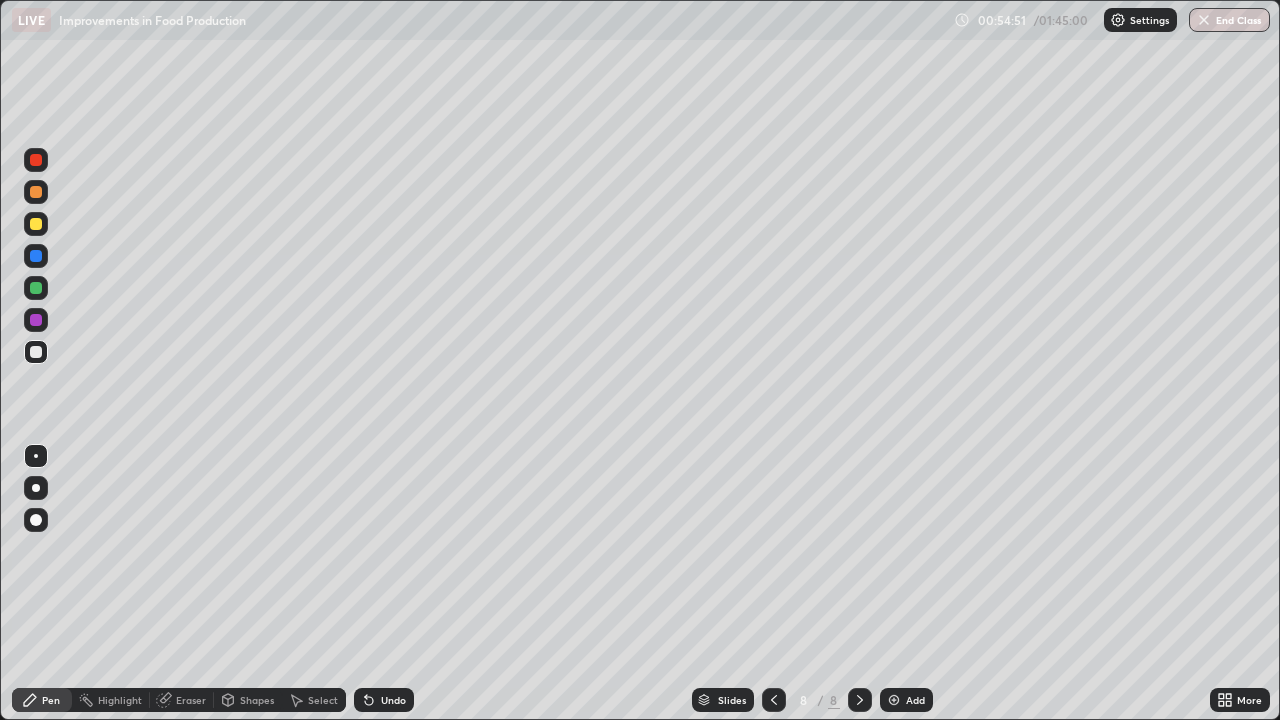 click at bounding box center (36, 224) 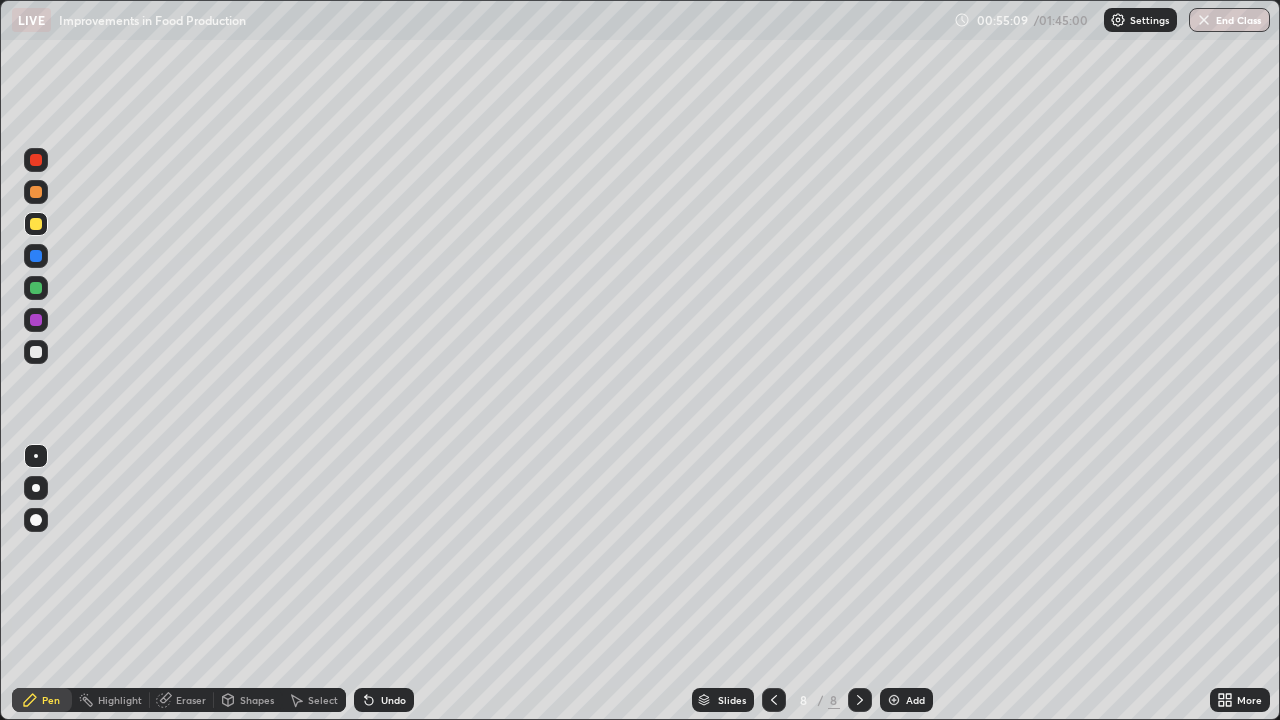 click at bounding box center [36, 352] 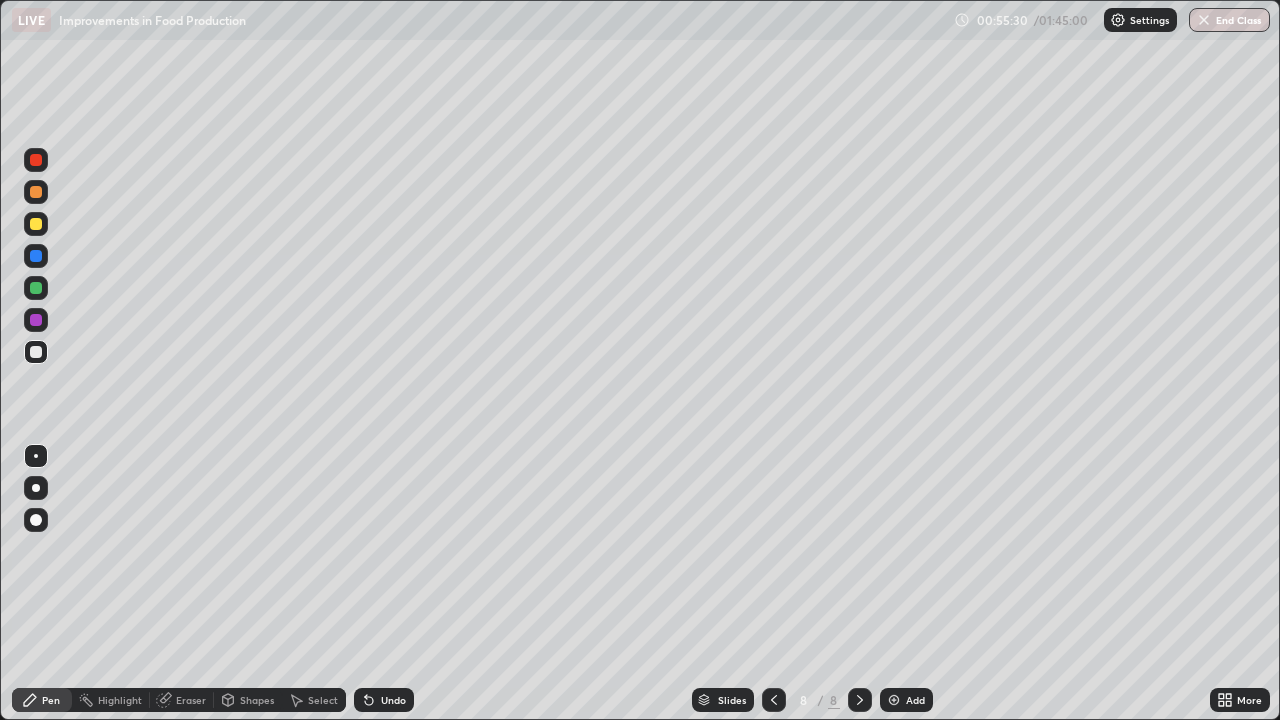 click at bounding box center [36, 288] 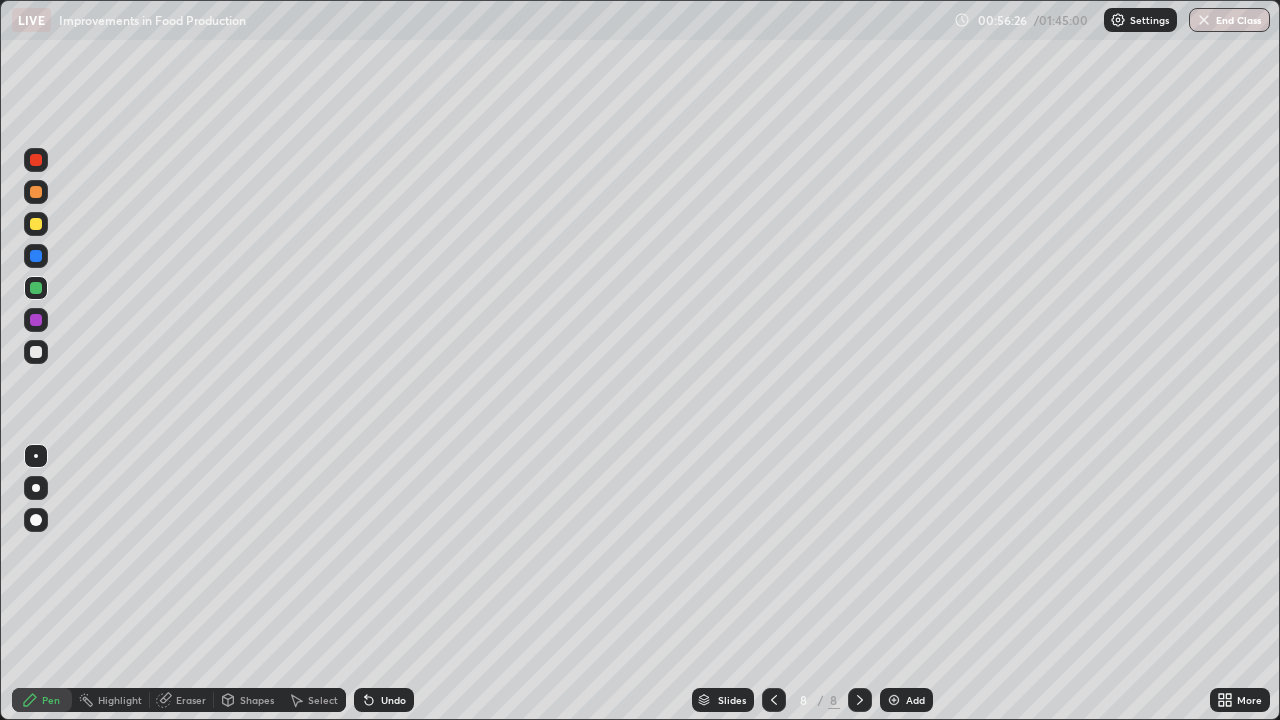 click at bounding box center [36, 352] 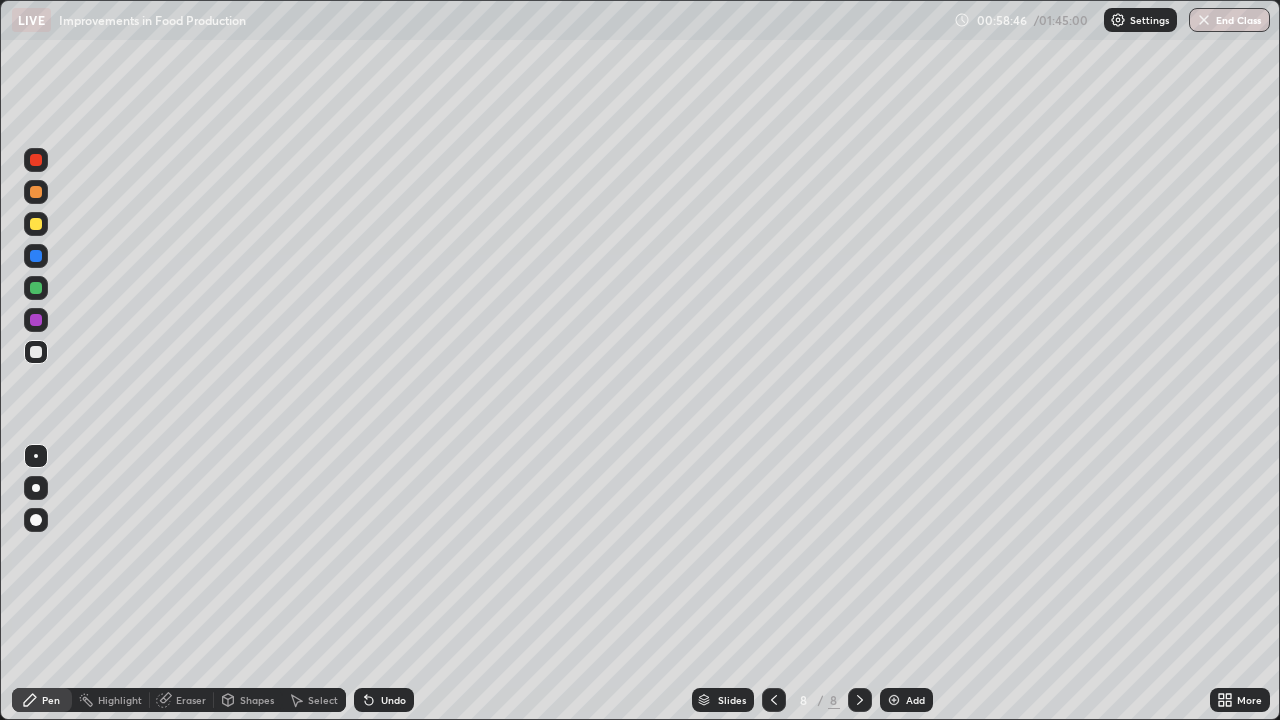 click at bounding box center [894, 700] 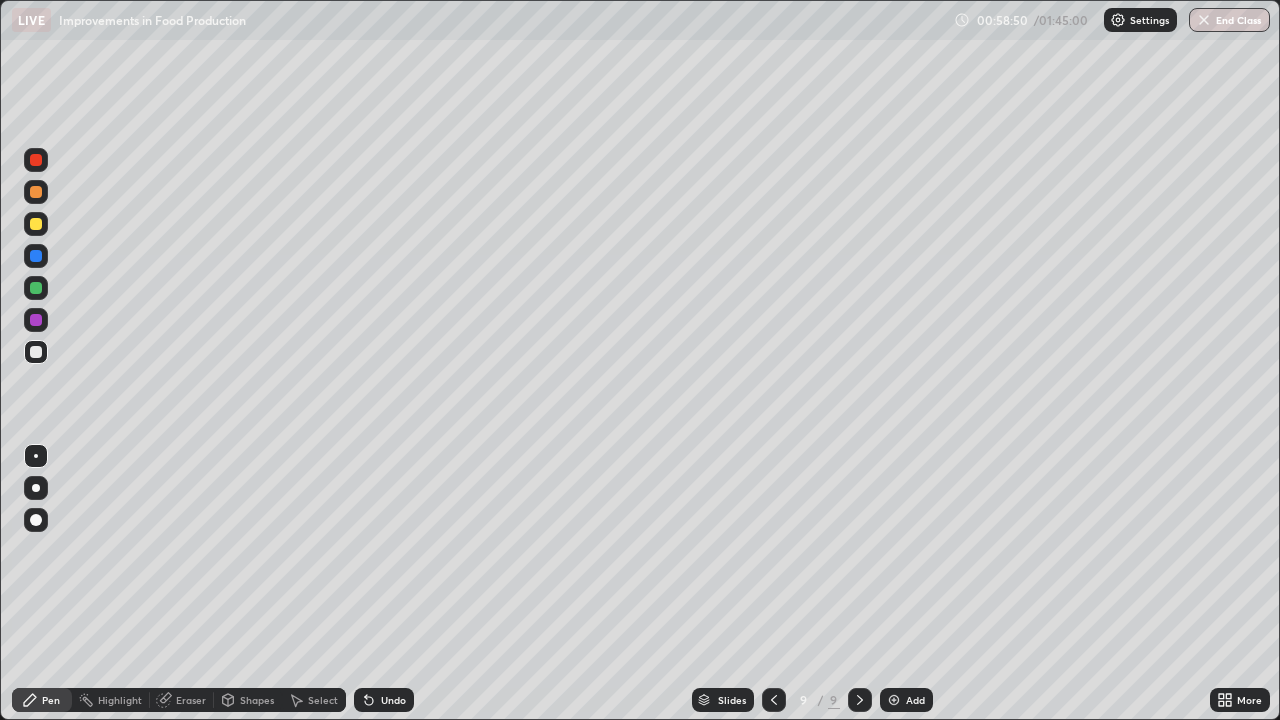 click at bounding box center (36, 224) 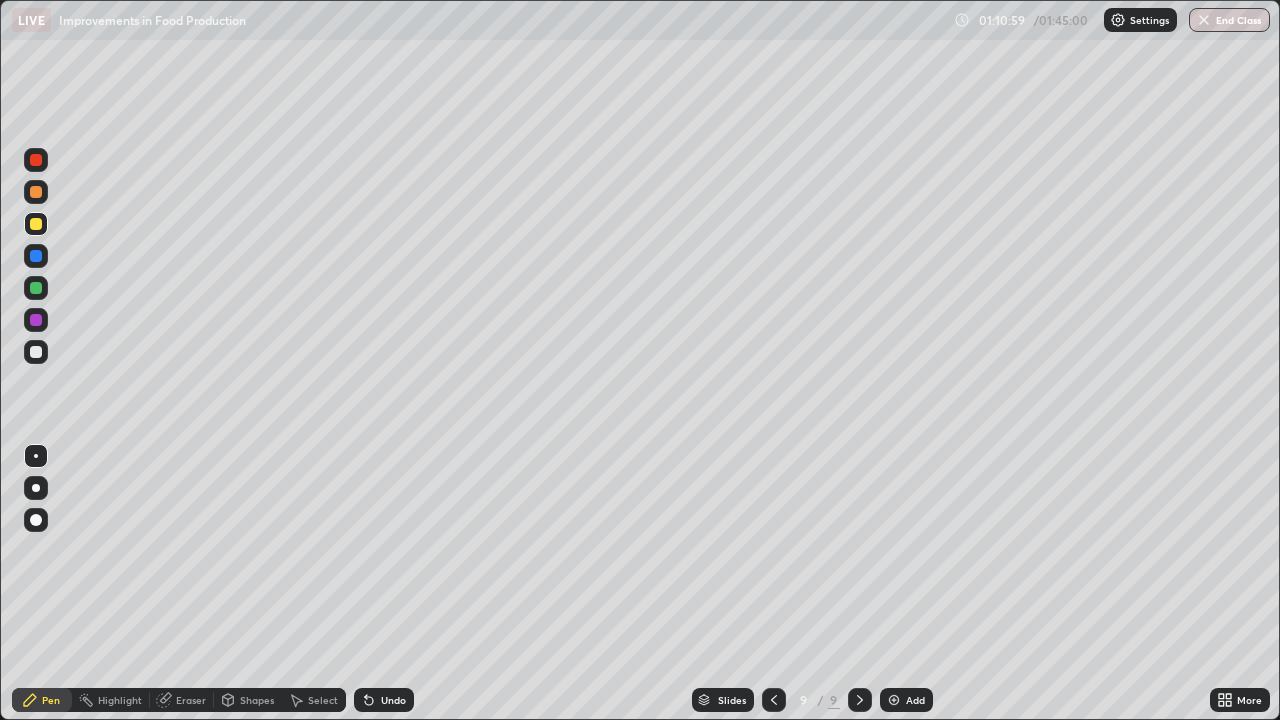 click on "Eraser" at bounding box center [191, 700] 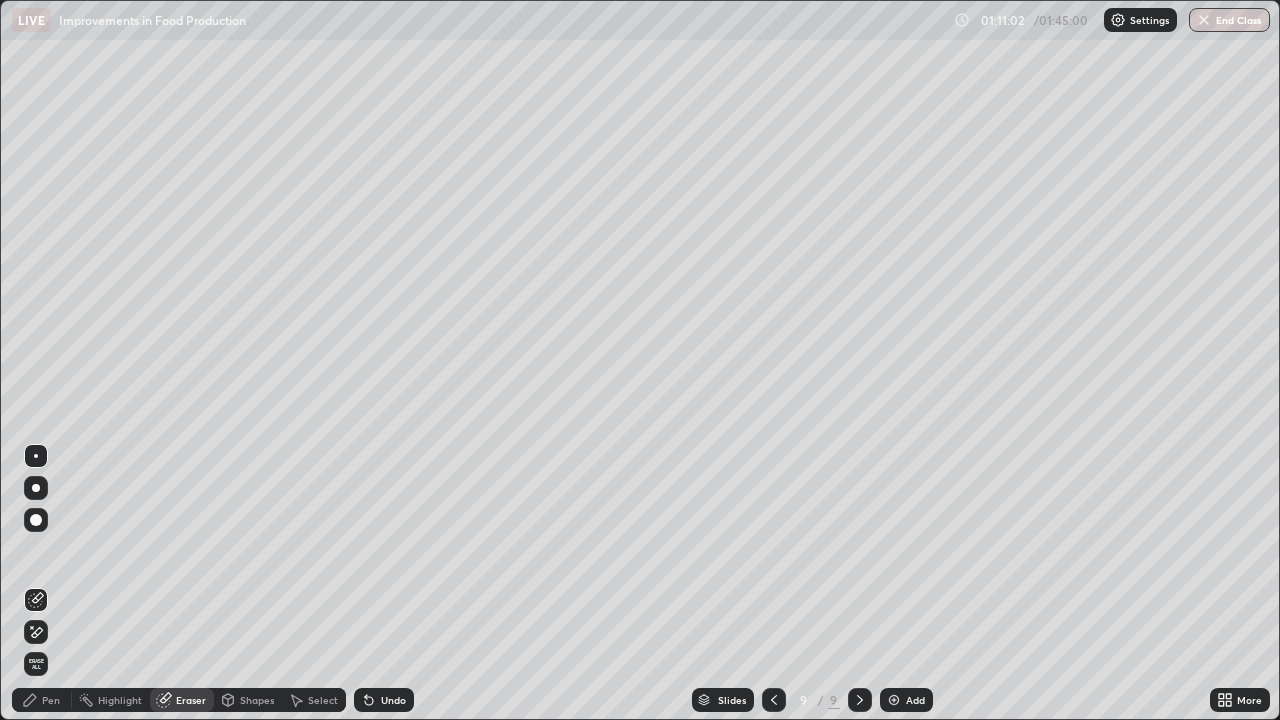 click 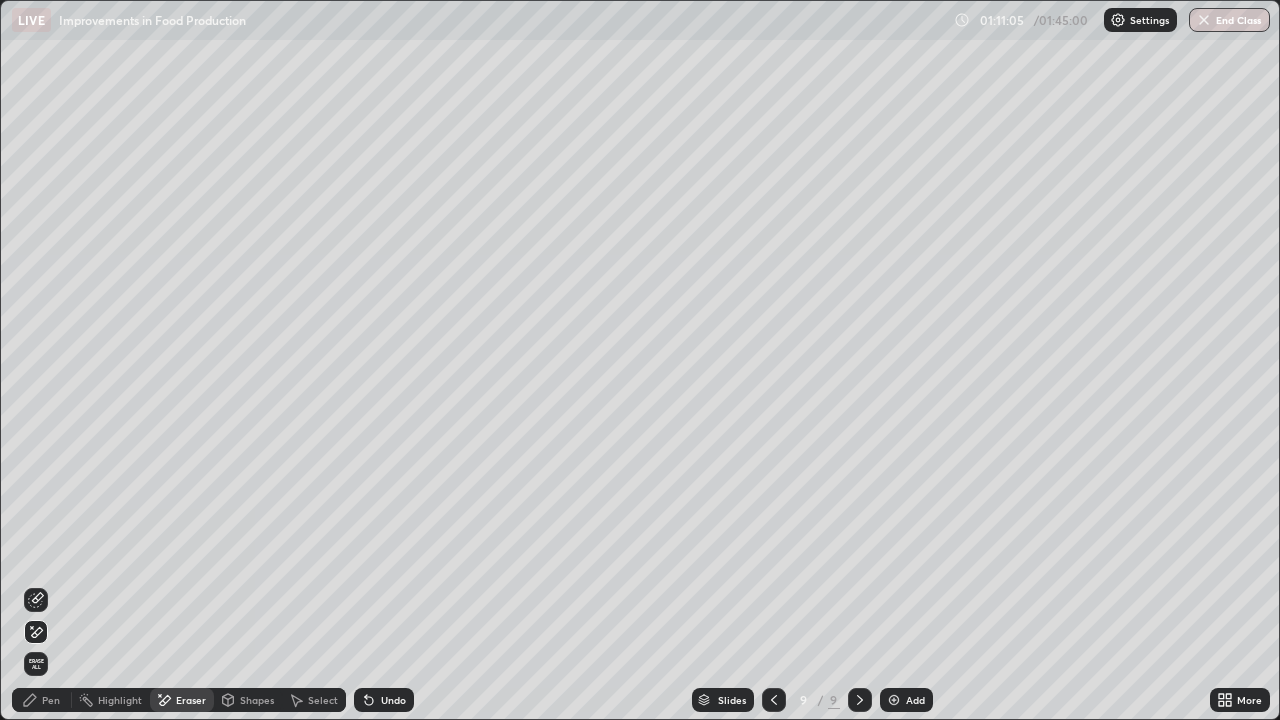 click on "Erase all" at bounding box center (36, 664) 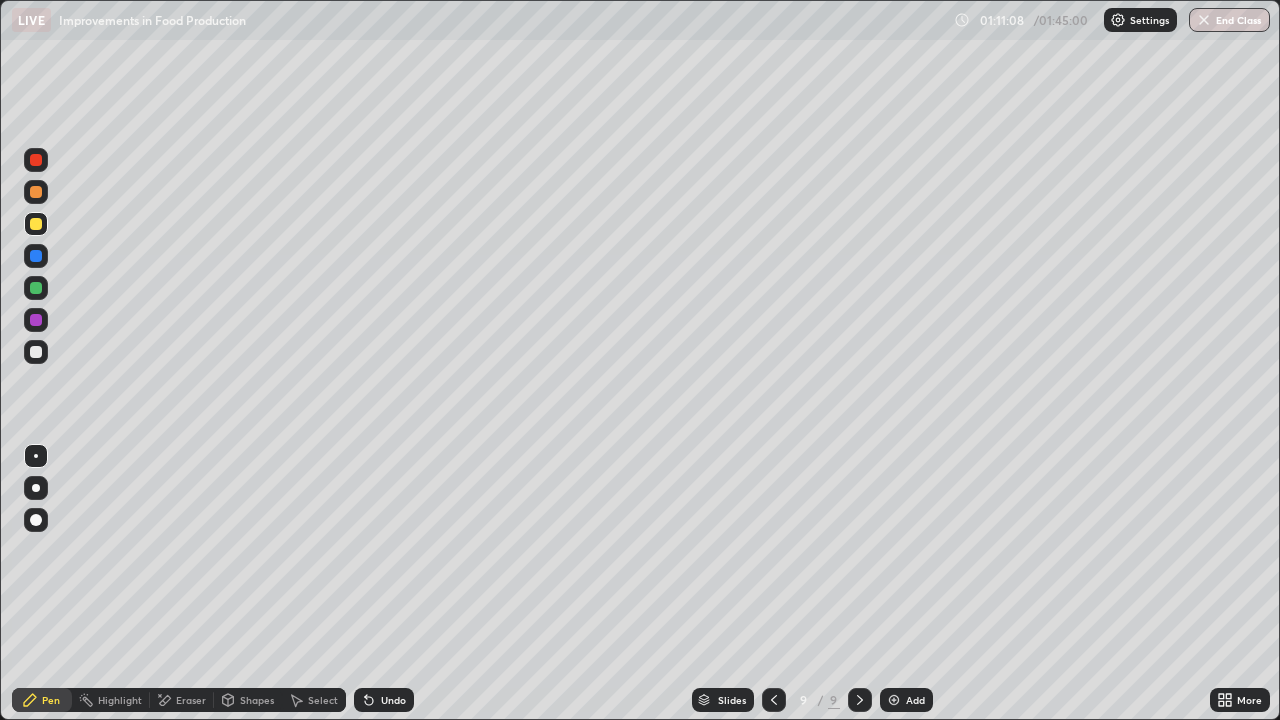 click at bounding box center (36, 488) 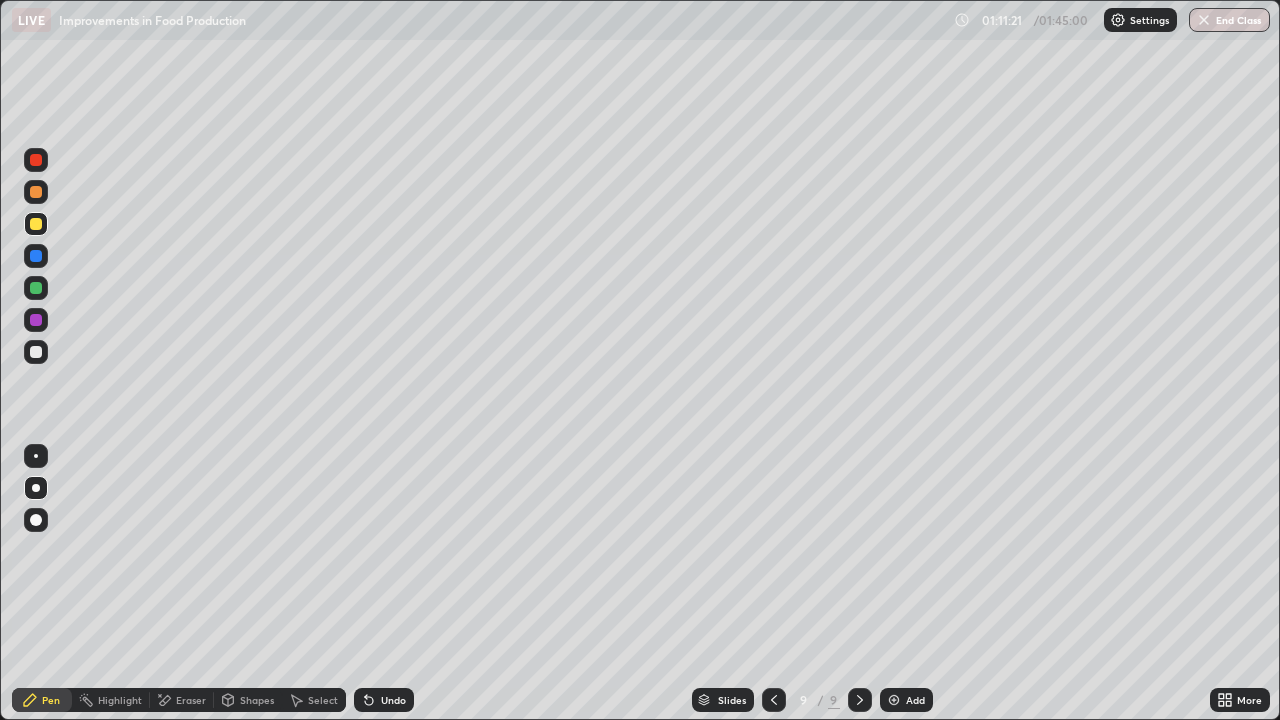 click at bounding box center (36, 352) 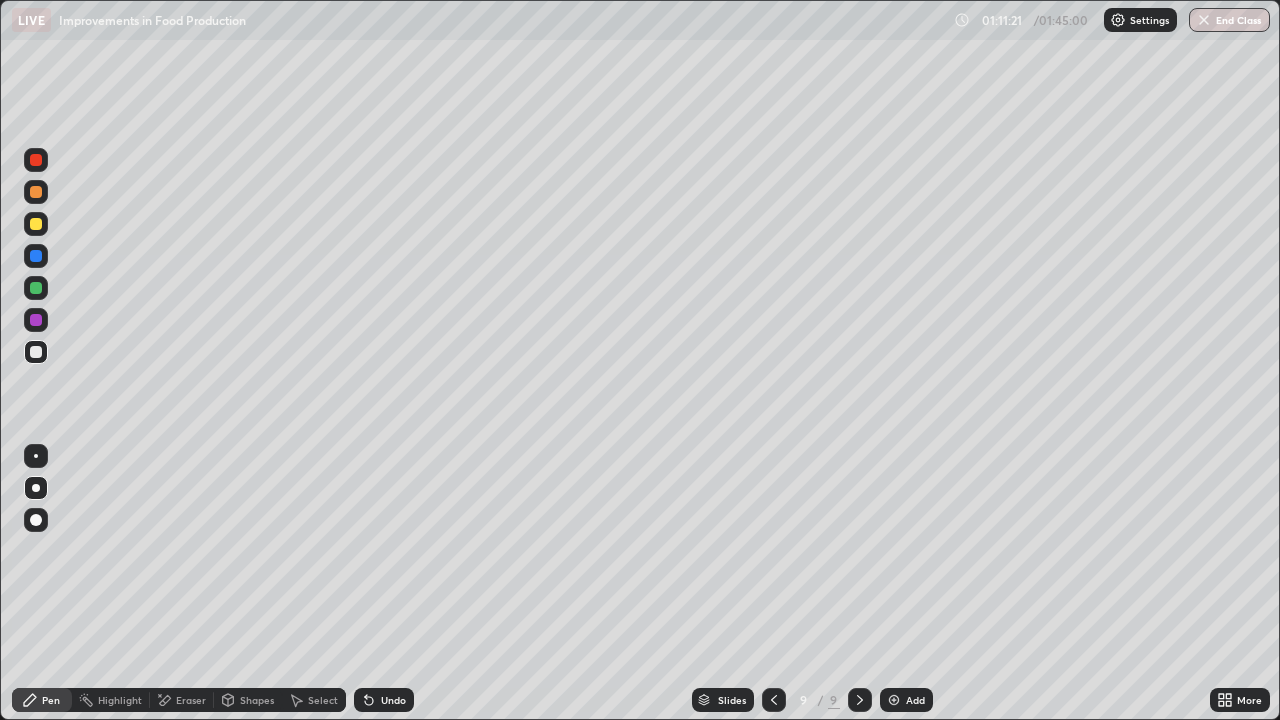 click at bounding box center (36, 456) 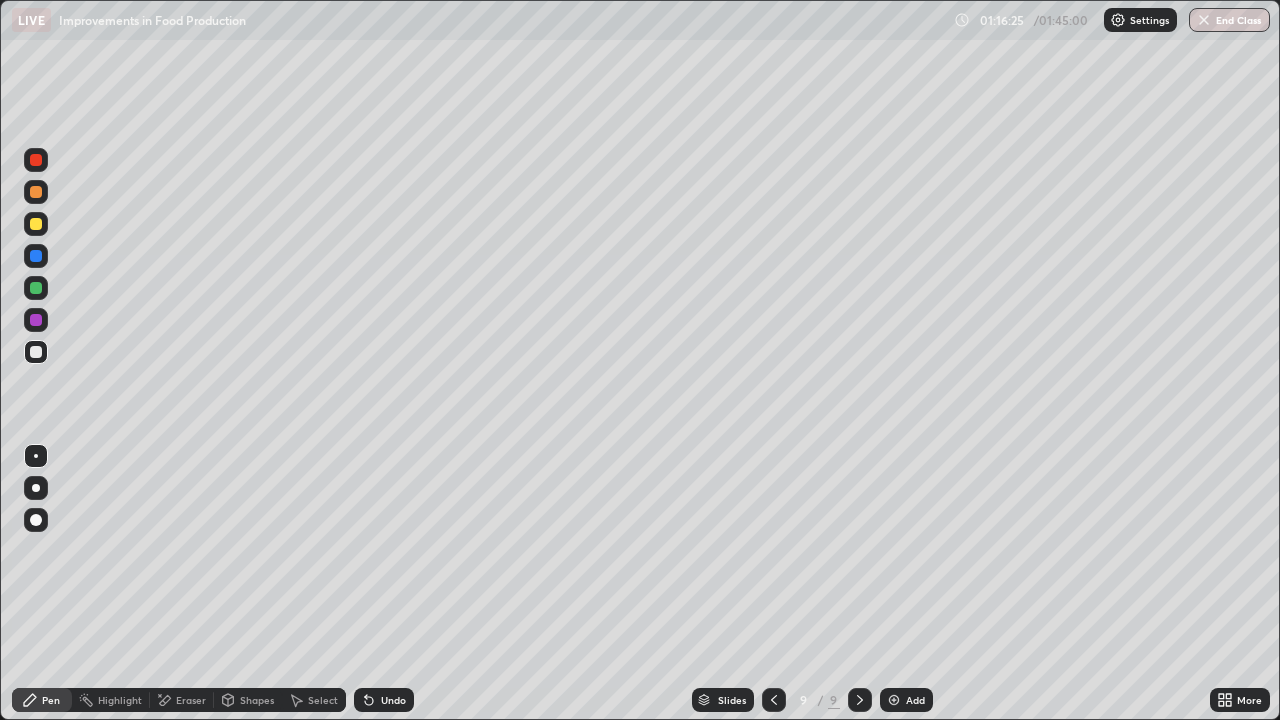 click at bounding box center (36, 456) 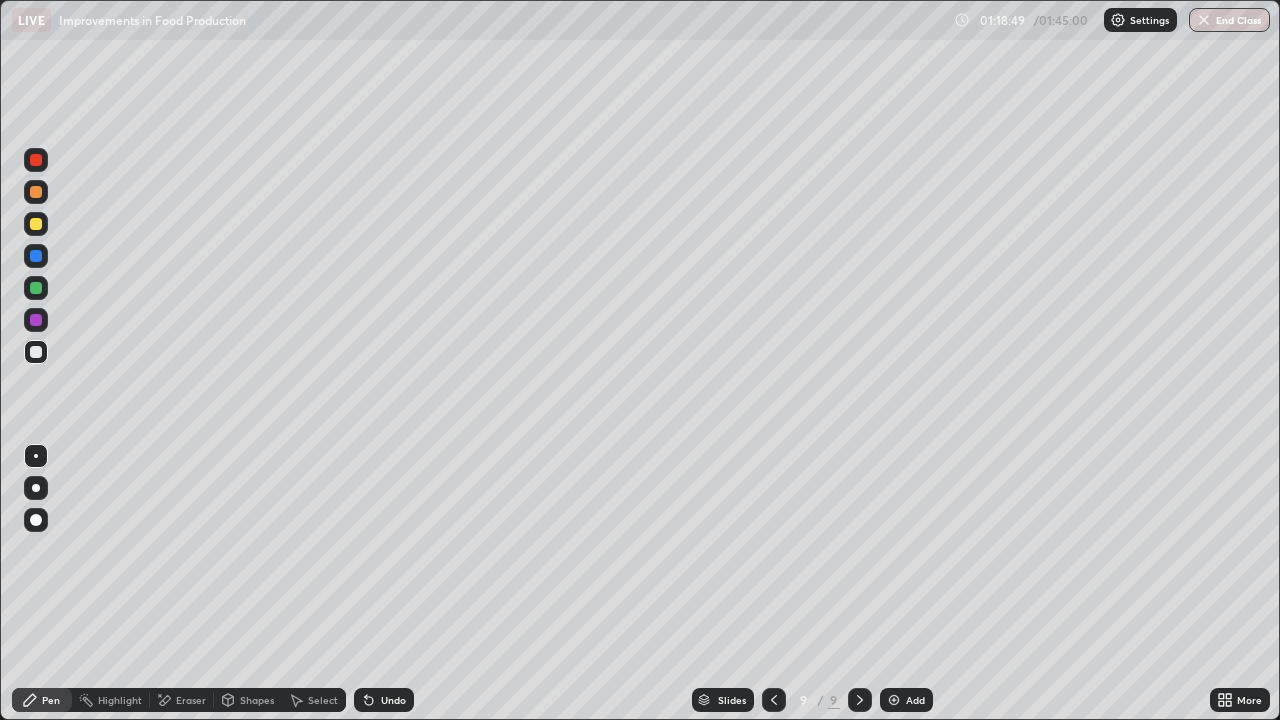 click at bounding box center [894, 700] 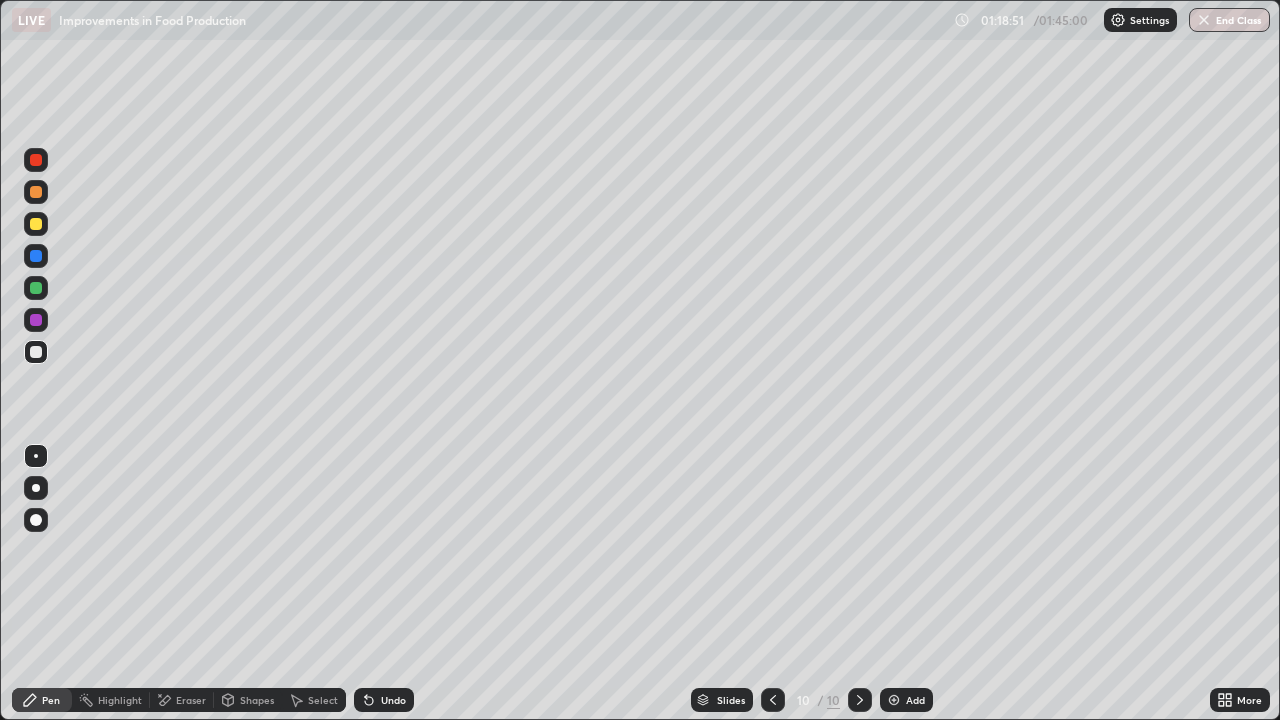 click at bounding box center (36, 256) 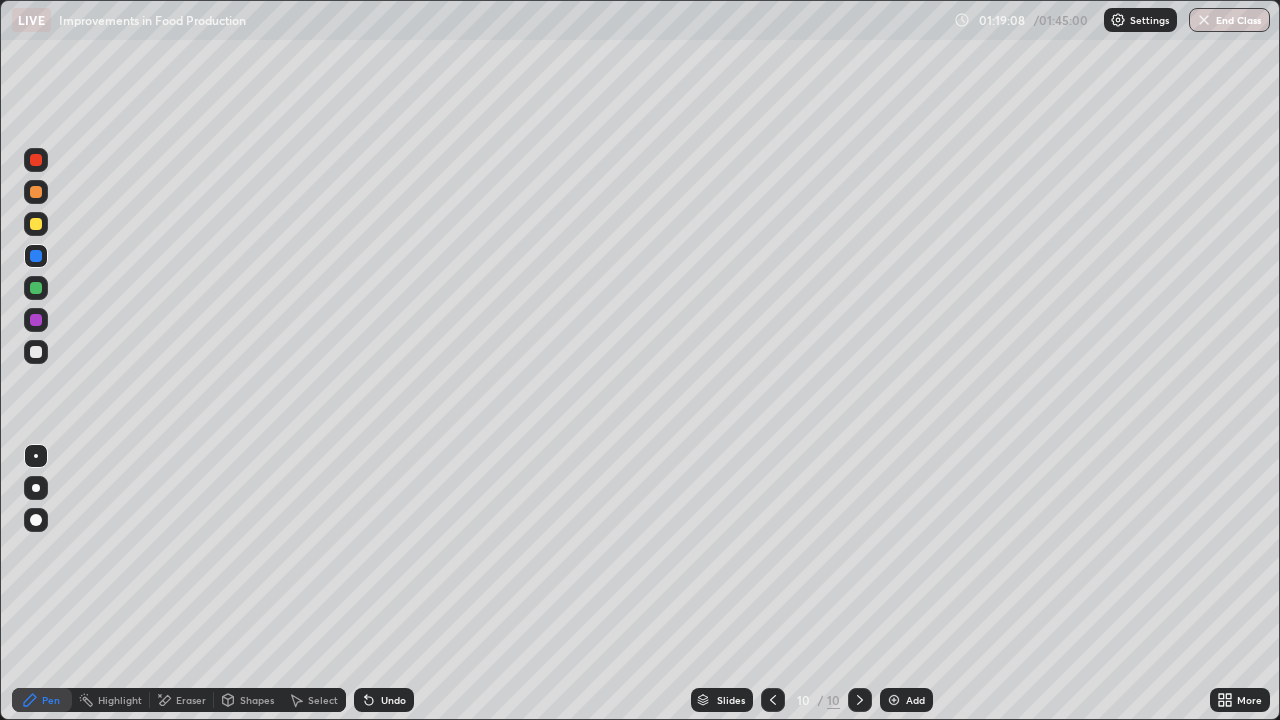 click at bounding box center [36, 352] 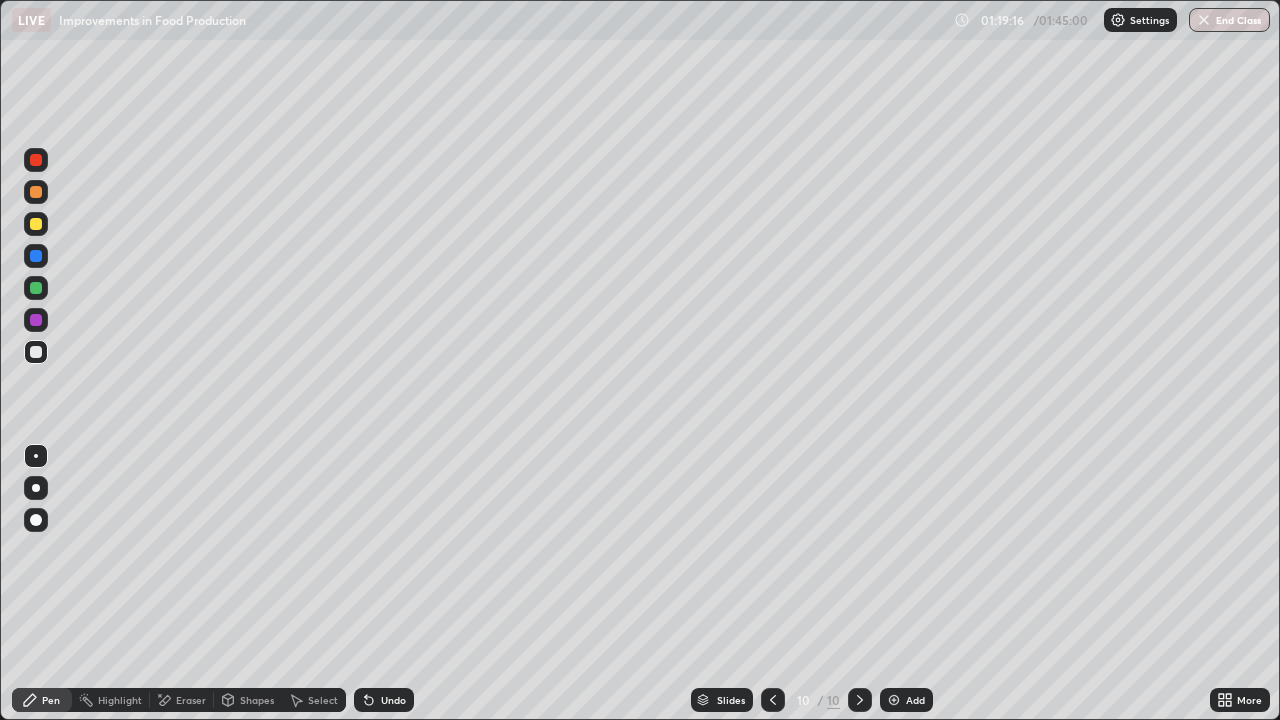 click at bounding box center [36, 320] 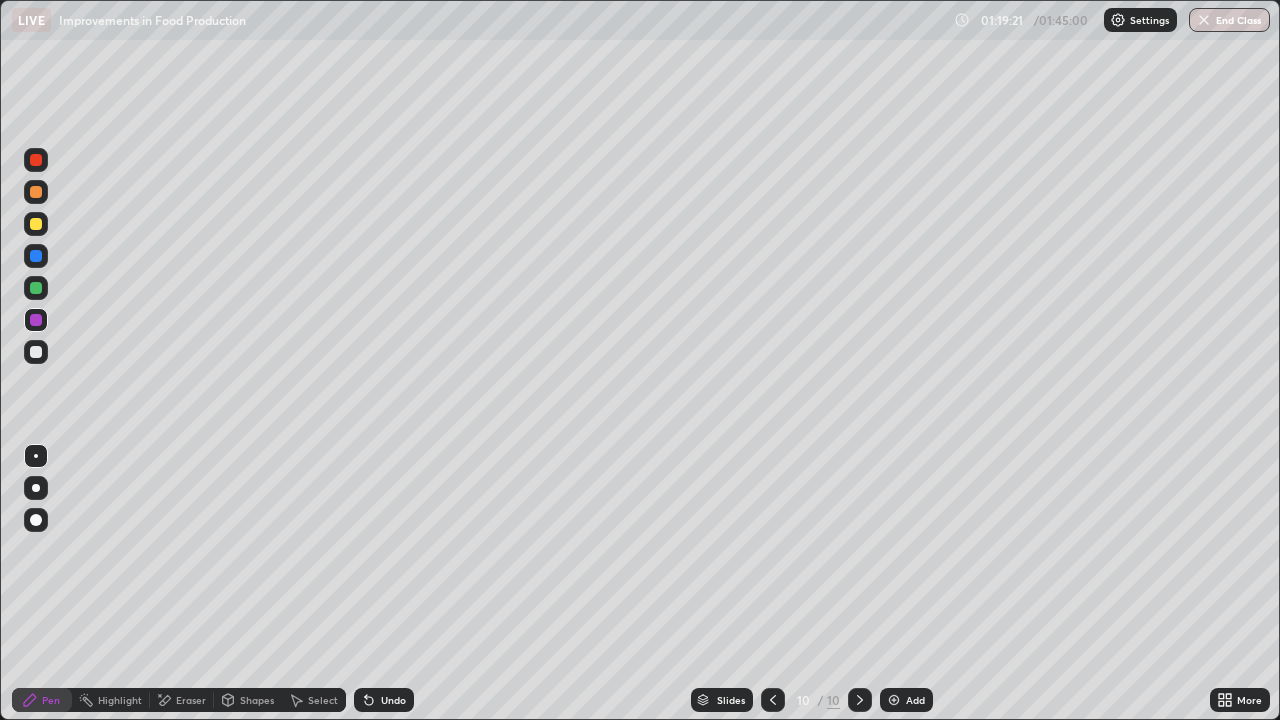 click on "Eraser" at bounding box center [191, 700] 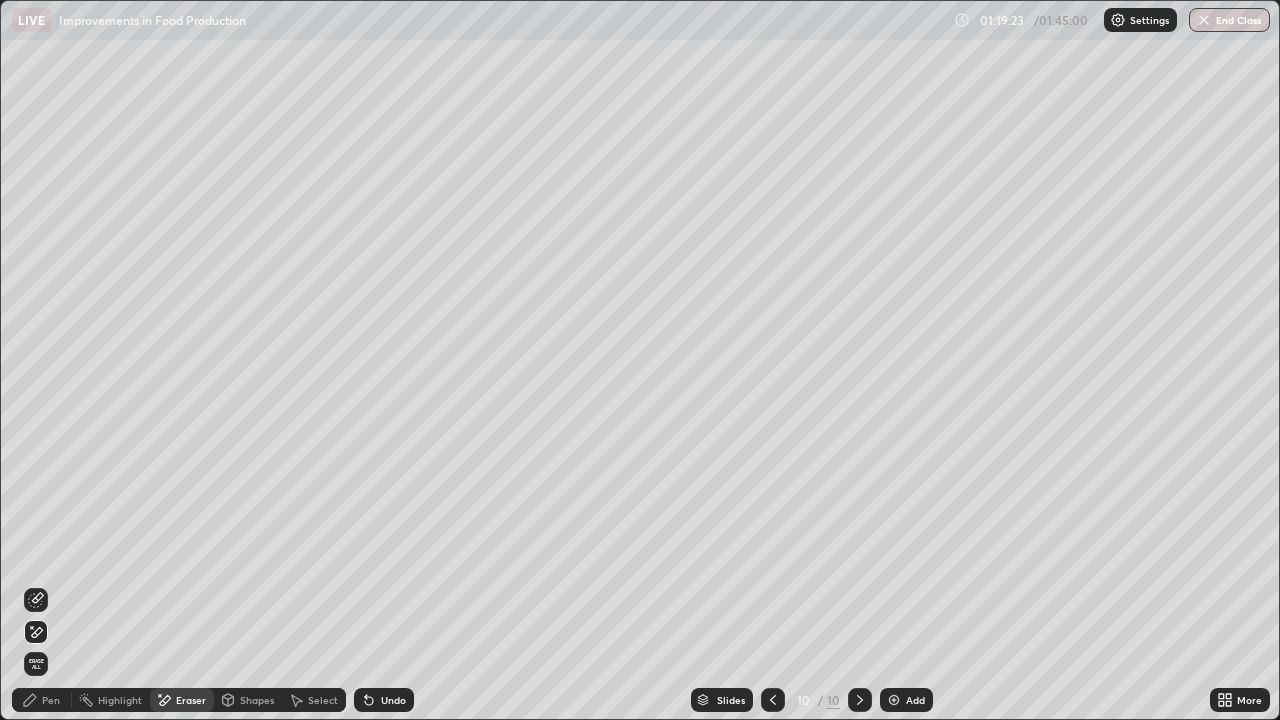 click on "Pen" at bounding box center [51, 700] 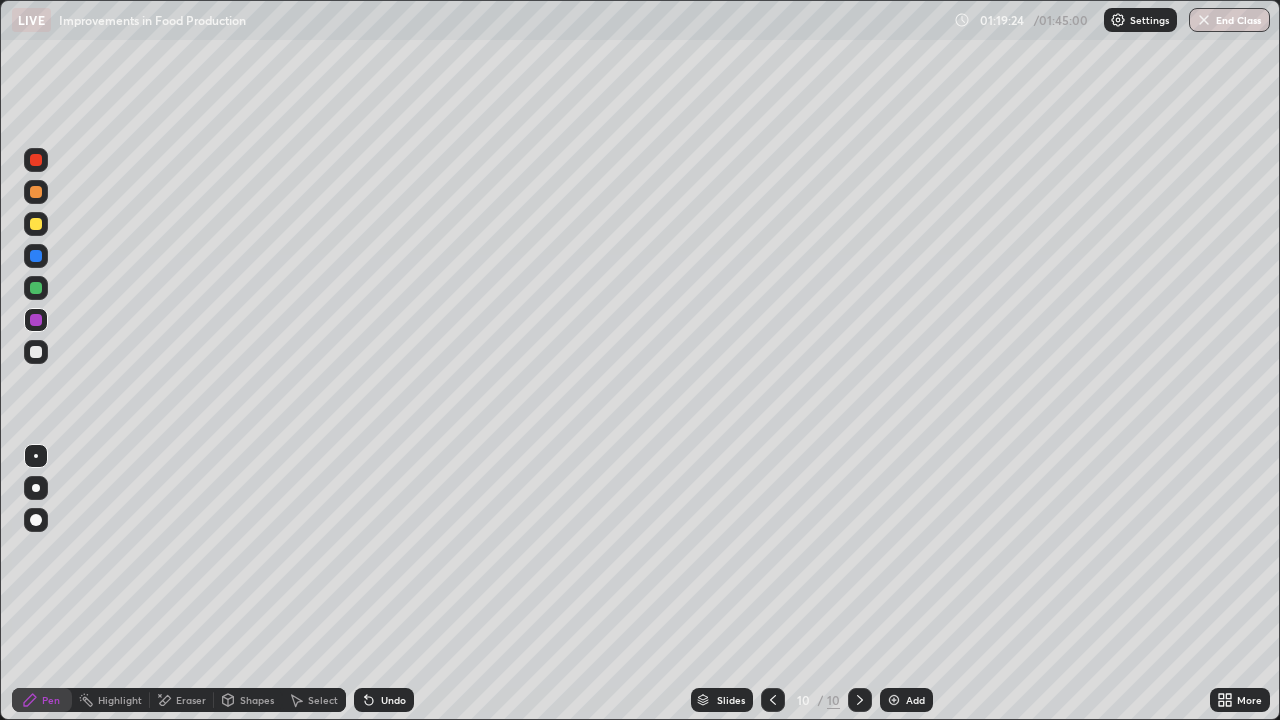 click at bounding box center [36, 352] 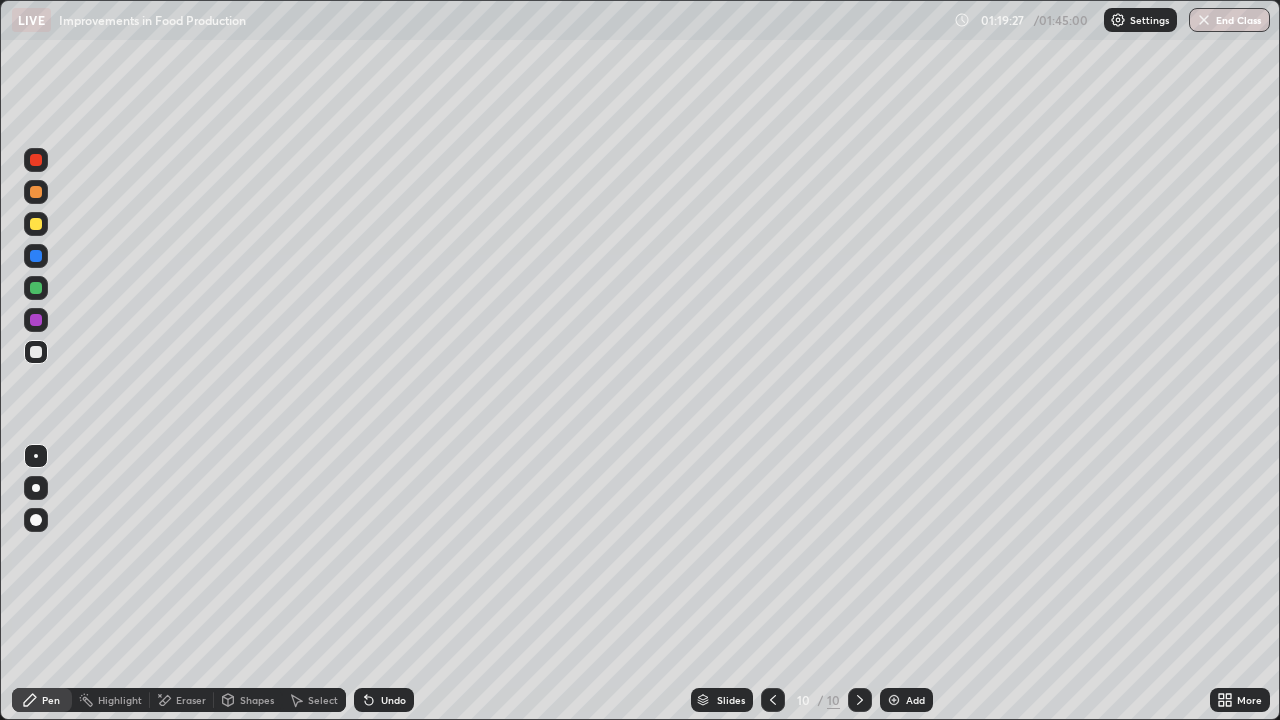 click at bounding box center (36, 320) 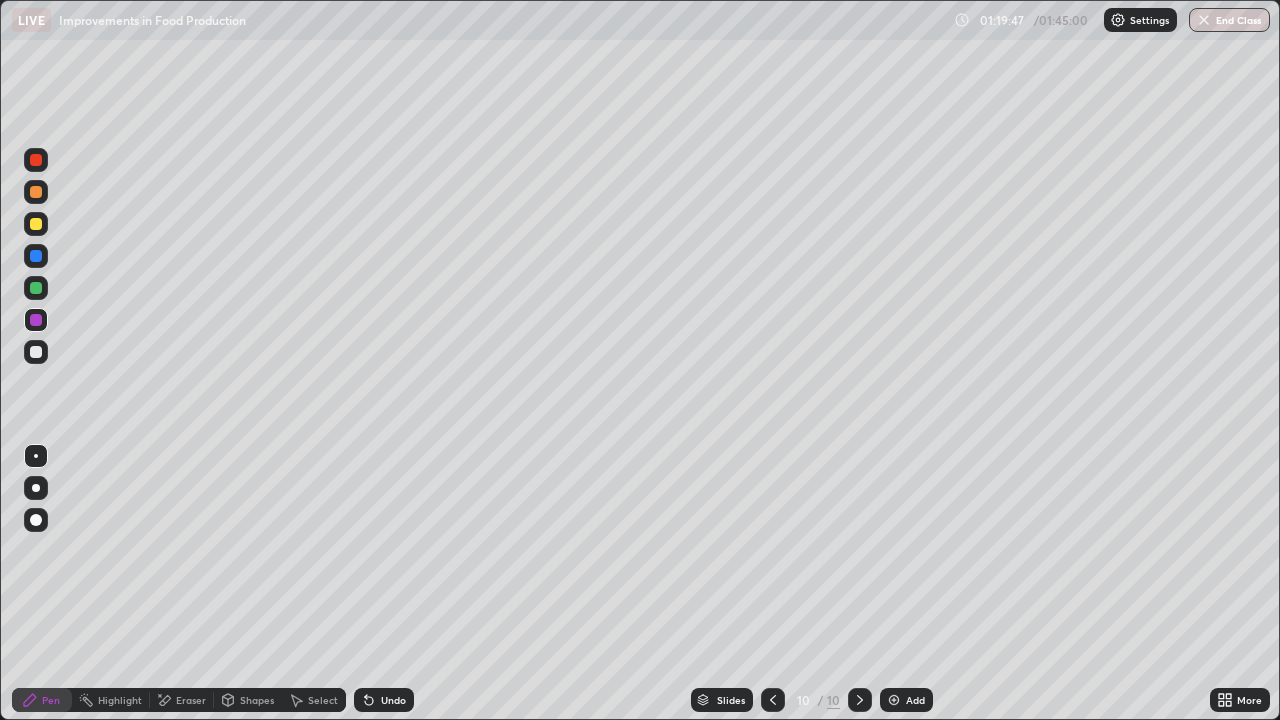 click at bounding box center [36, 352] 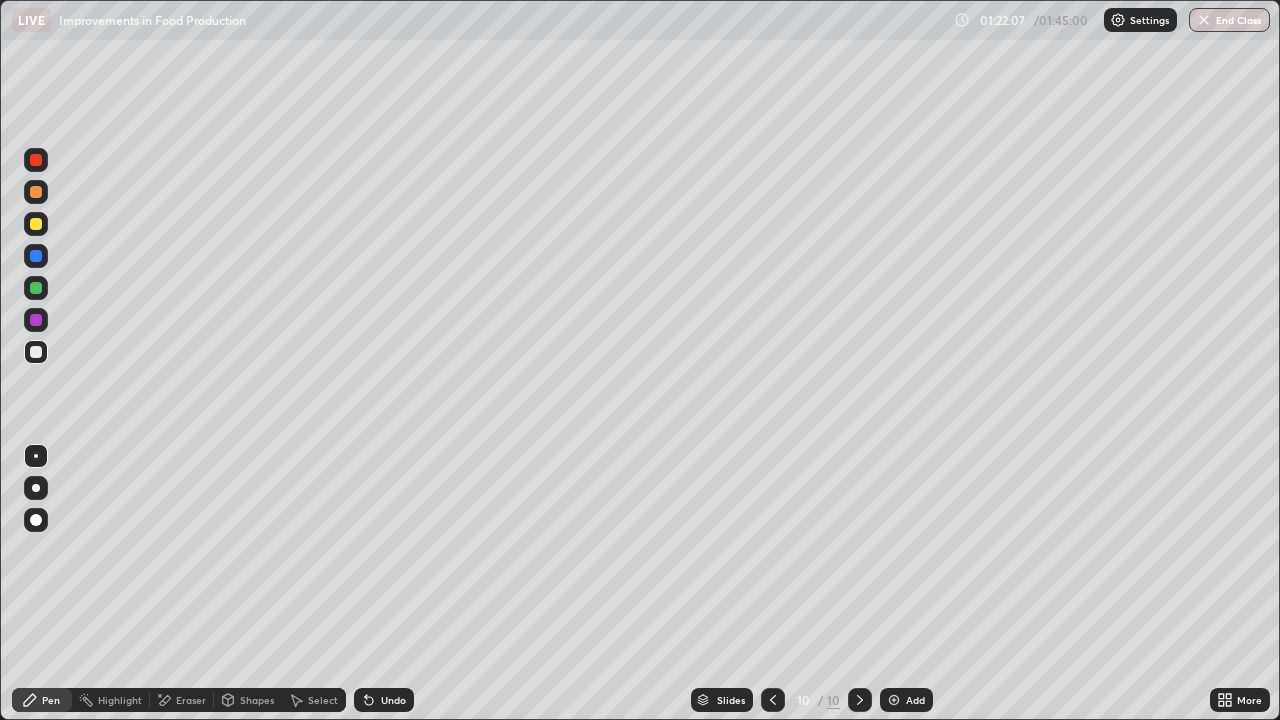 click at bounding box center (894, 700) 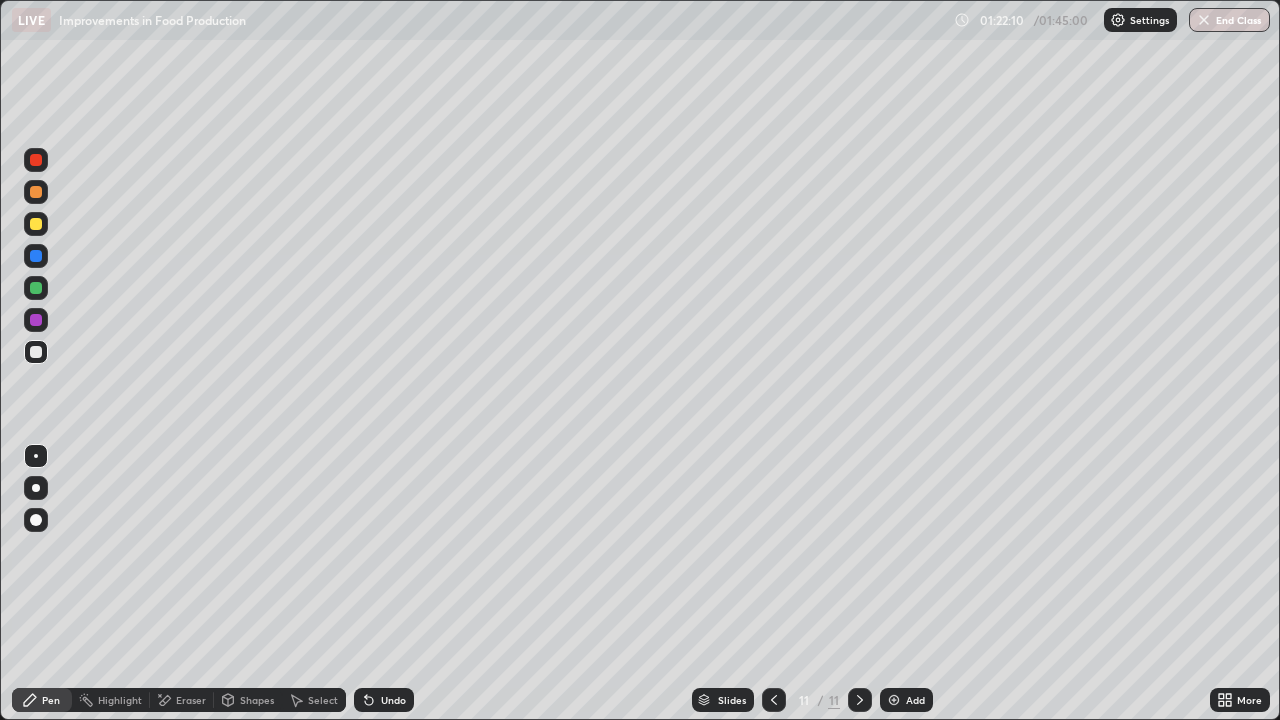 click at bounding box center (36, 288) 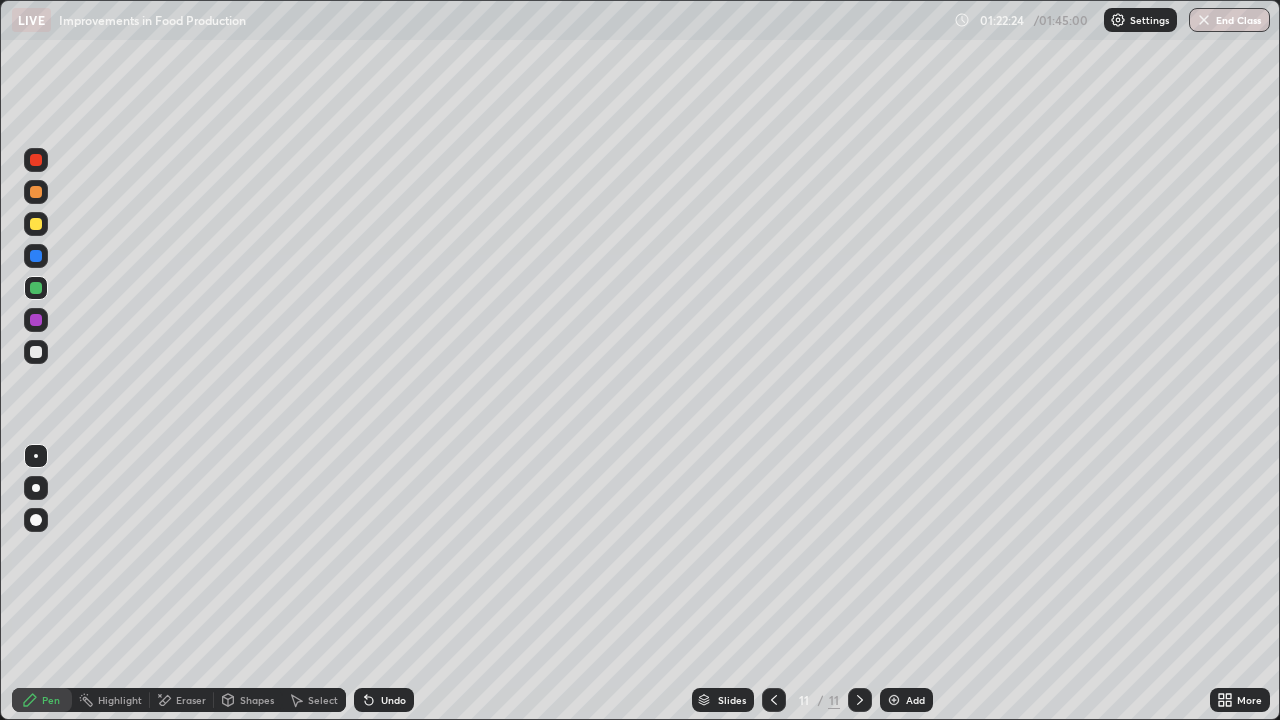 click at bounding box center [36, 352] 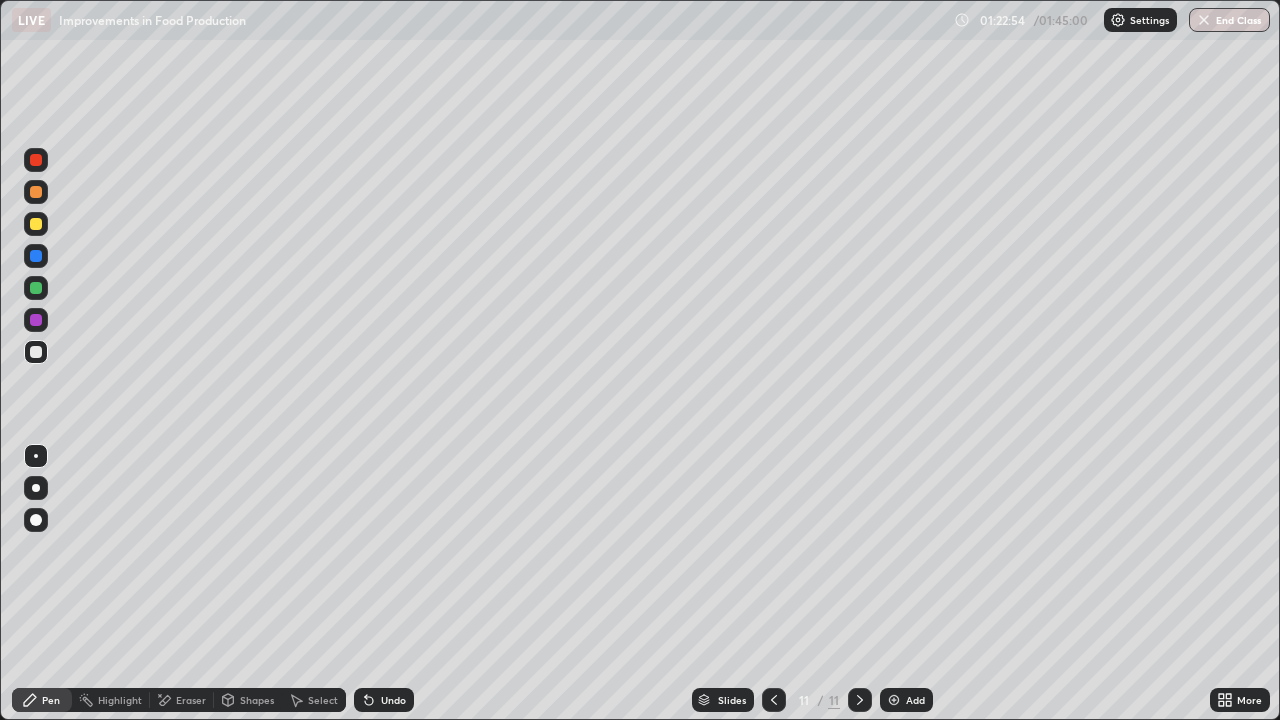 click 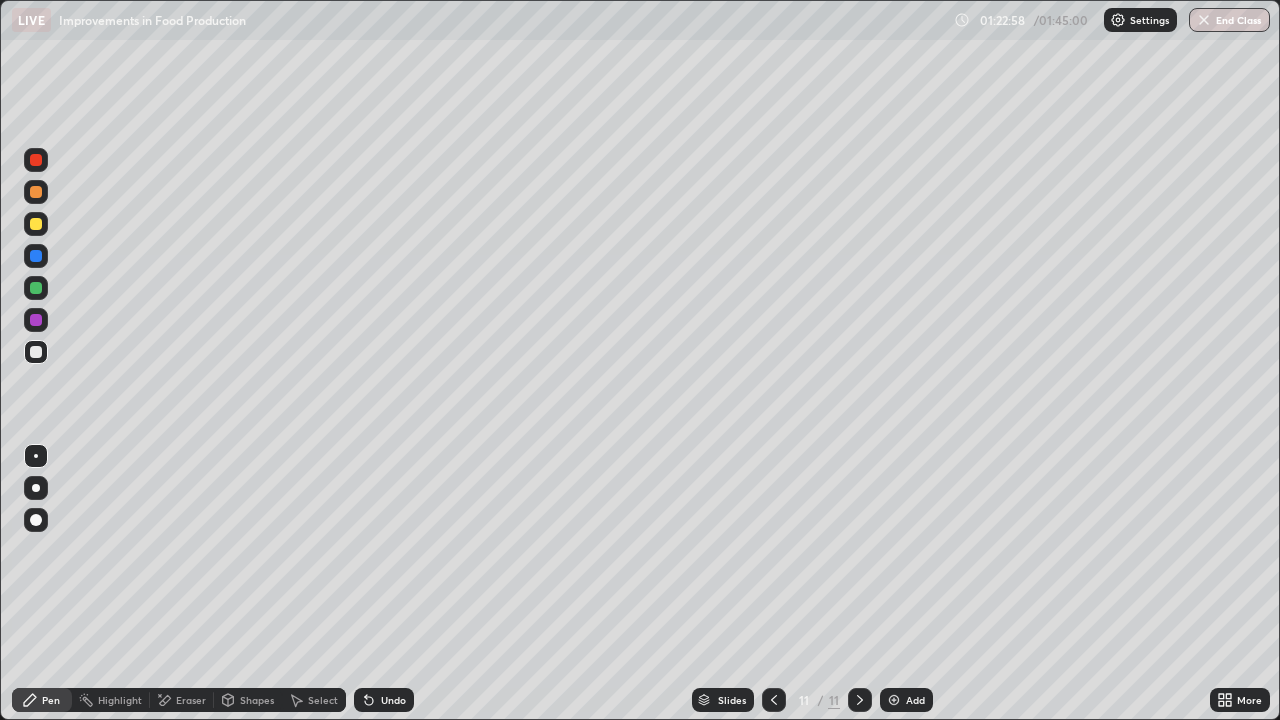 click at bounding box center (36, 288) 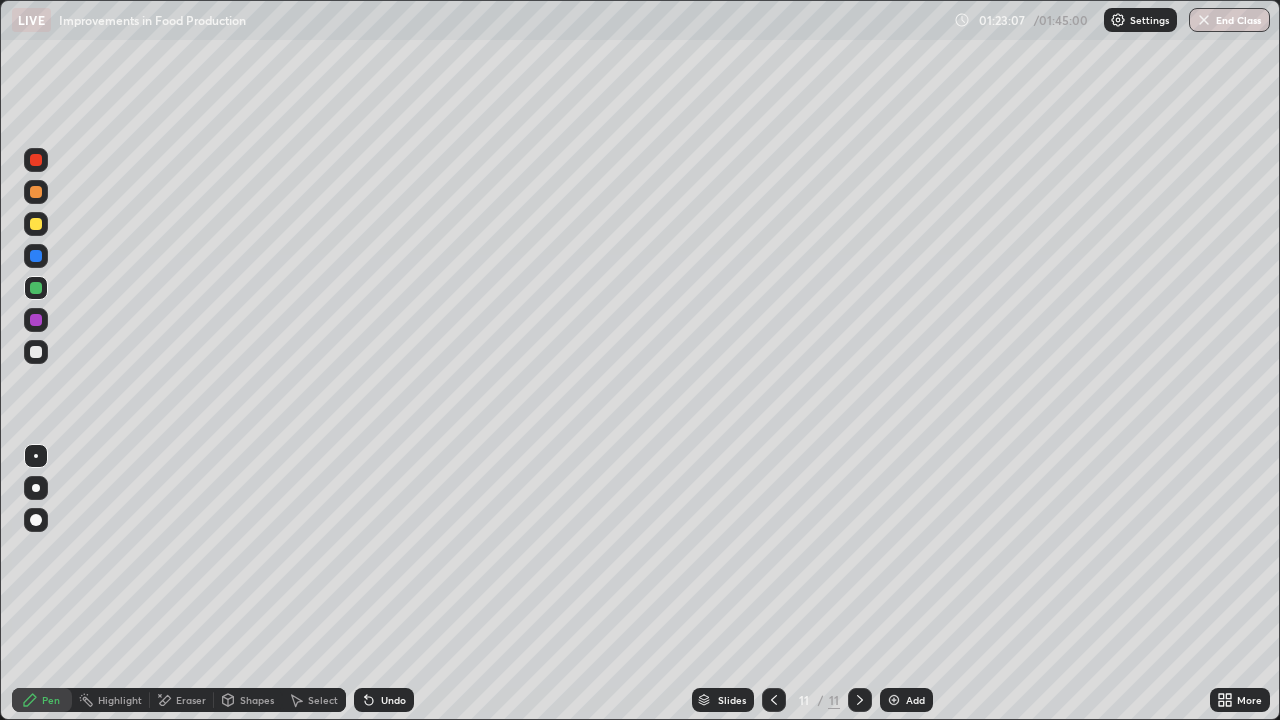 click at bounding box center (36, 352) 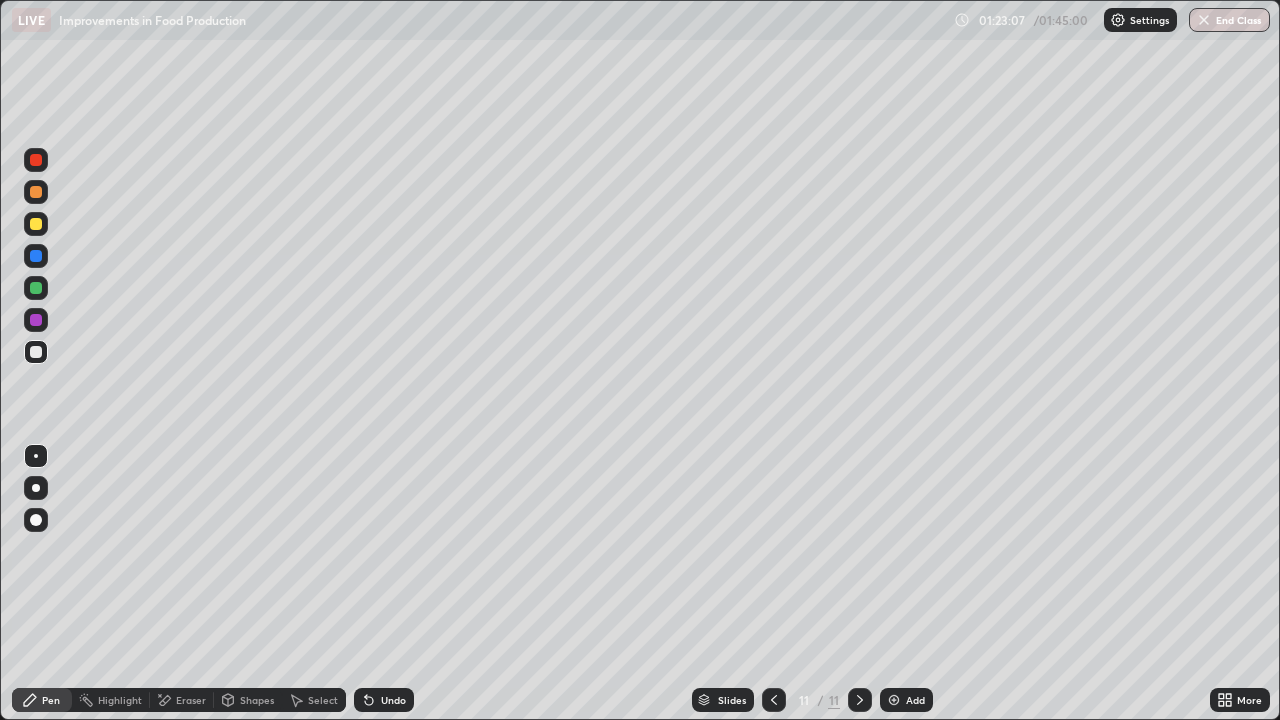 click at bounding box center [36, 320] 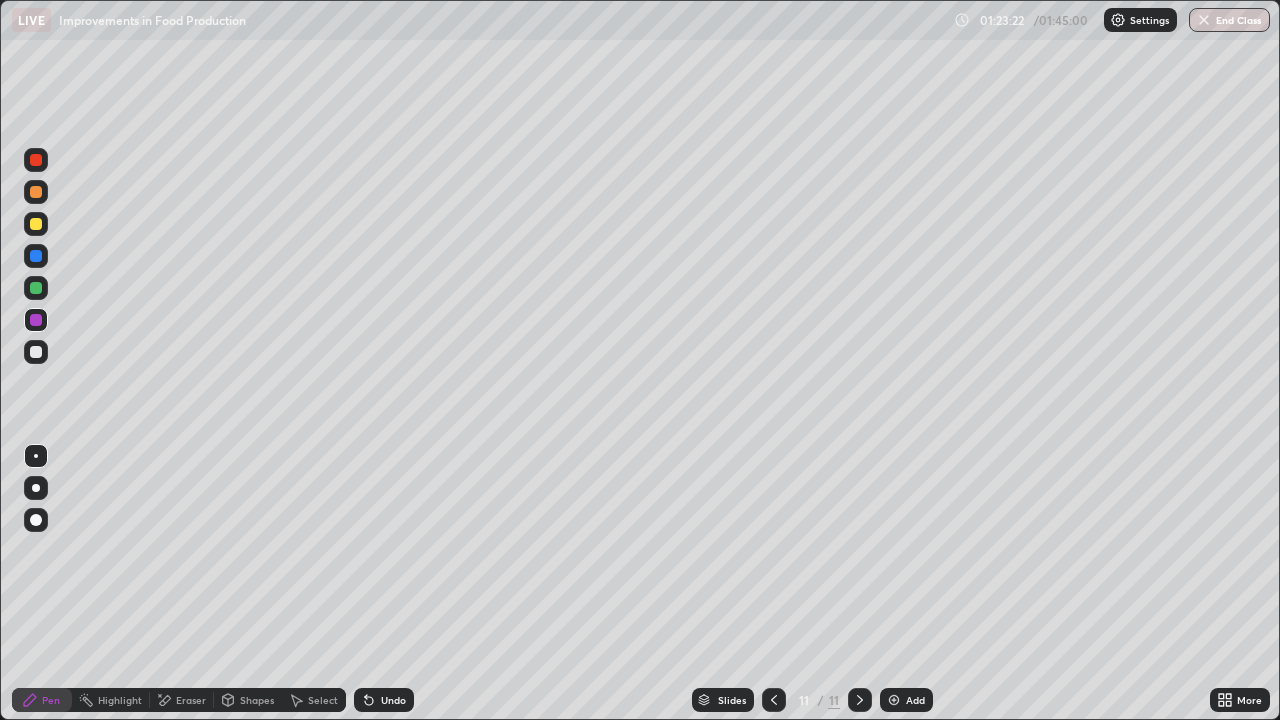 click on "Select" at bounding box center (323, 700) 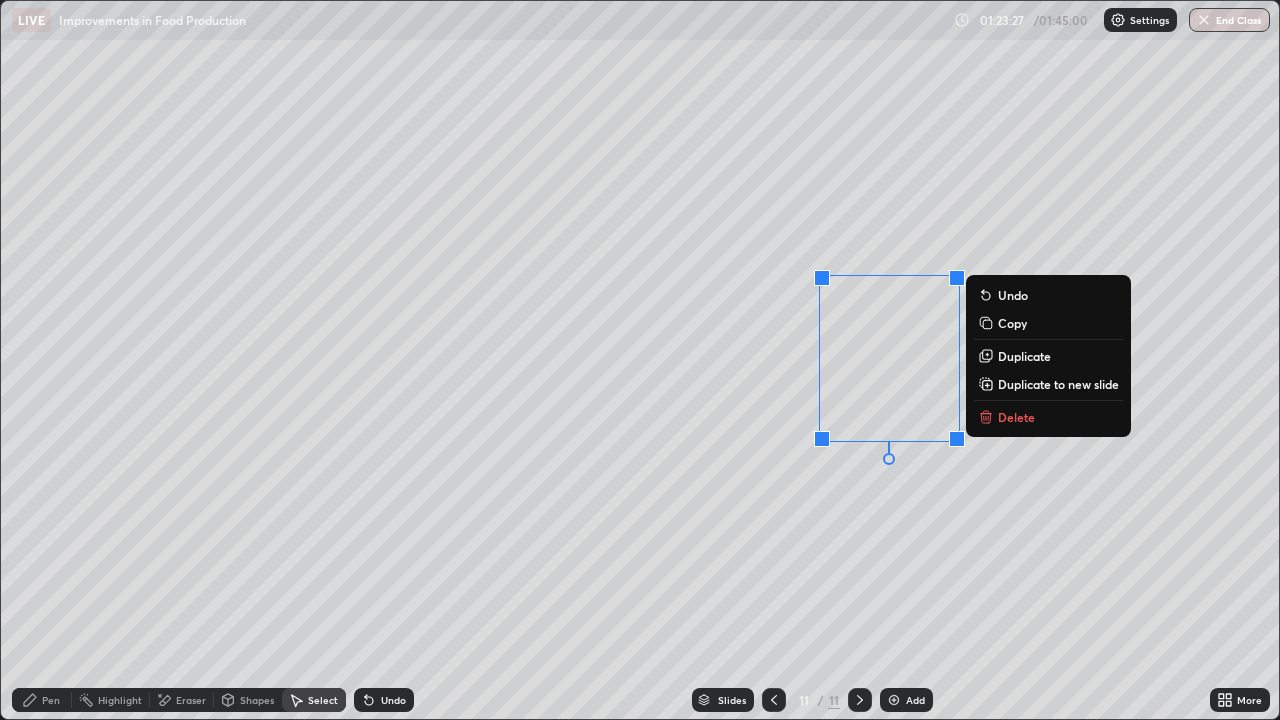 click on "0 ° Undo Copy Duplicate Duplicate to new slide Delete" at bounding box center (640, 360) 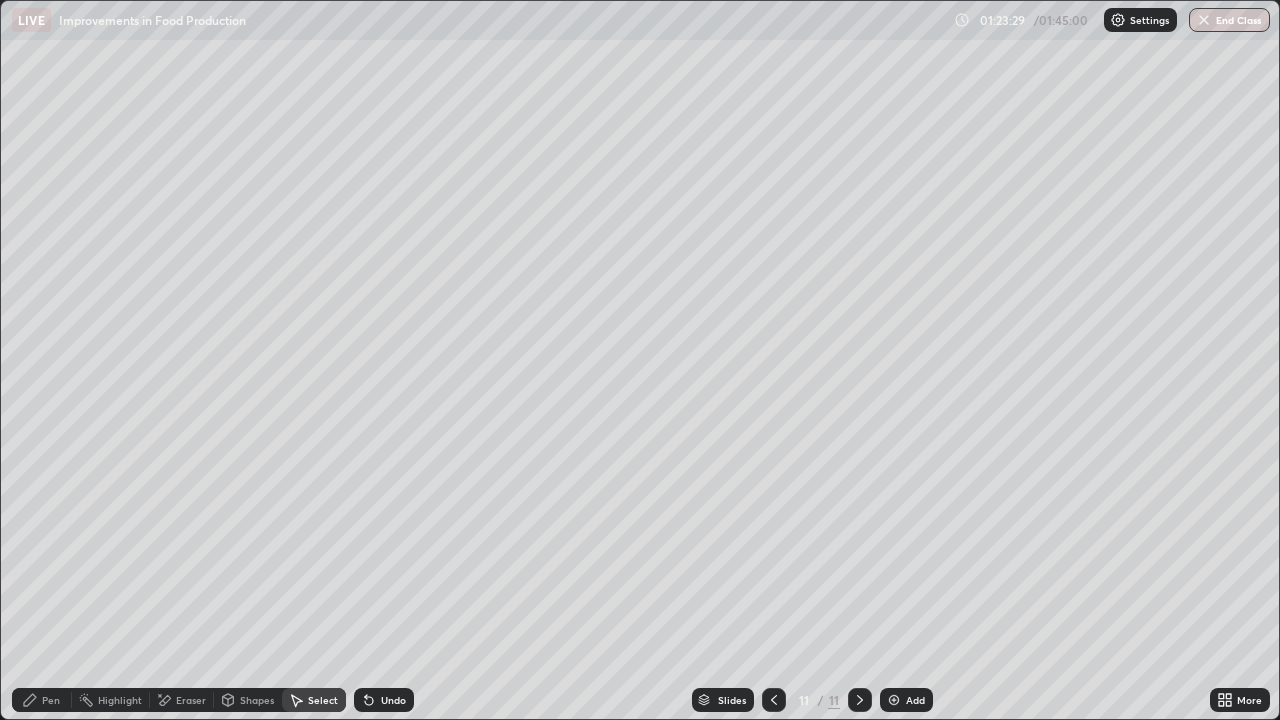 click on "Pen" at bounding box center [51, 700] 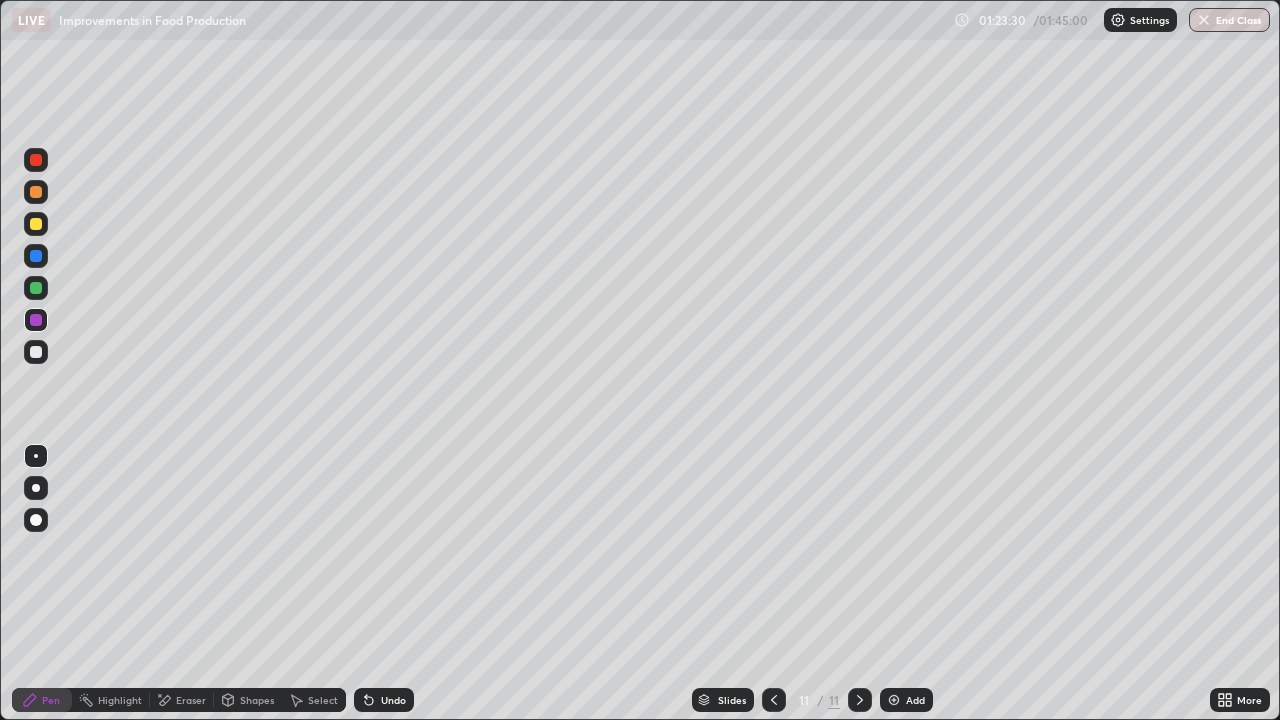 click at bounding box center (36, 320) 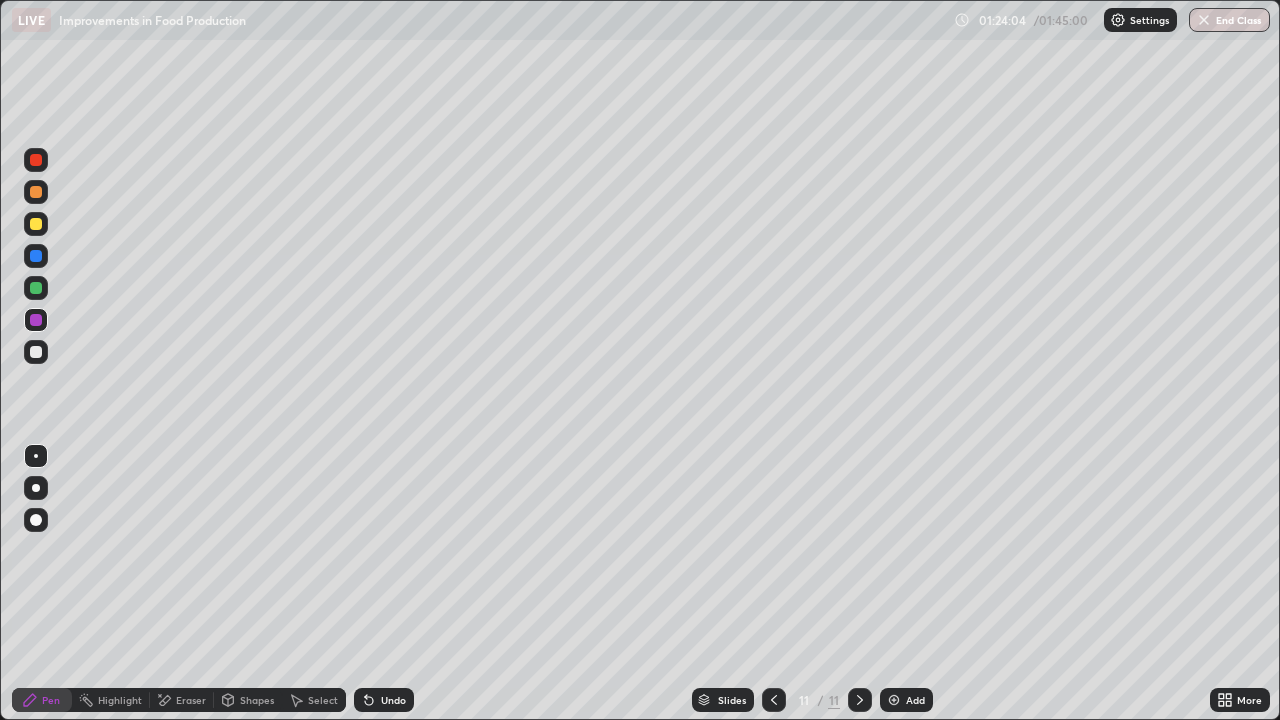 click at bounding box center (36, 288) 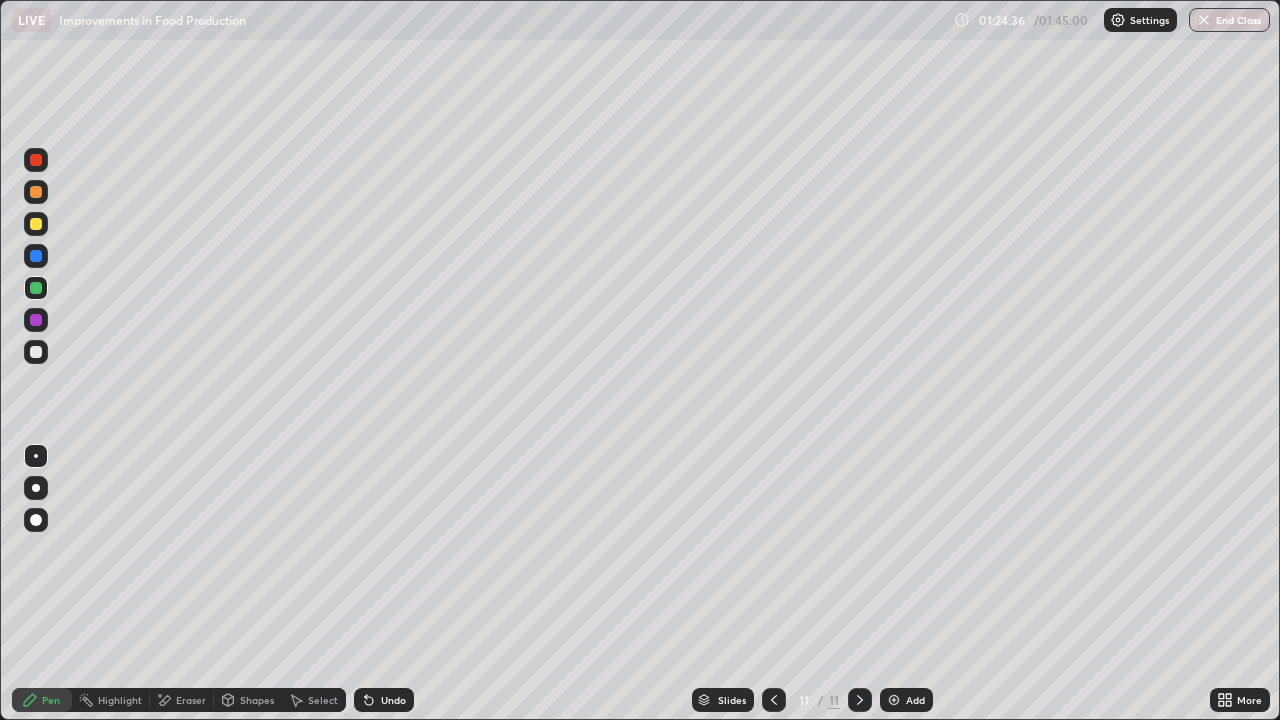 click at bounding box center (36, 320) 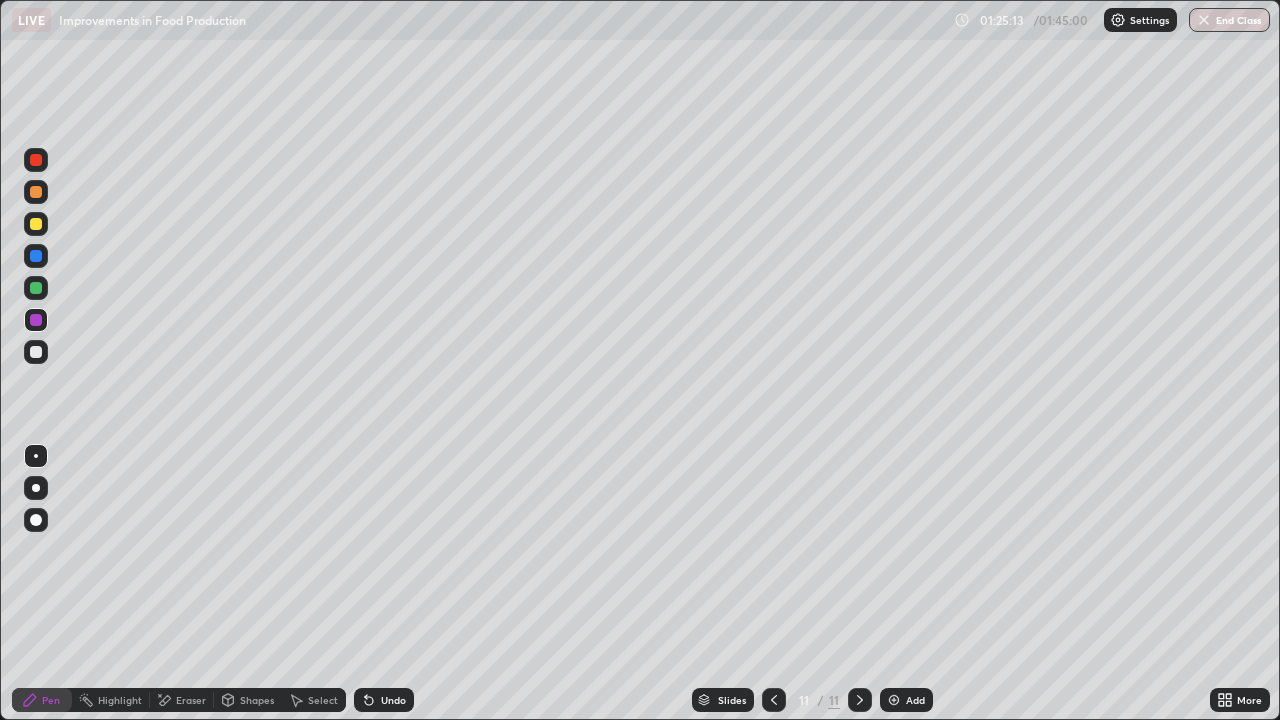 click at bounding box center (36, 224) 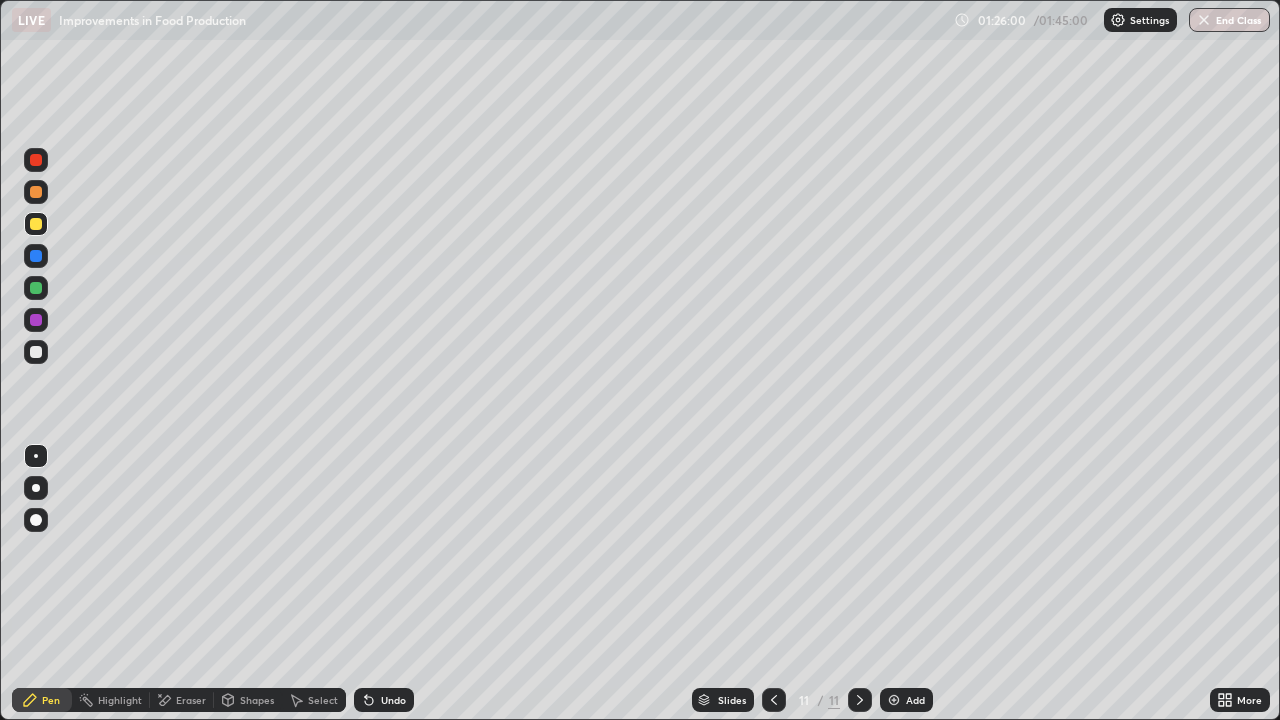 click on "Select" at bounding box center [323, 700] 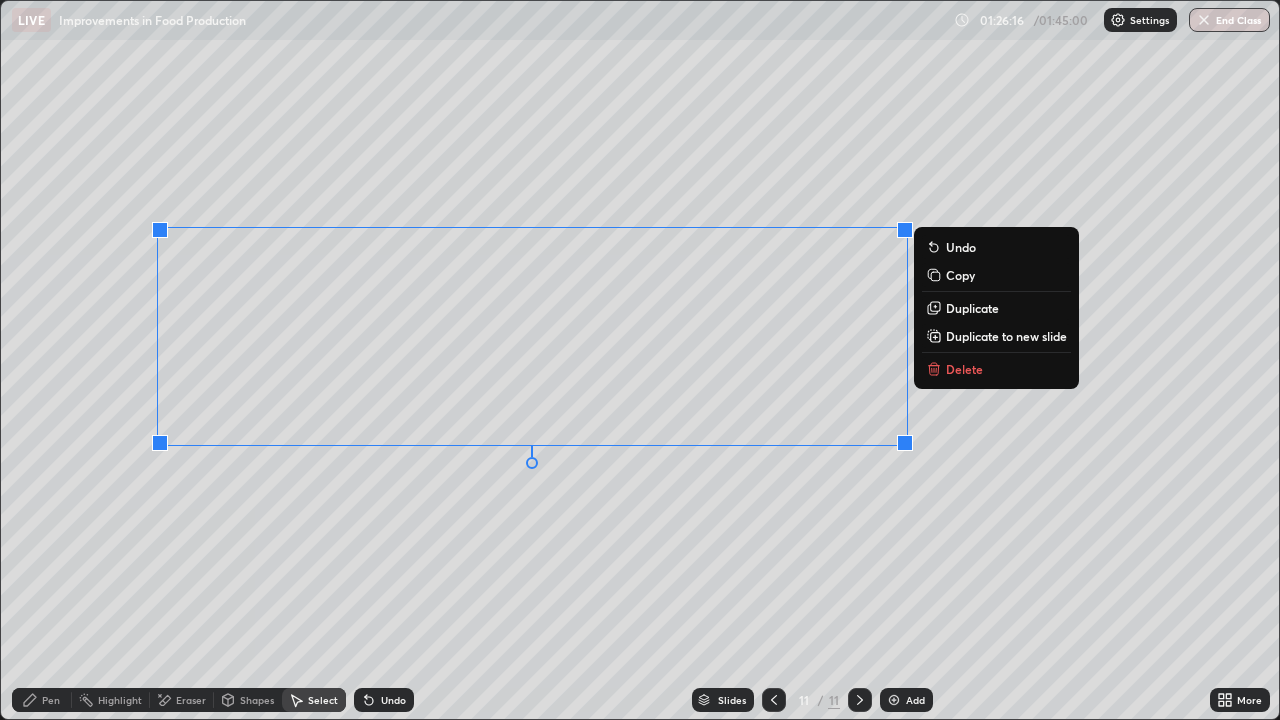 click on "0 ° Undo Copy Duplicate Duplicate to new slide Delete" at bounding box center [640, 360] 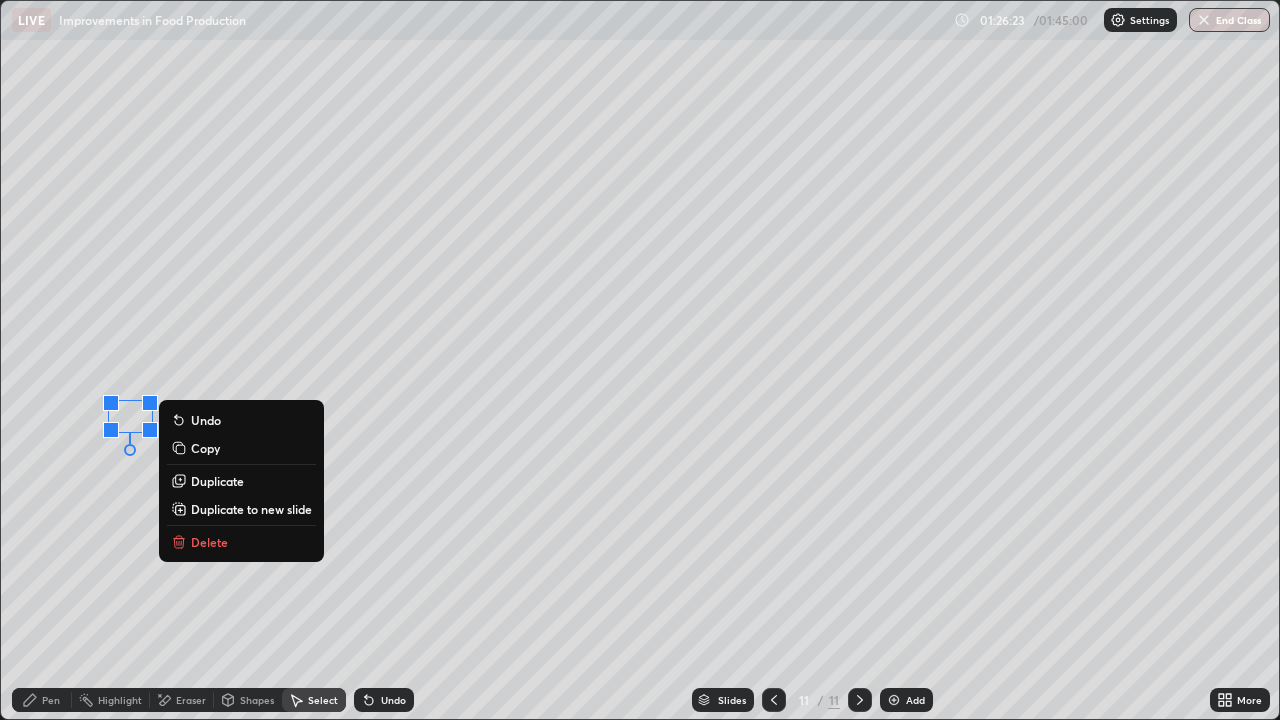 click on "0 ° Undo Copy Duplicate Duplicate to new slide Delete" at bounding box center [640, 360] 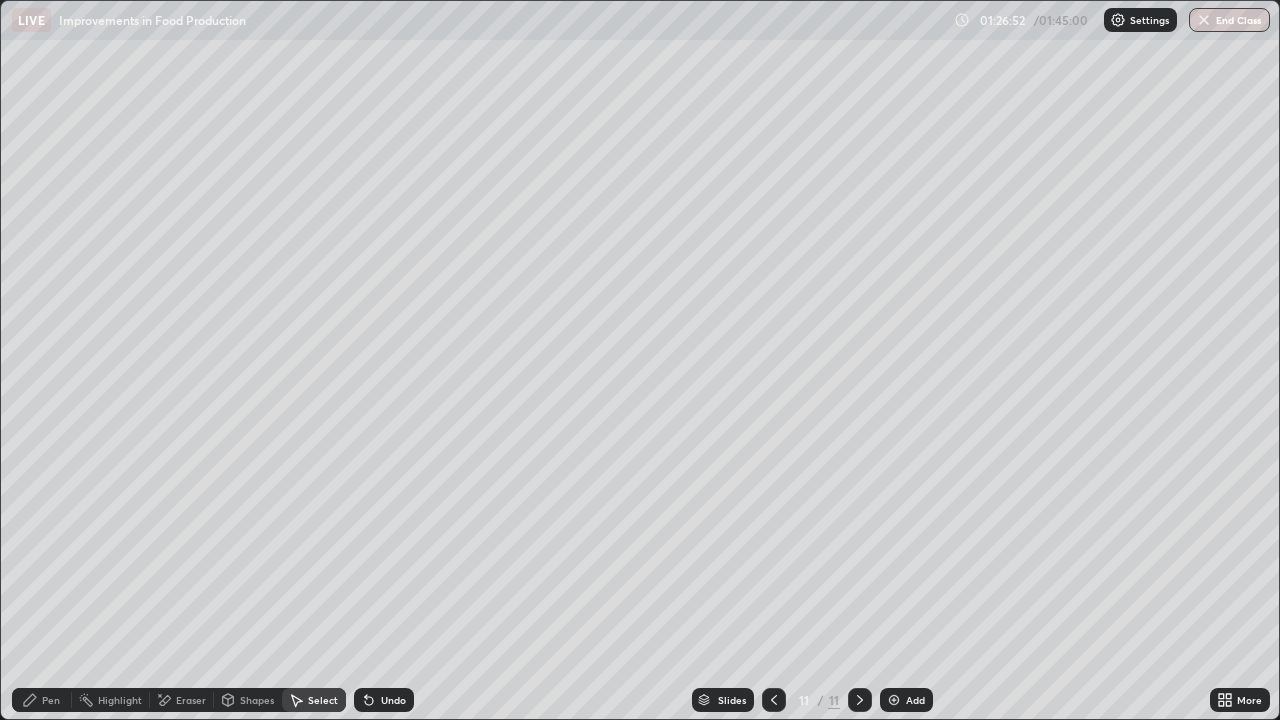 click on "Pen" at bounding box center (51, 700) 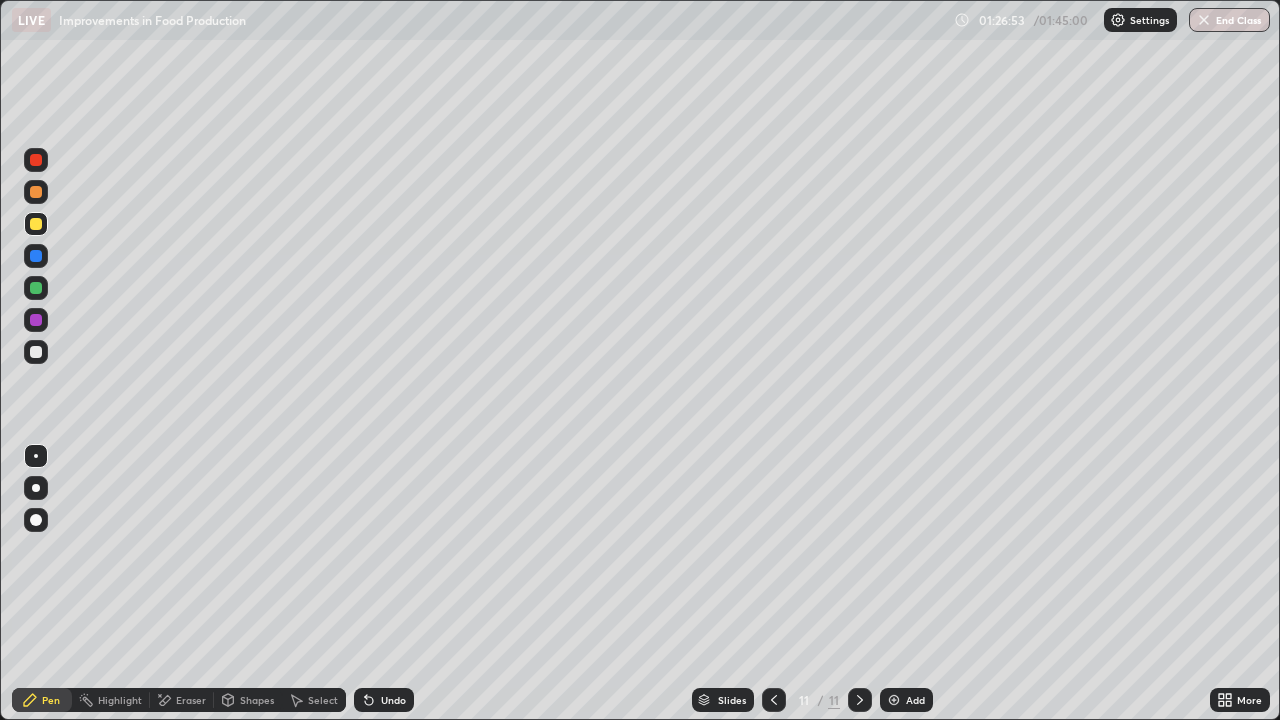 click at bounding box center (36, 352) 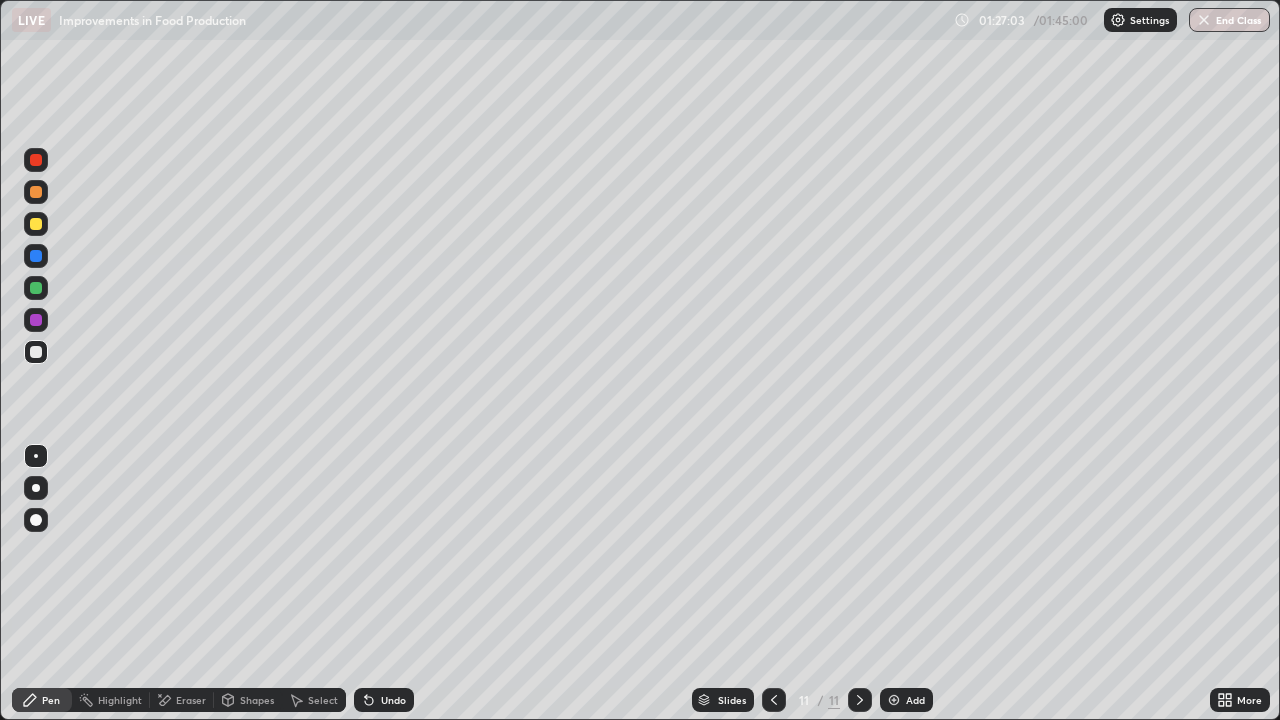 click at bounding box center [36, 256] 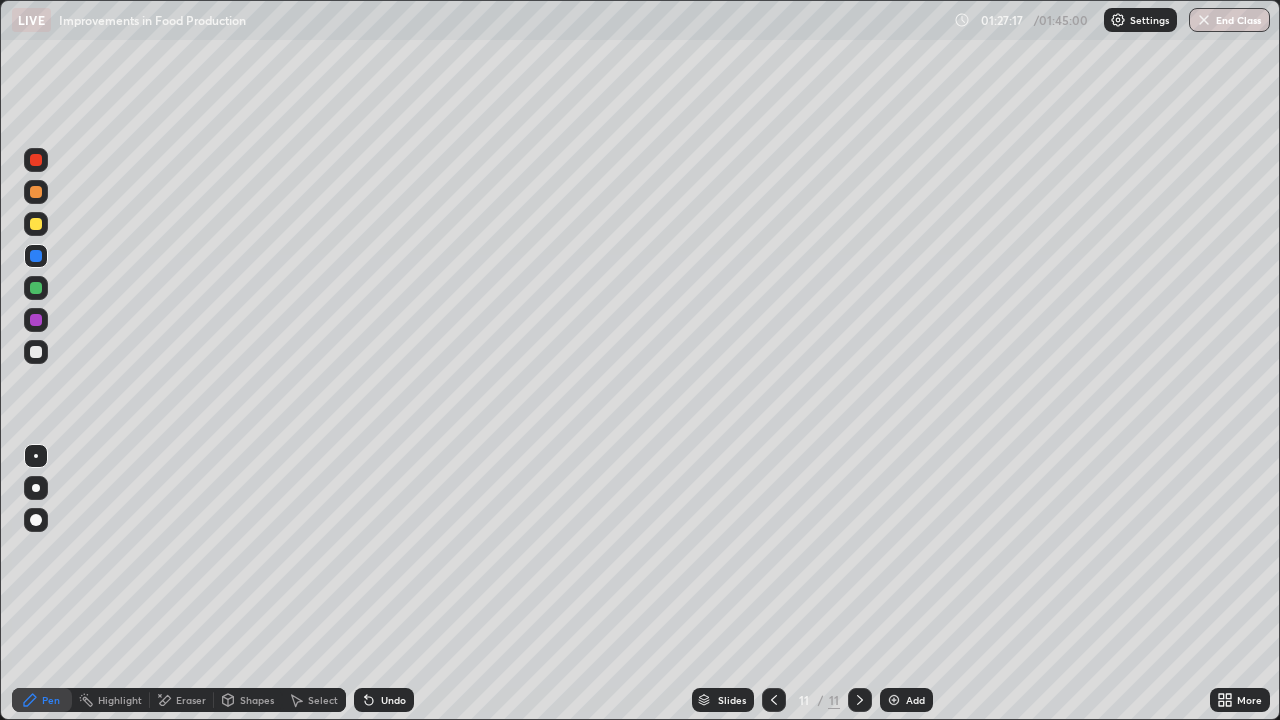 click at bounding box center [36, 352] 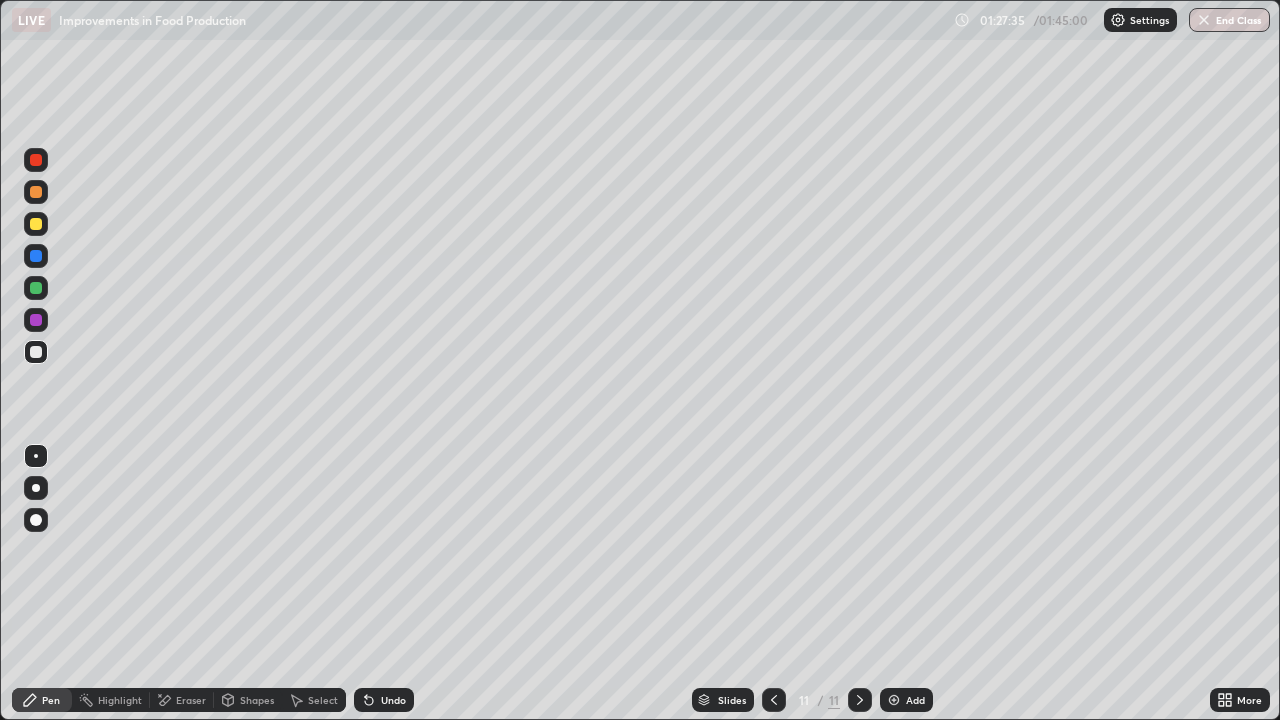 click at bounding box center (36, 224) 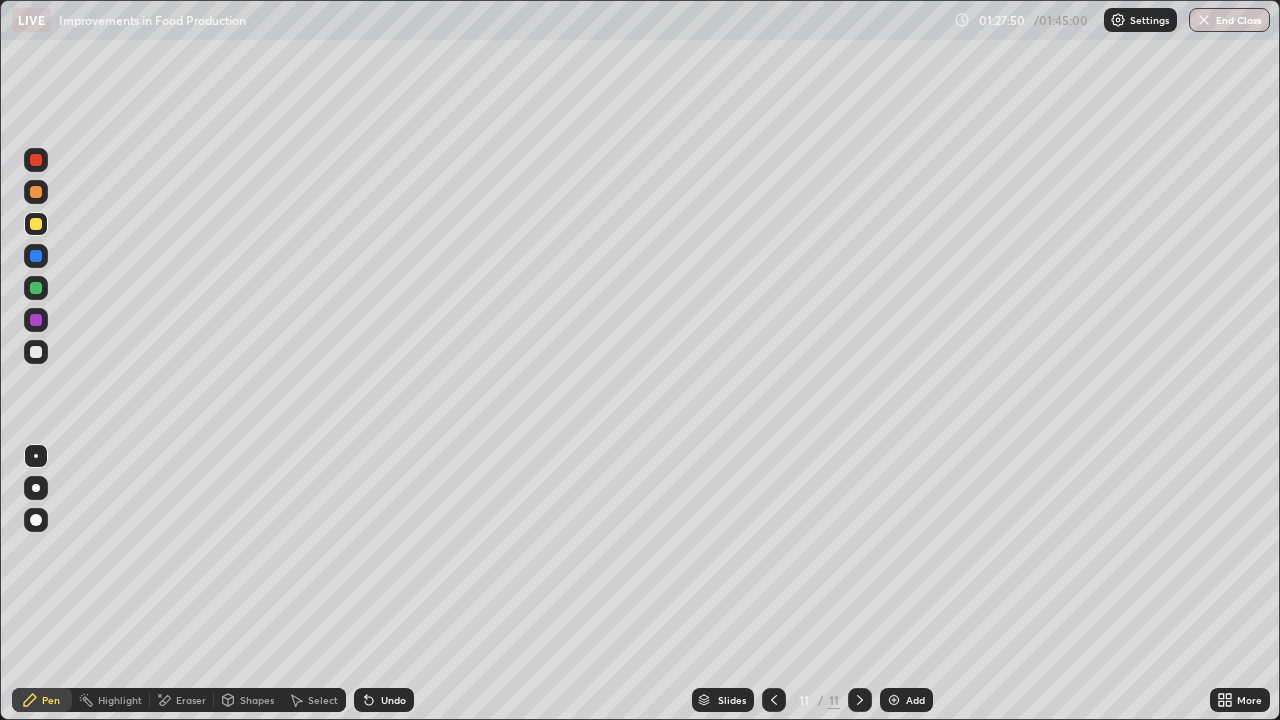 click at bounding box center (36, 352) 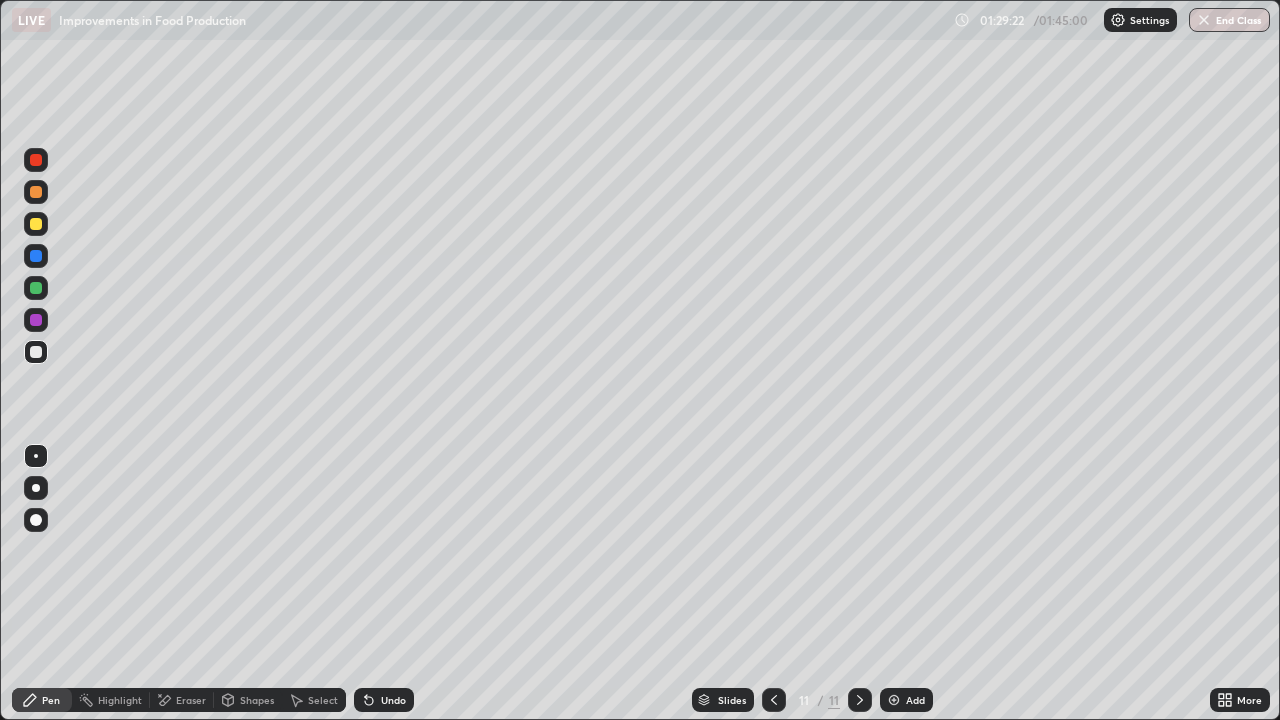 click at bounding box center (1204, 20) 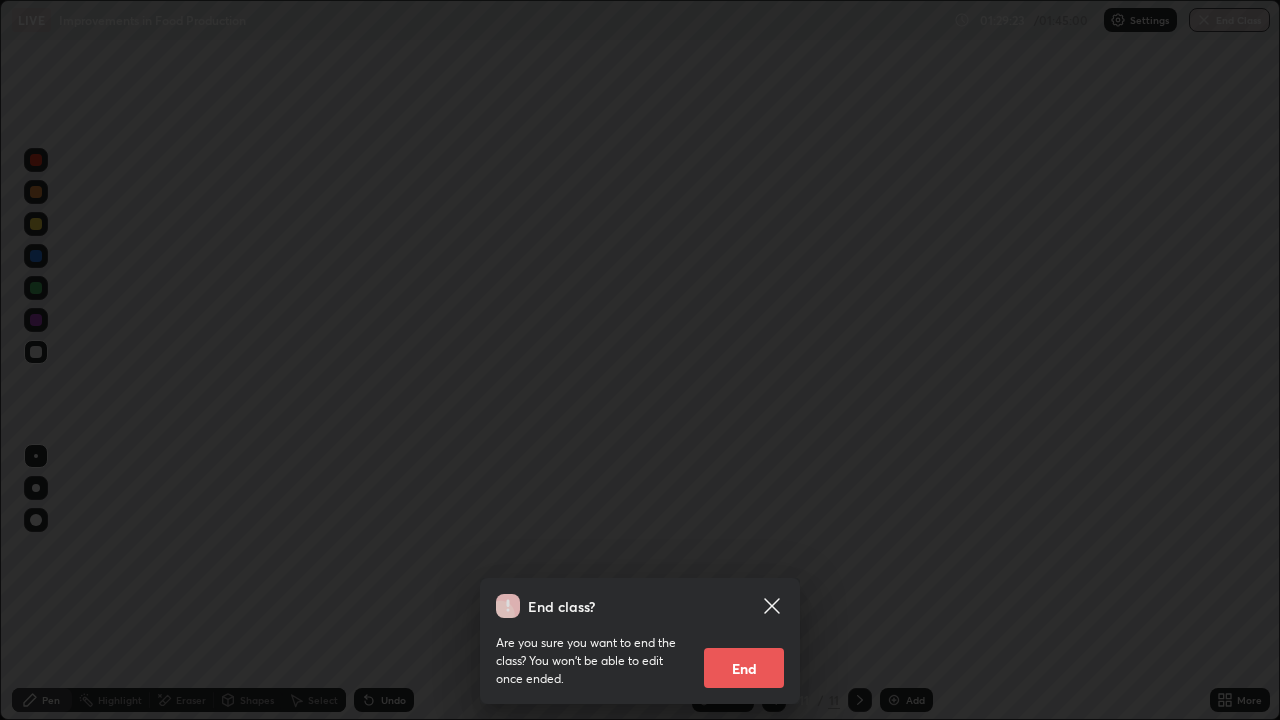 click on "End" at bounding box center (744, 668) 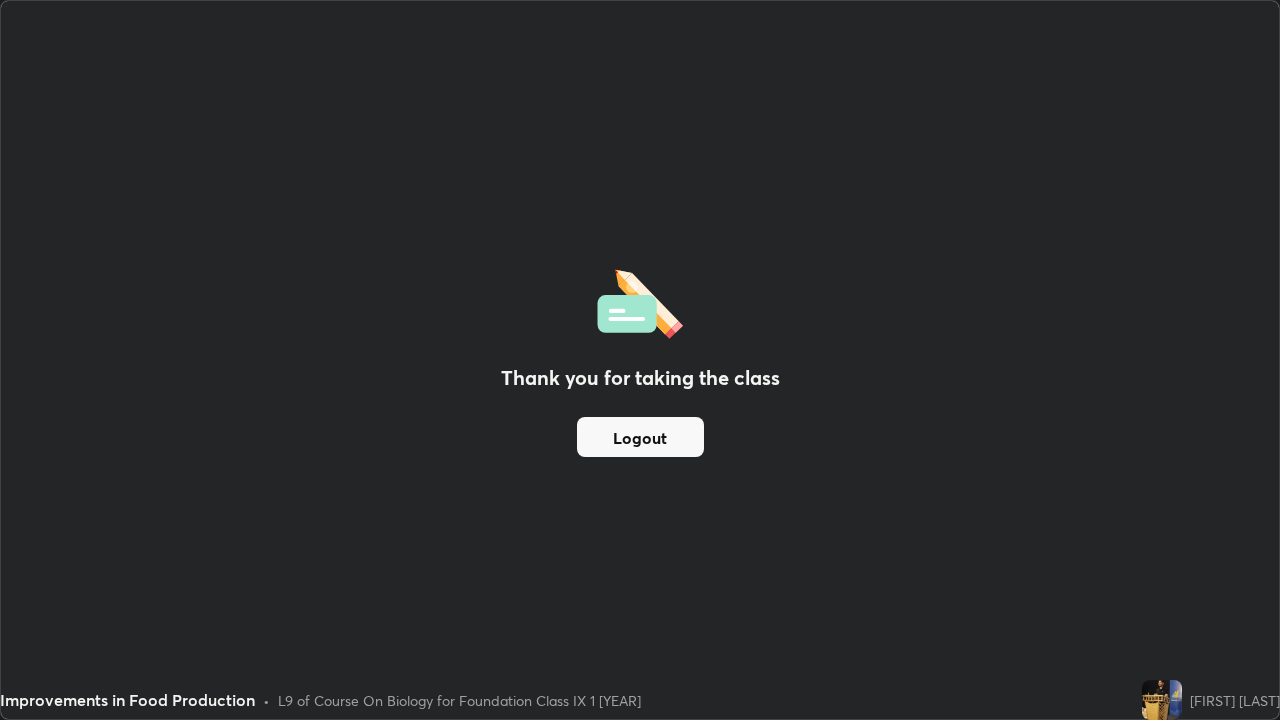 click on "Logout" at bounding box center (640, 437) 